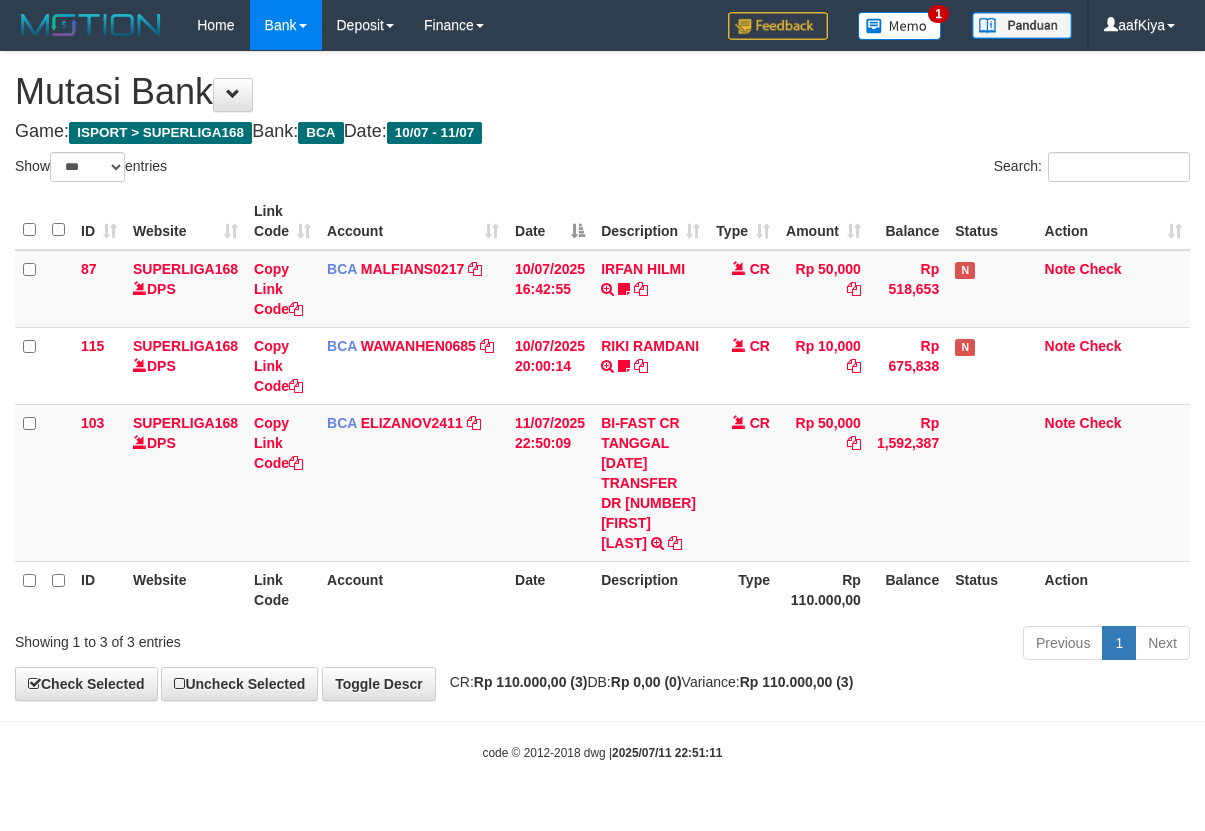 select on "***" 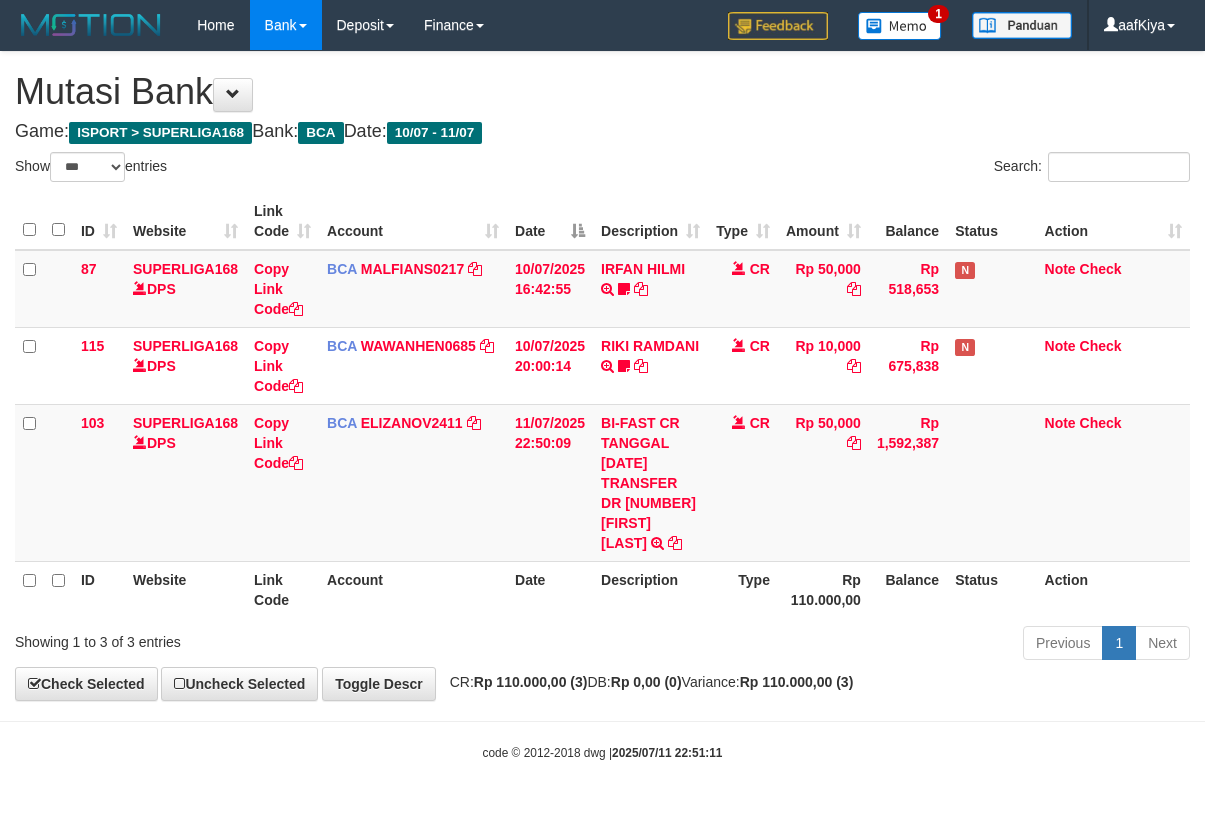 scroll, scrollTop: 2, scrollLeft: 0, axis: vertical 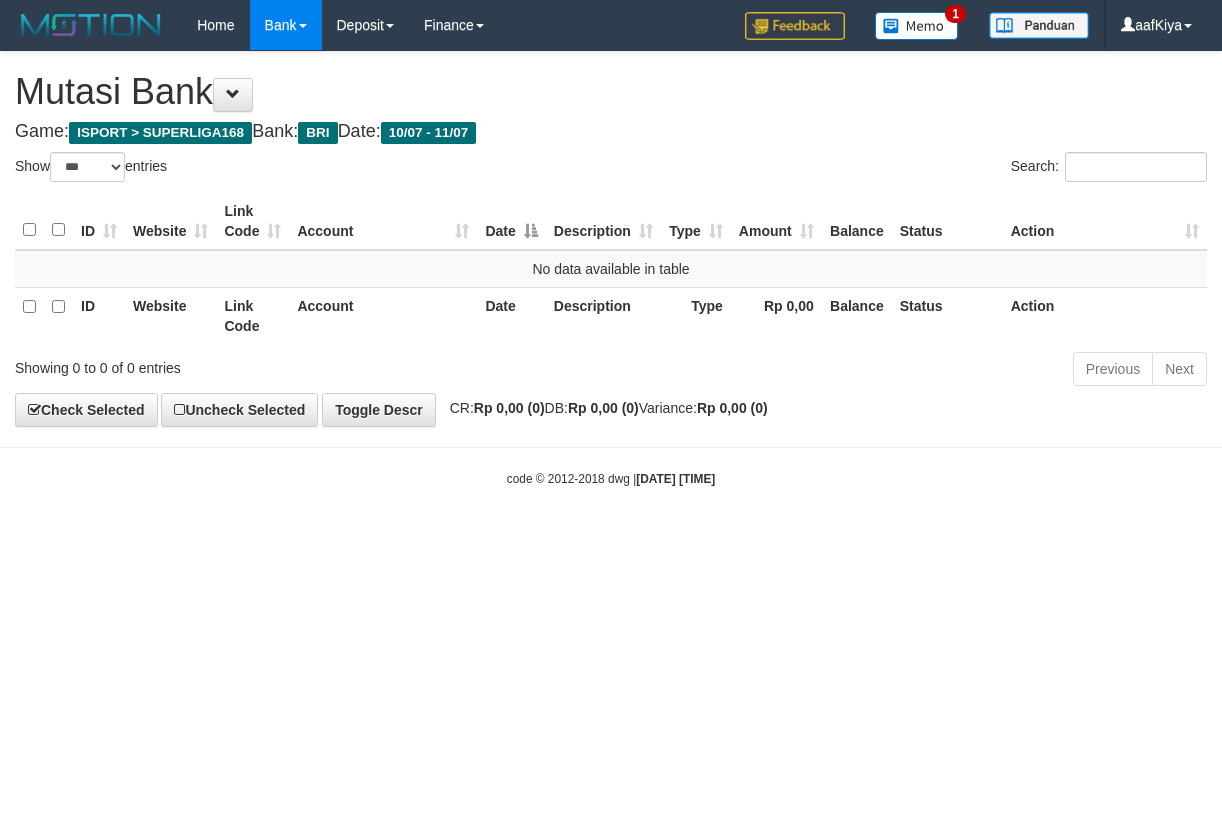 select on "***" 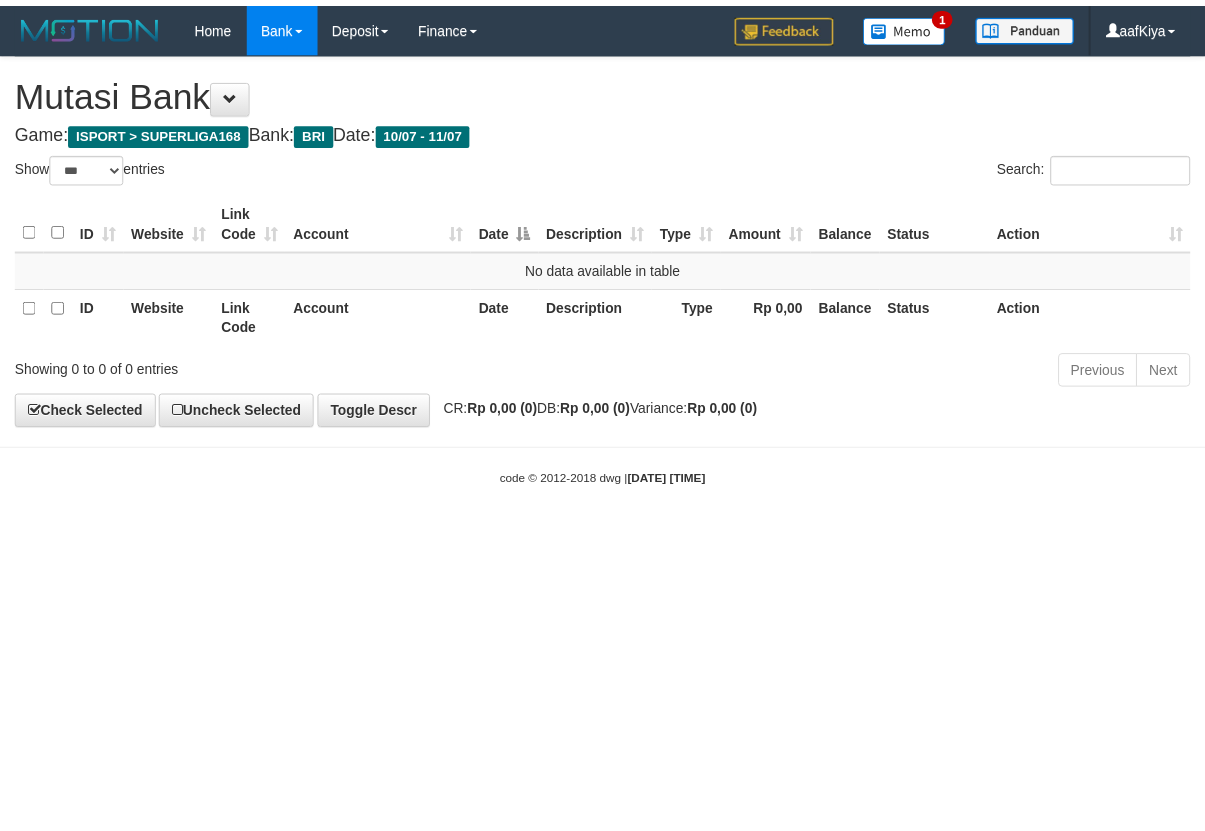 scroll, scrollTop: 0, scrollLeft: 0, axis: both 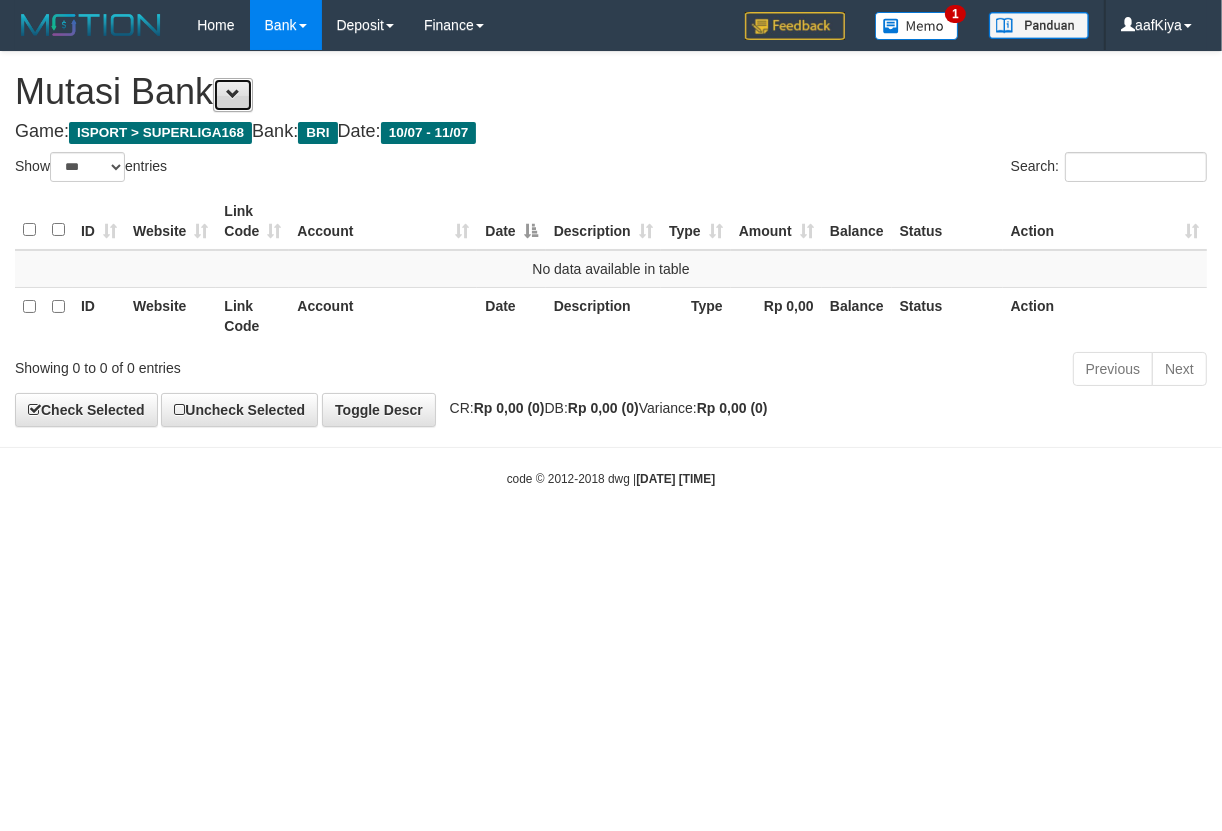 click at bounding box center (233, 95) 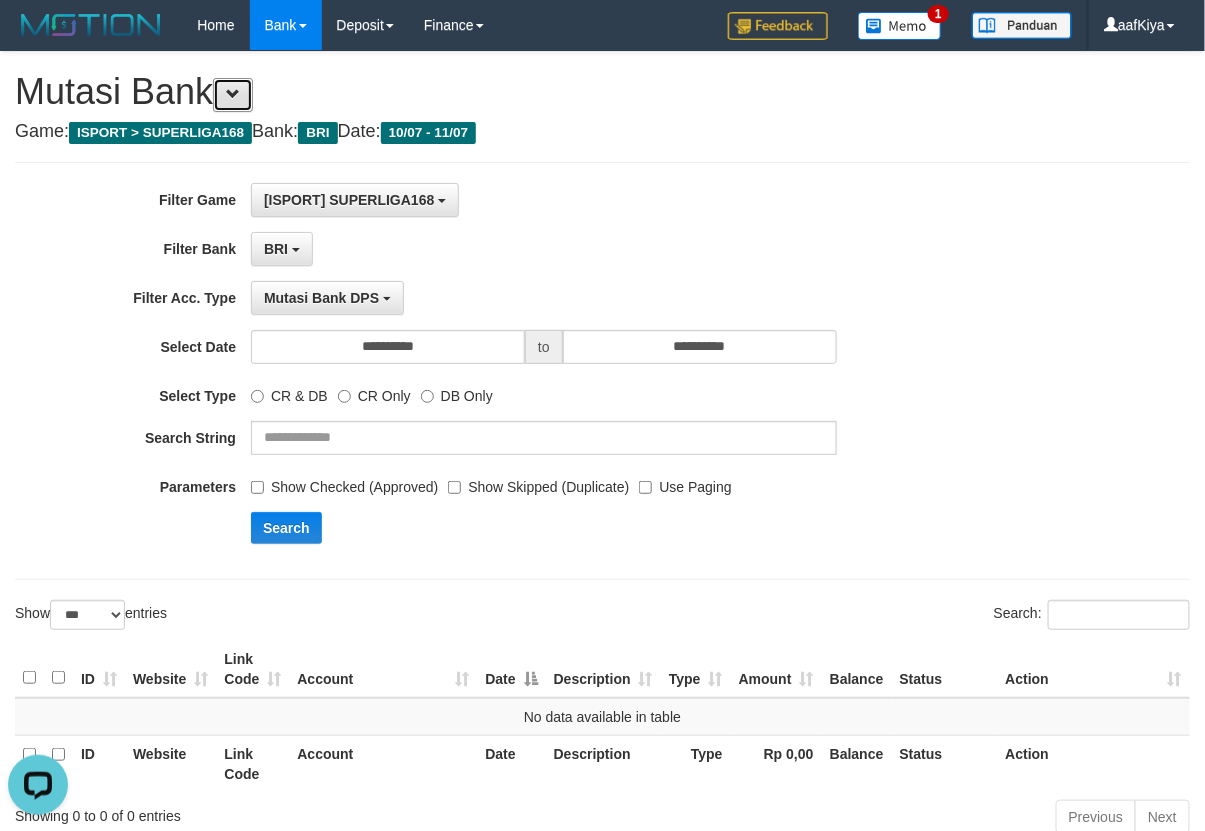 scroll, scrollTop: 0, scrollLeft: 0, axis: both 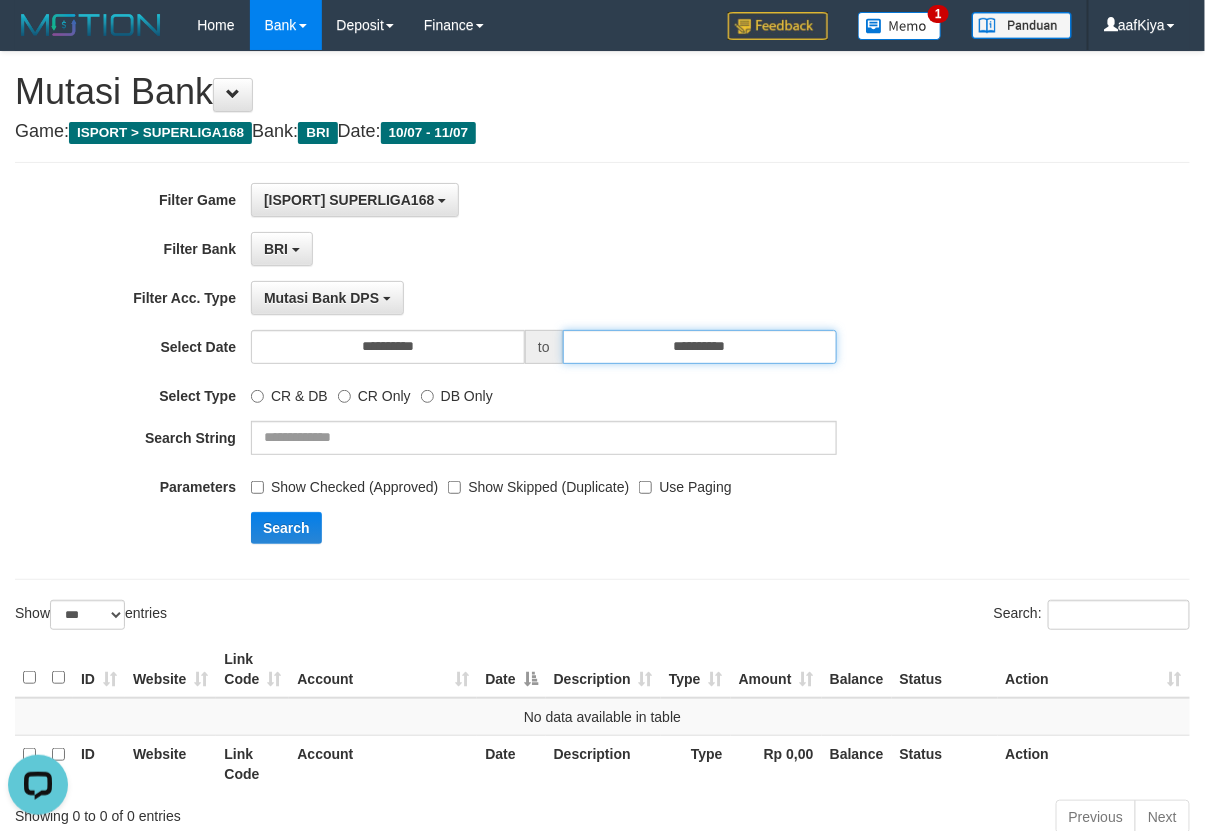 click on "**********" at bounding box center (700, 347) 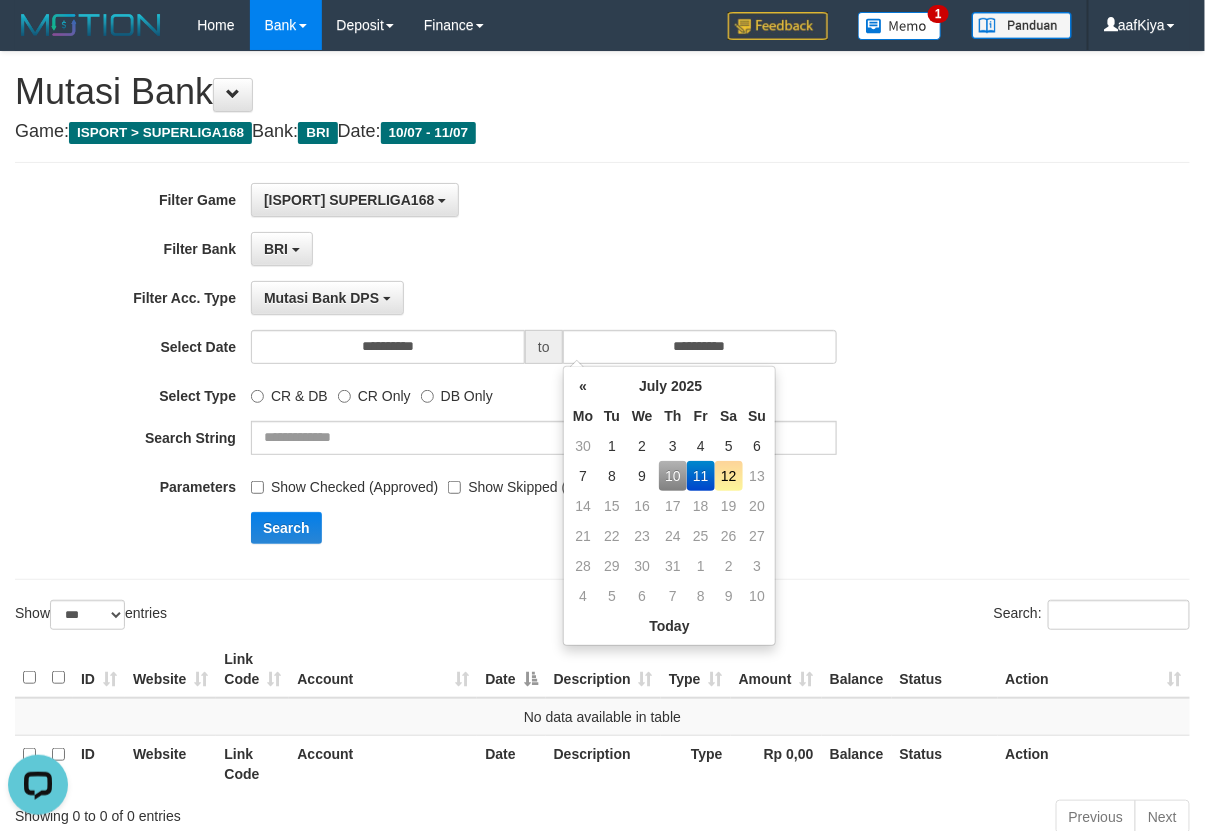 click on "12" at bounding box center (729, 476) 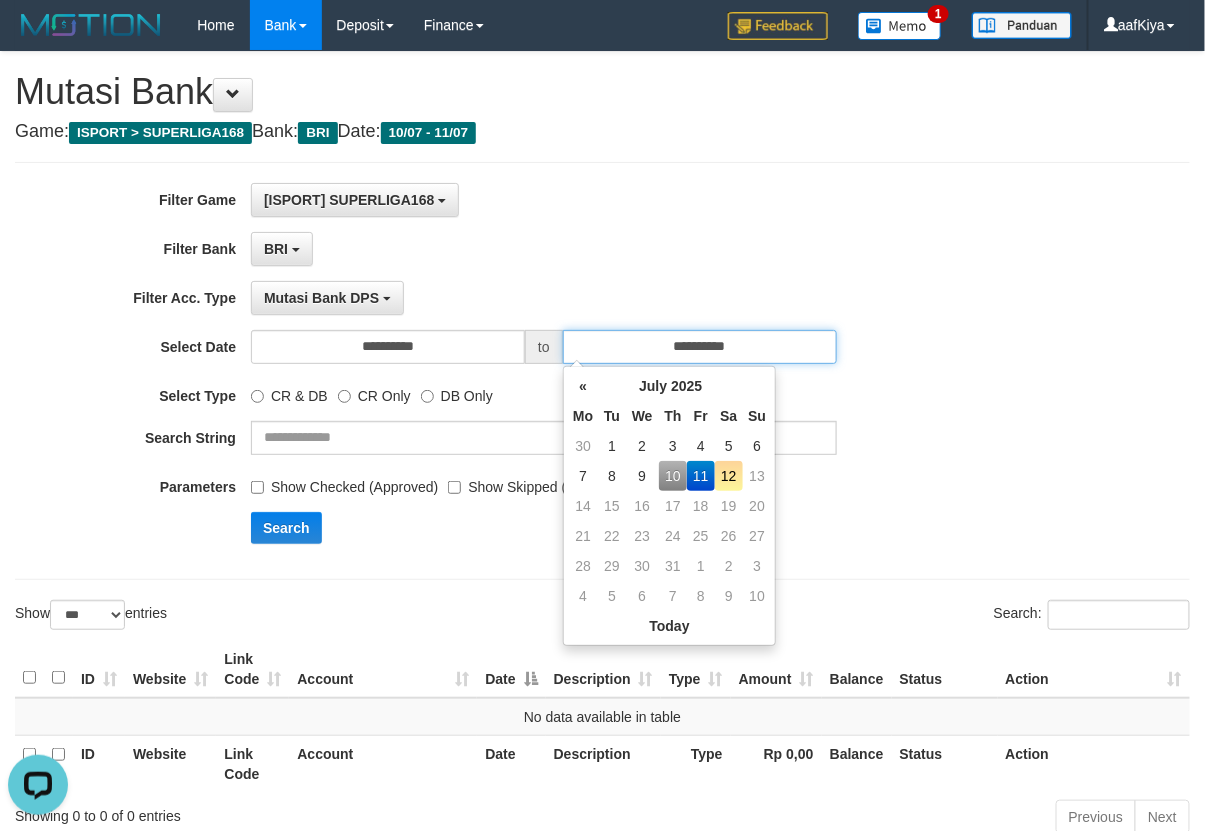 type on "**********" 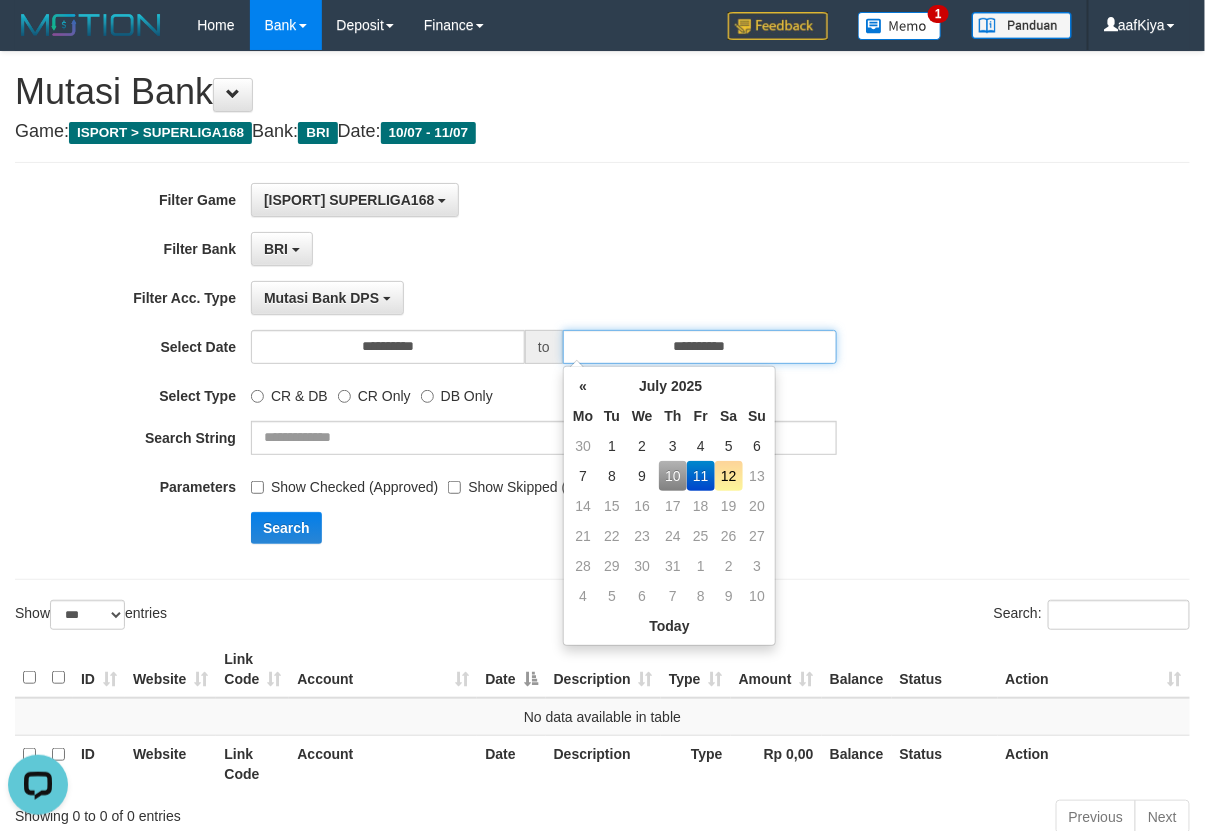 type on "**********" 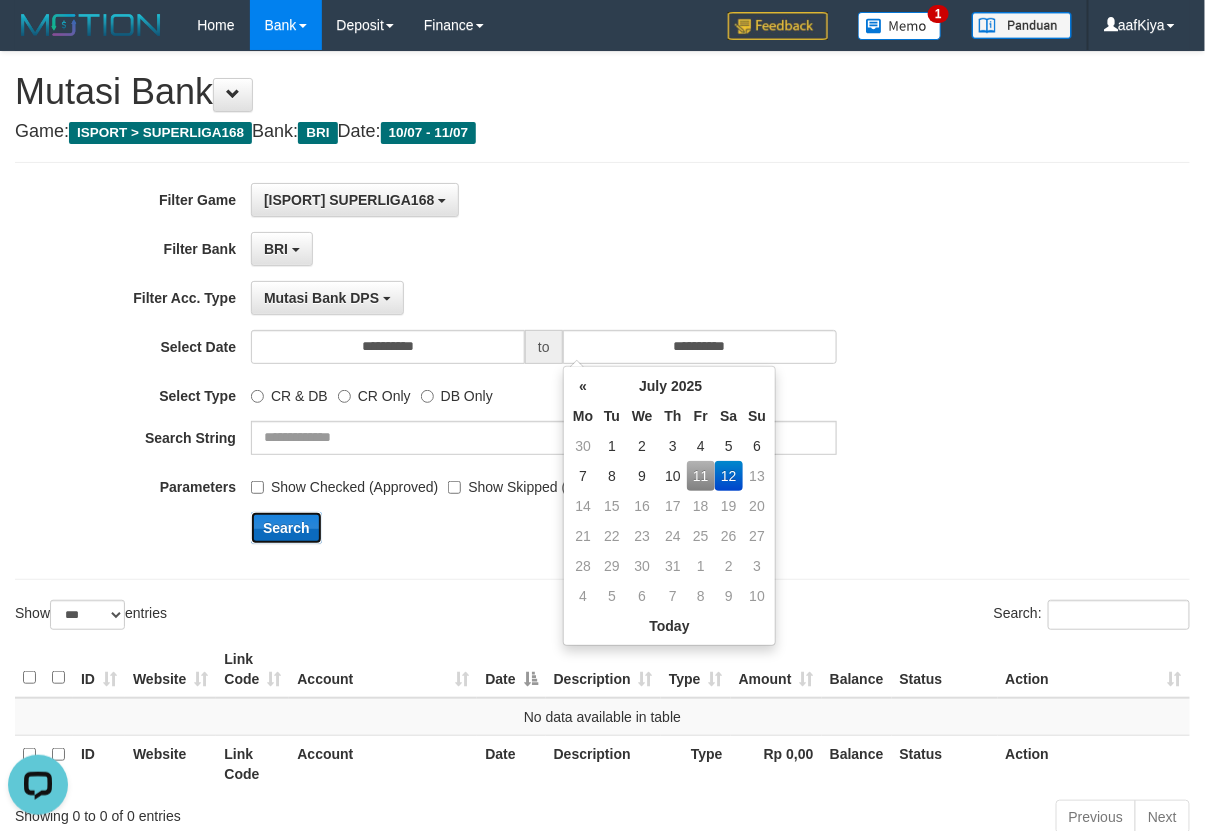 click on "Search" at bounding box center [286, 528] 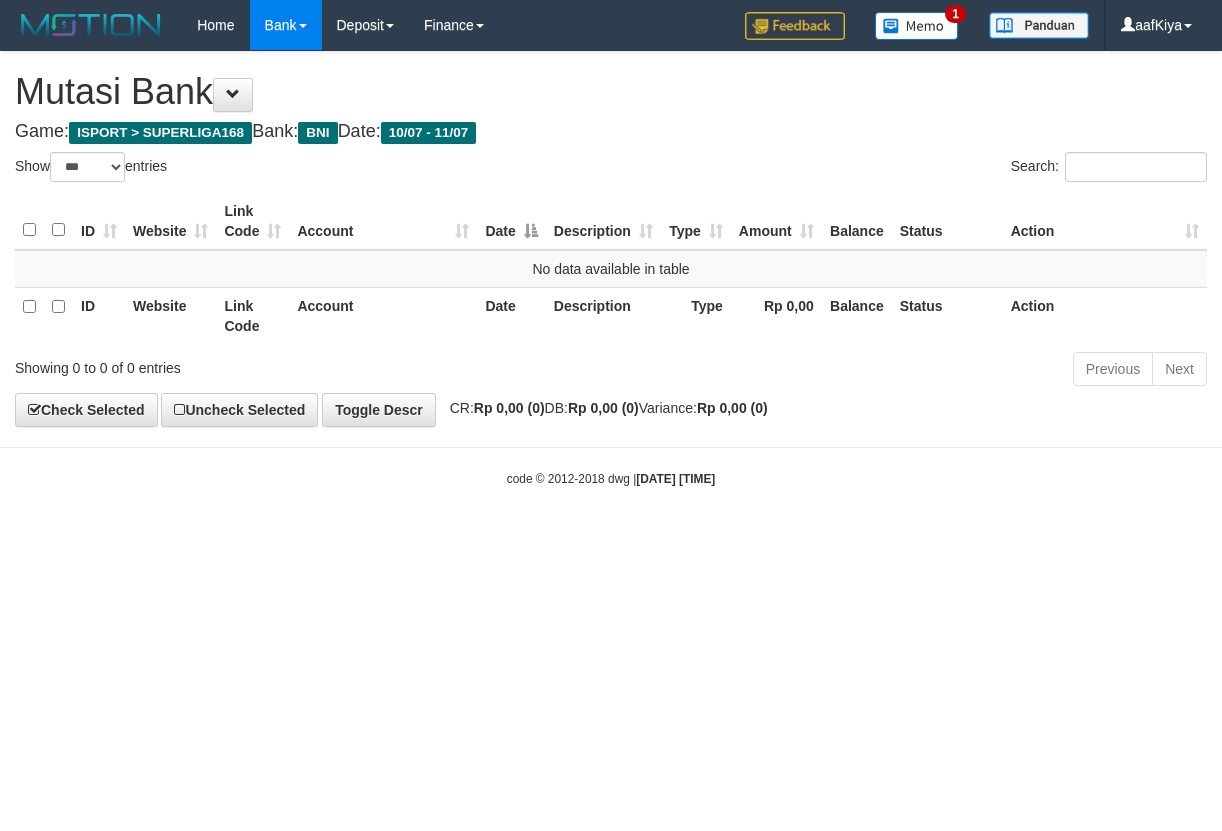 select on "***" 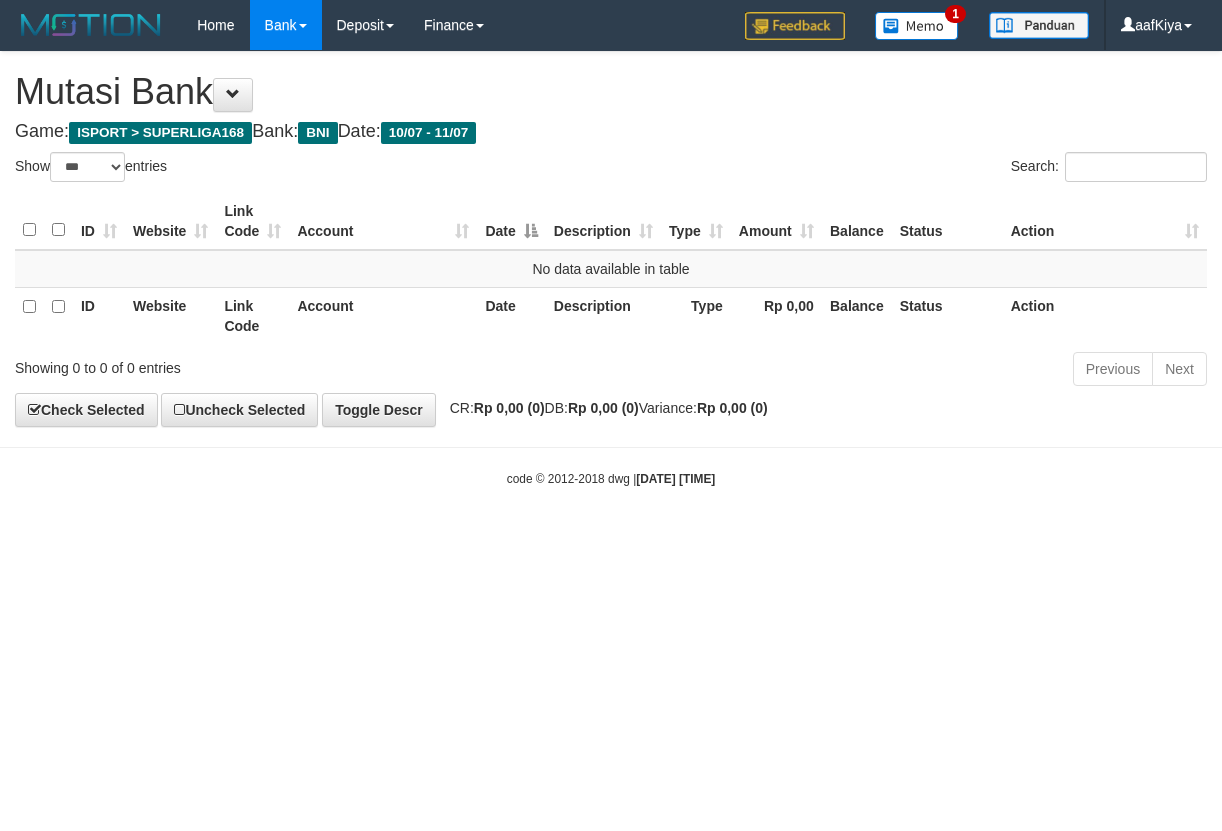 scroll, scrollTop: 0, scrollLeft: 0, axis: both 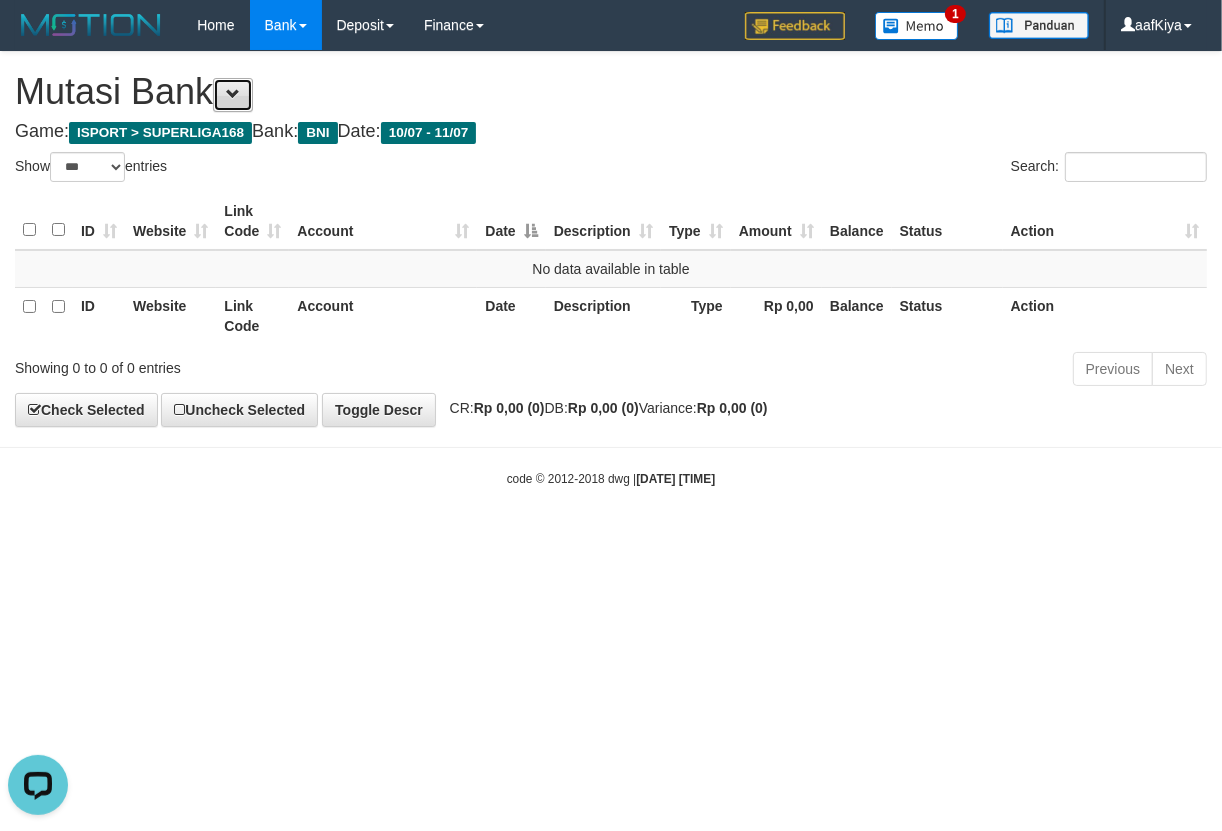drag, startPoint x: 232, startPoint y: 87, endPoint x: 511, endPoint y: 260, distance: 328.28342 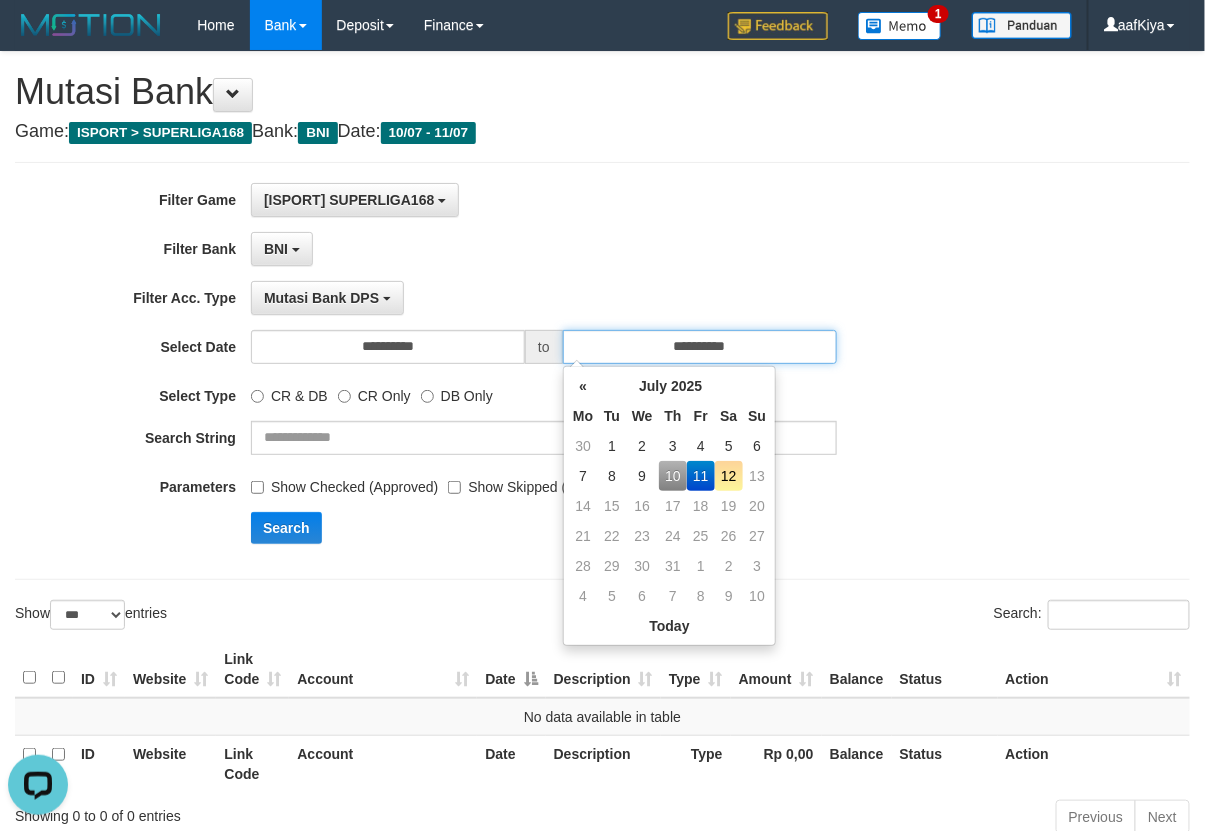 drag, startPoint x: 802, startPoint y: 346, endPoint x: 641, endPoint y: 474, distance: 205.6818 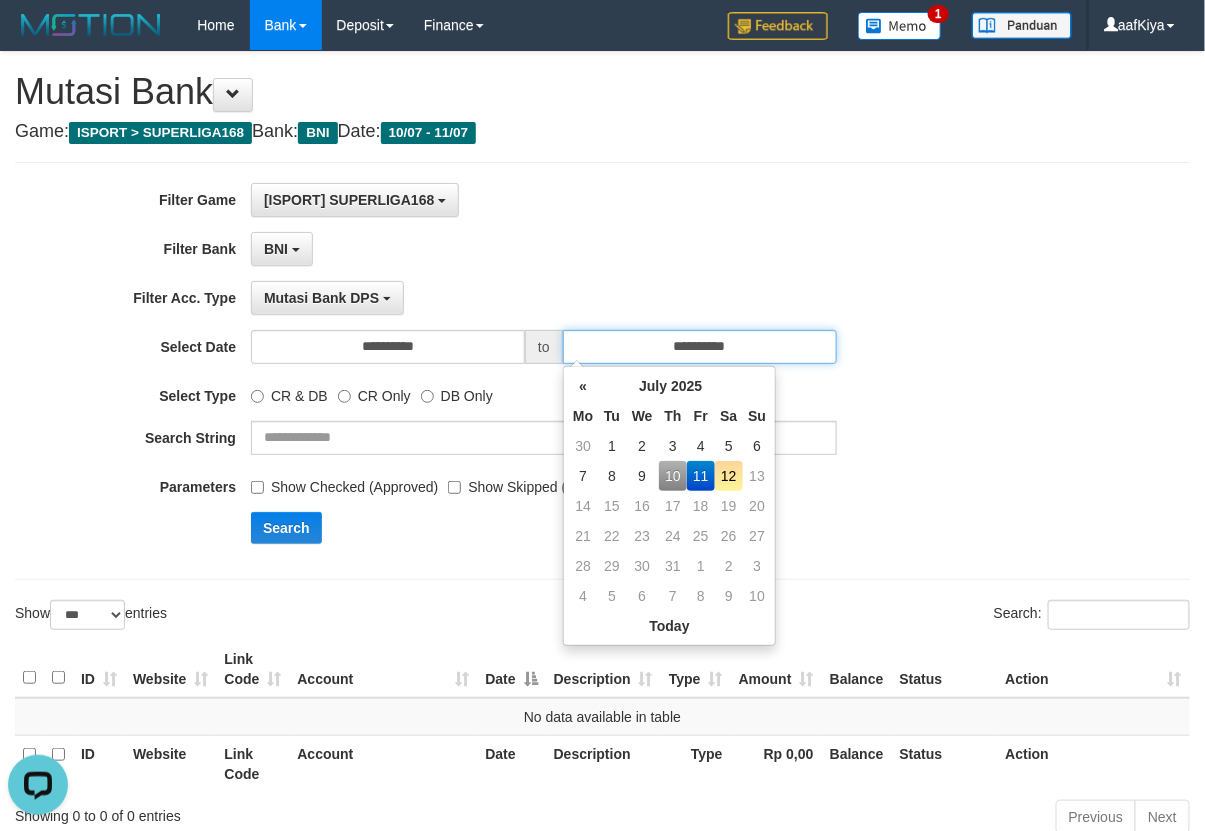 click on "**********" at bounding box center [700, 347] 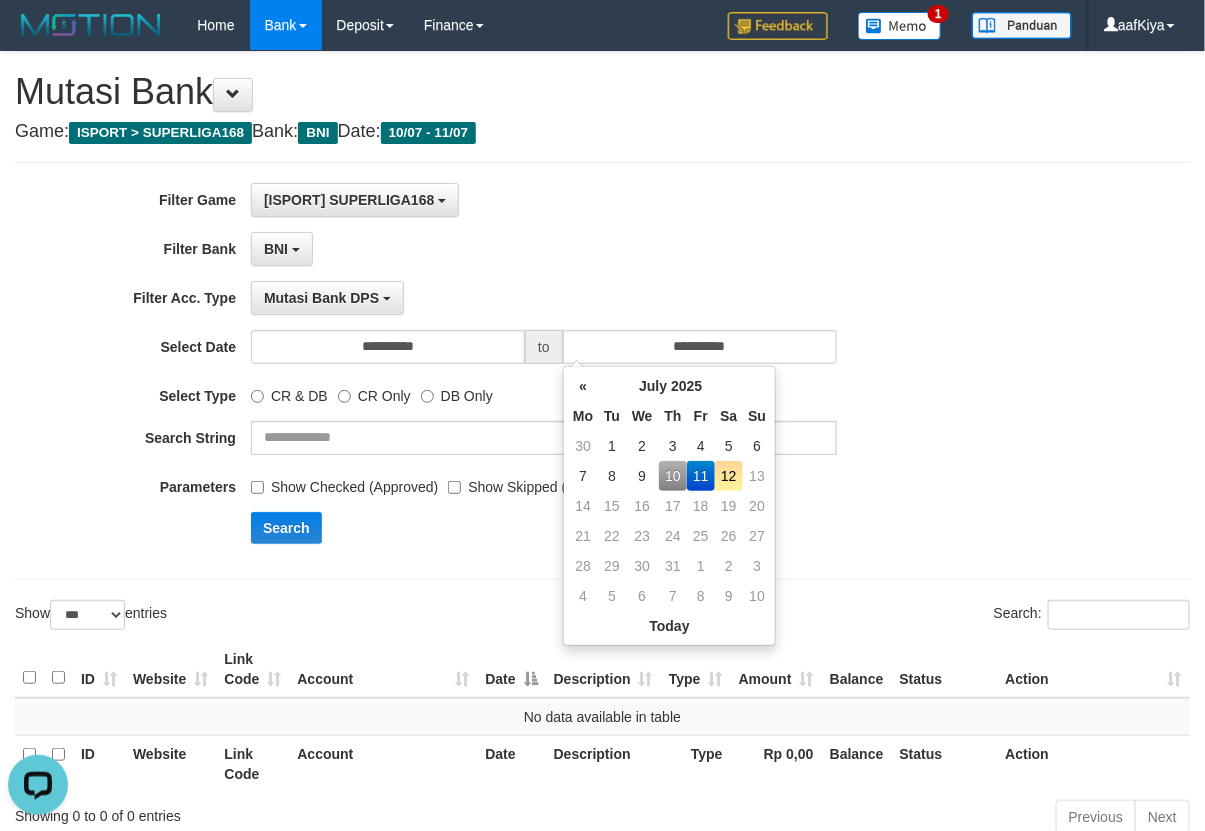 click on "12" at bounding box center [729, 476] 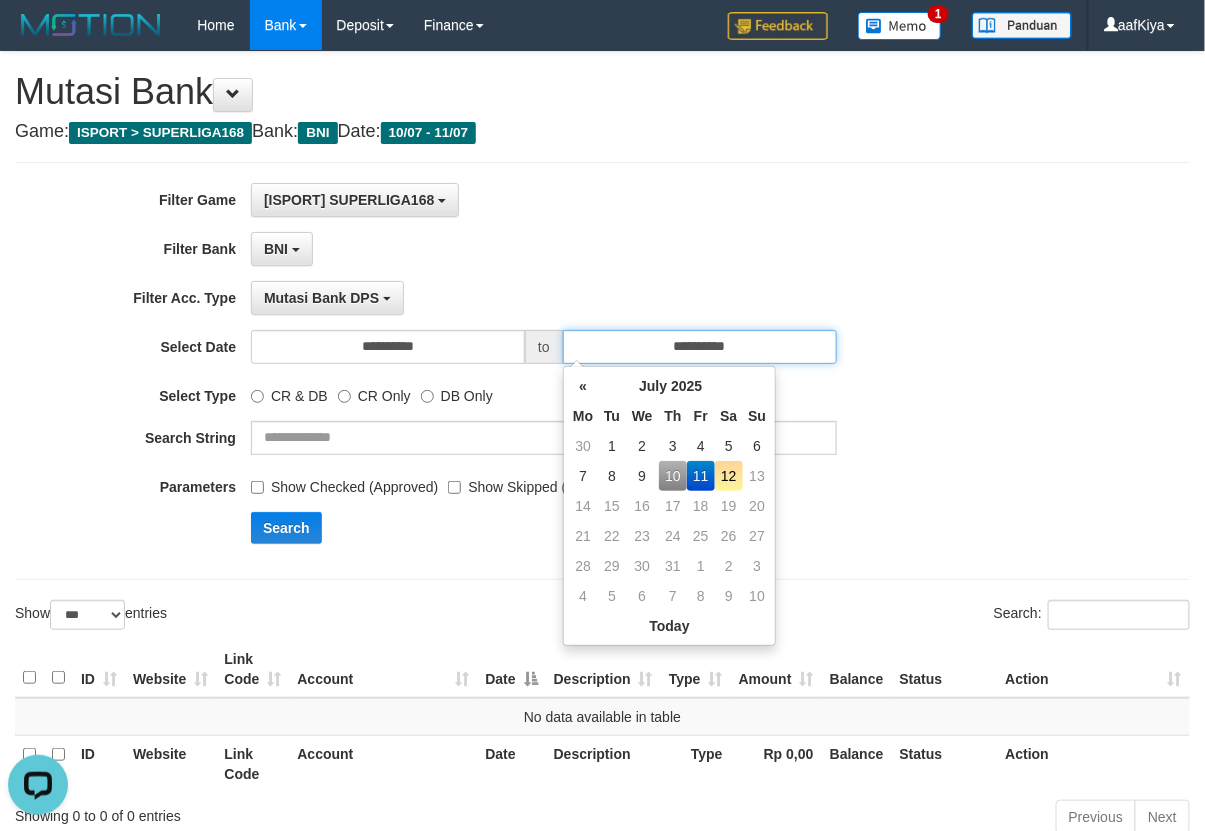 type on "**********" 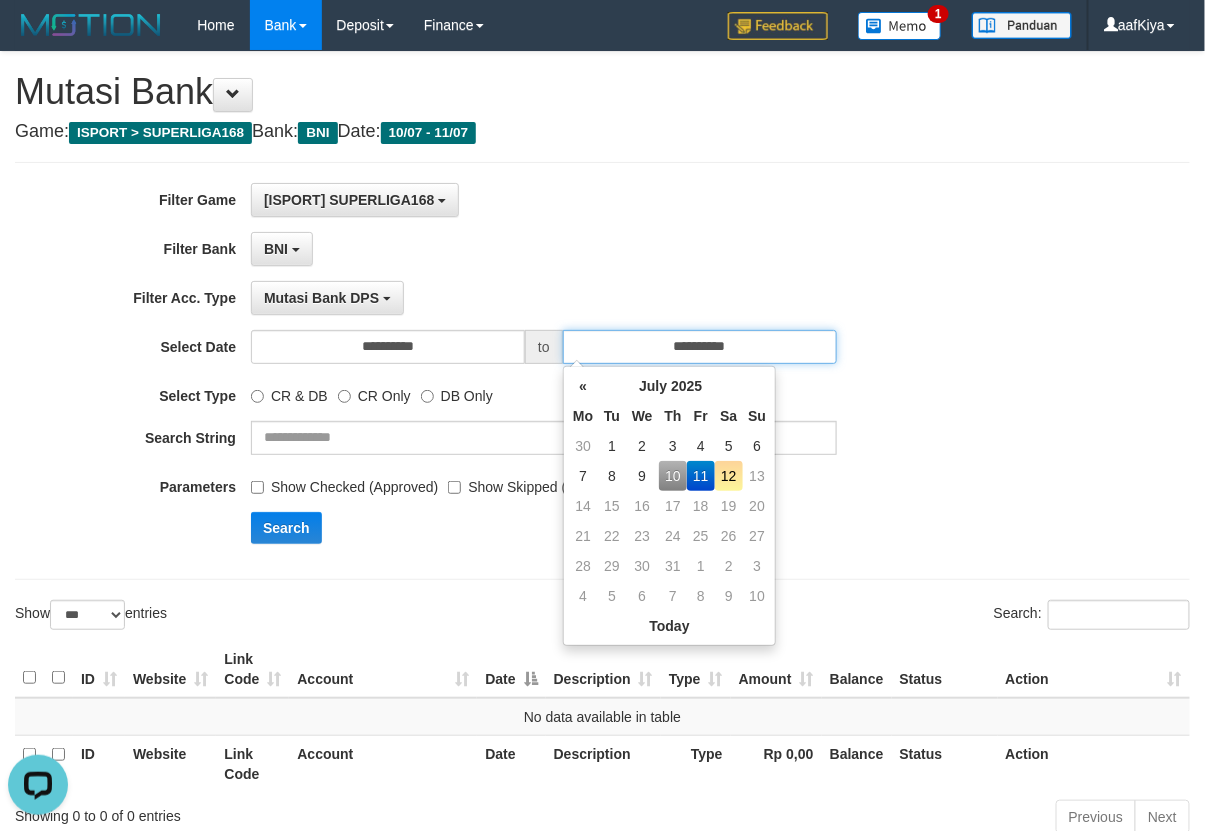 type on "**********" 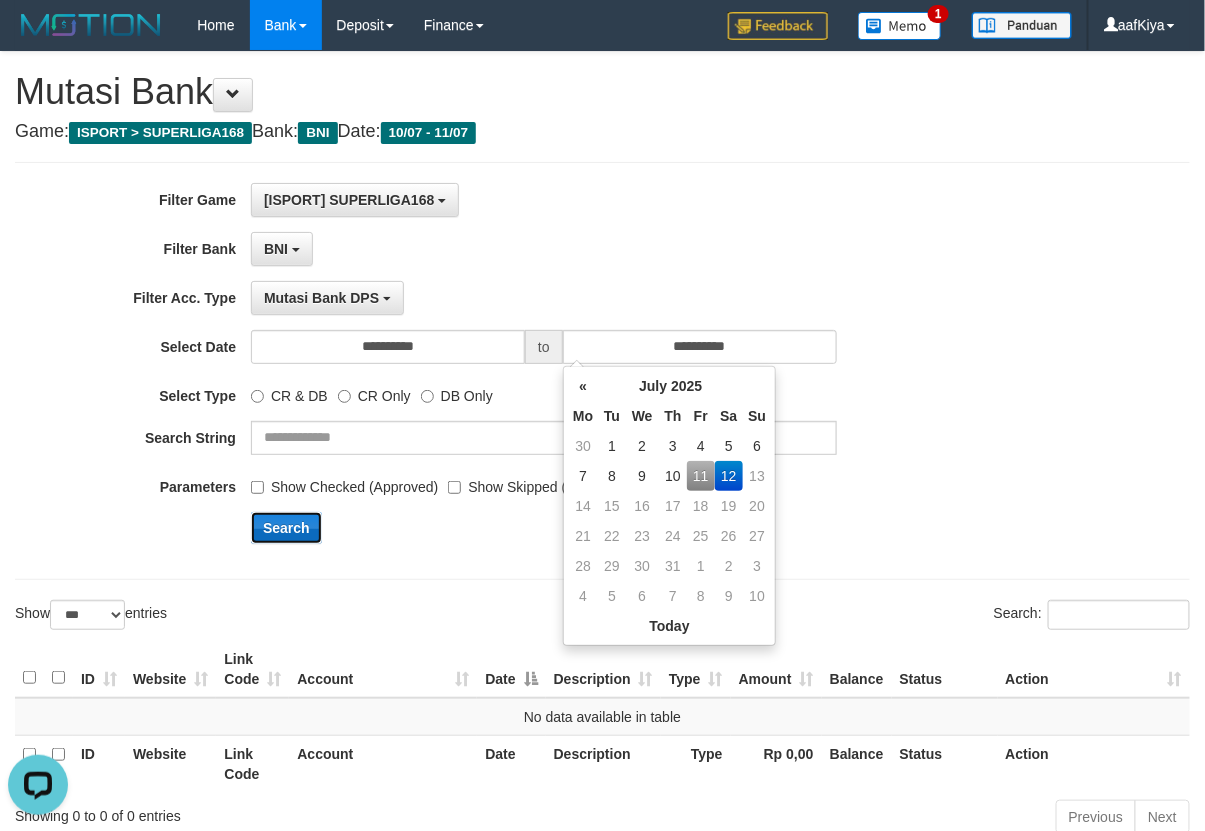 click on "Search" at bounding box center (286, 528) 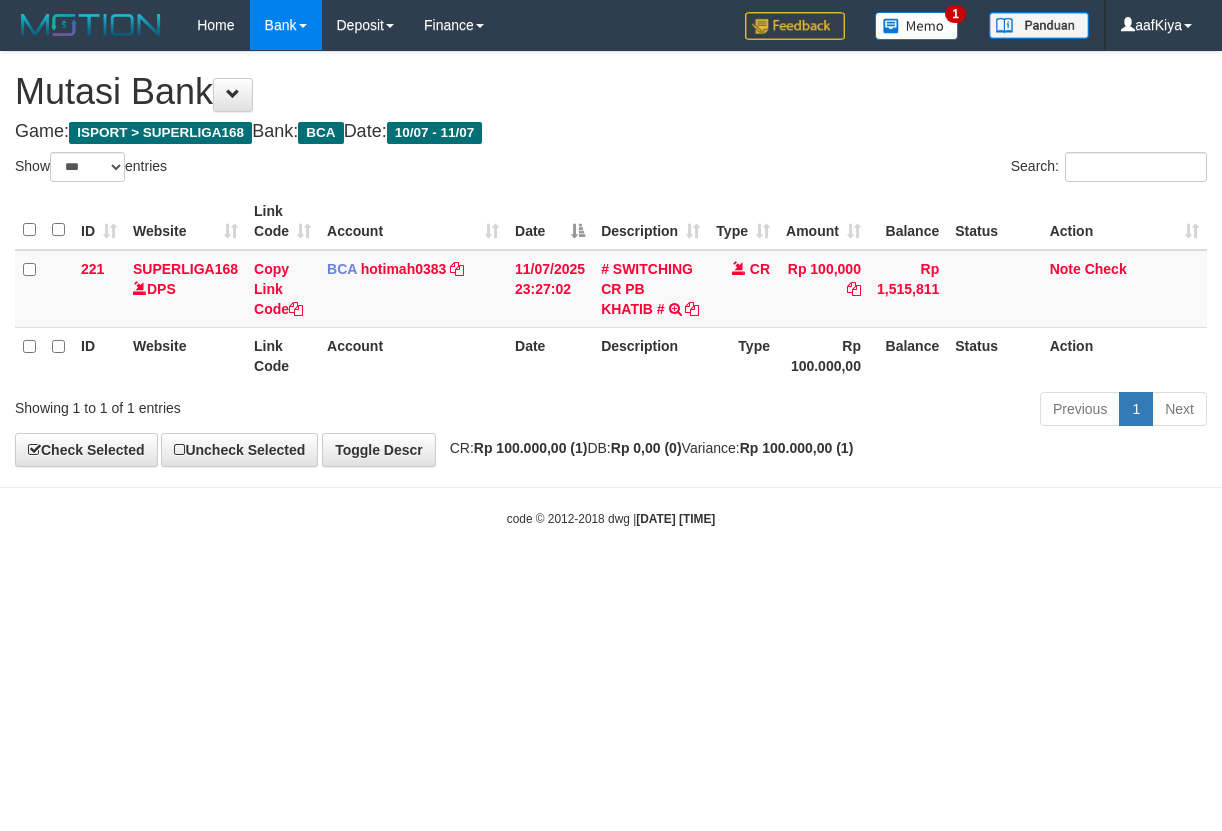 select on "***" 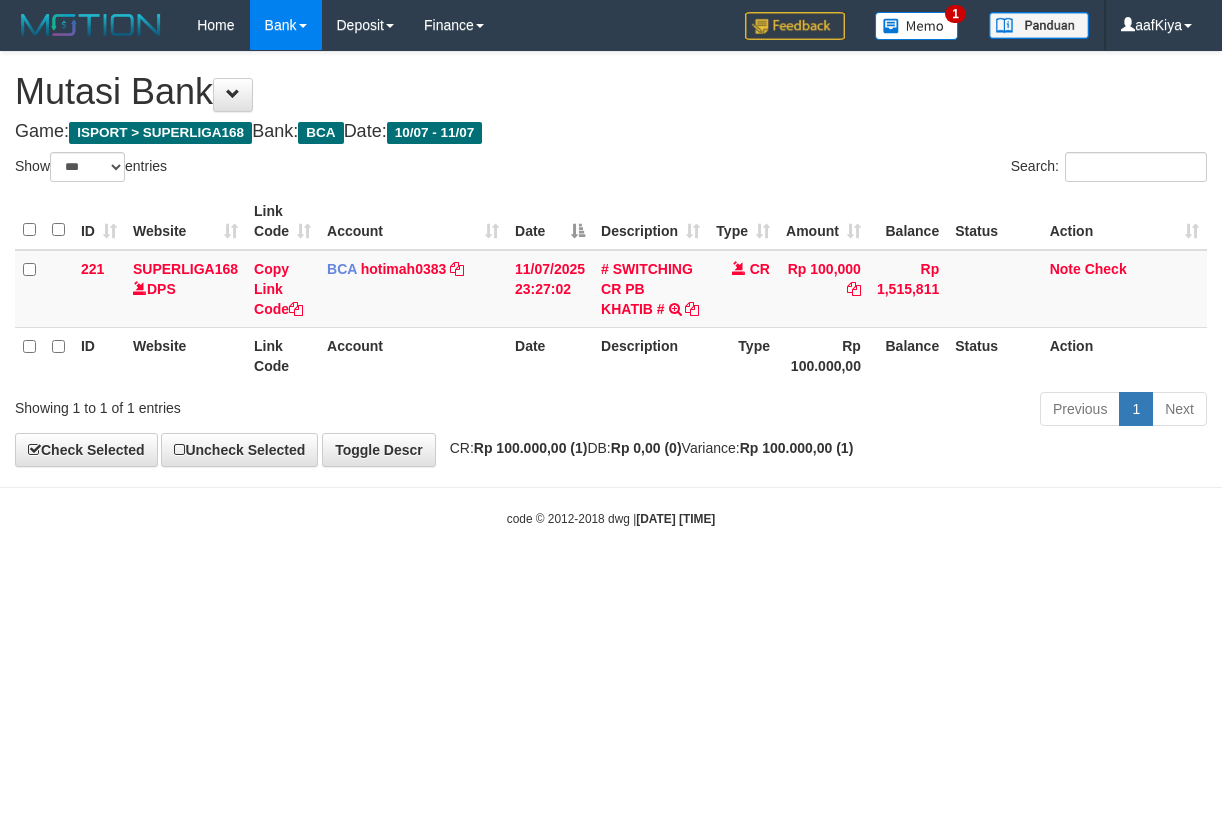 scroll, scrollTop: 0, scrollLeft: 0, axis: both 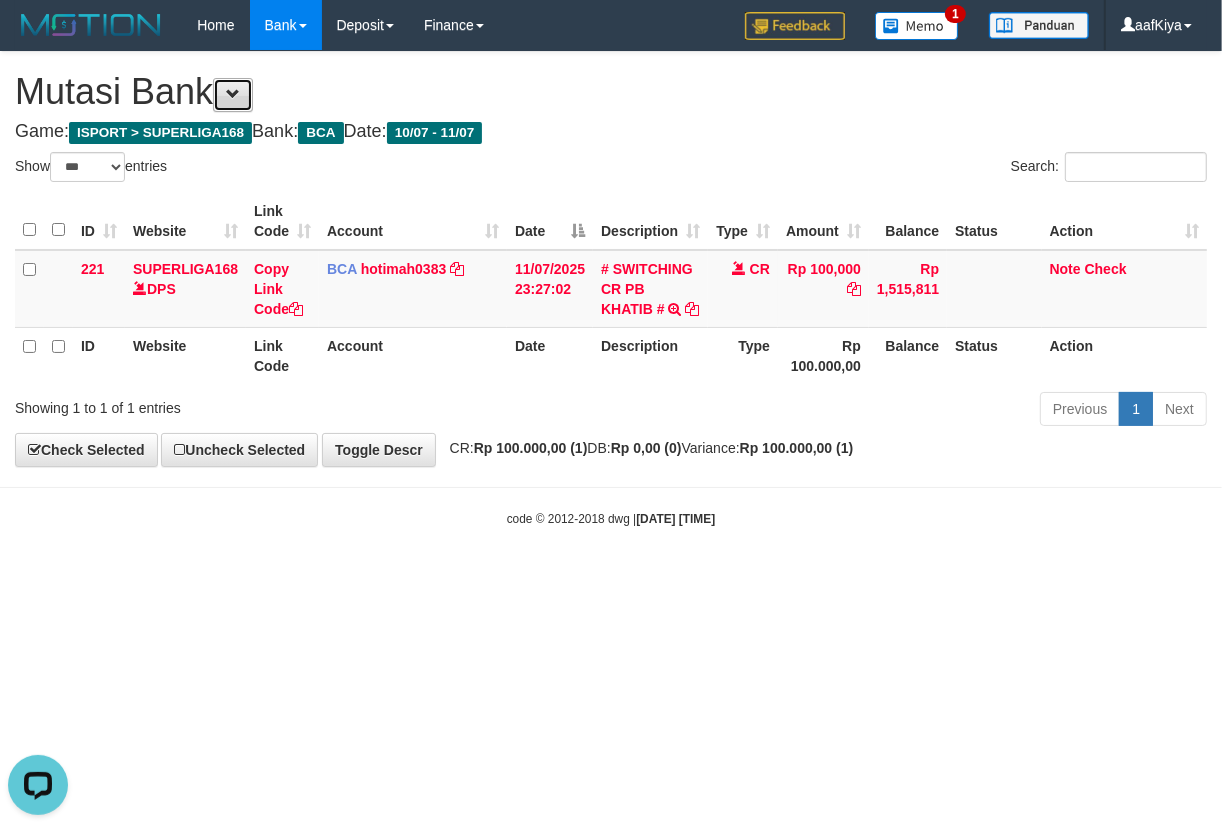 click at bounding box center (233, 95) 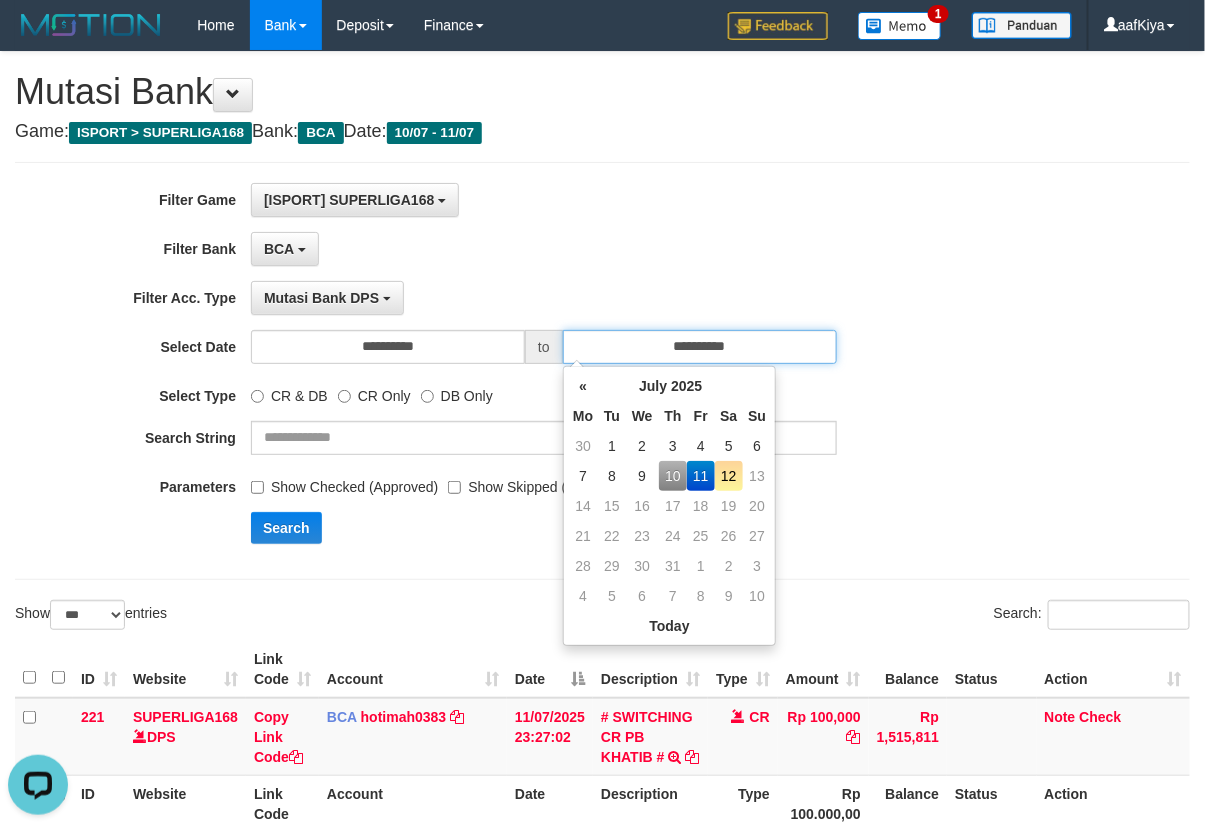 click on "**********" at bounding box center [700, 347] 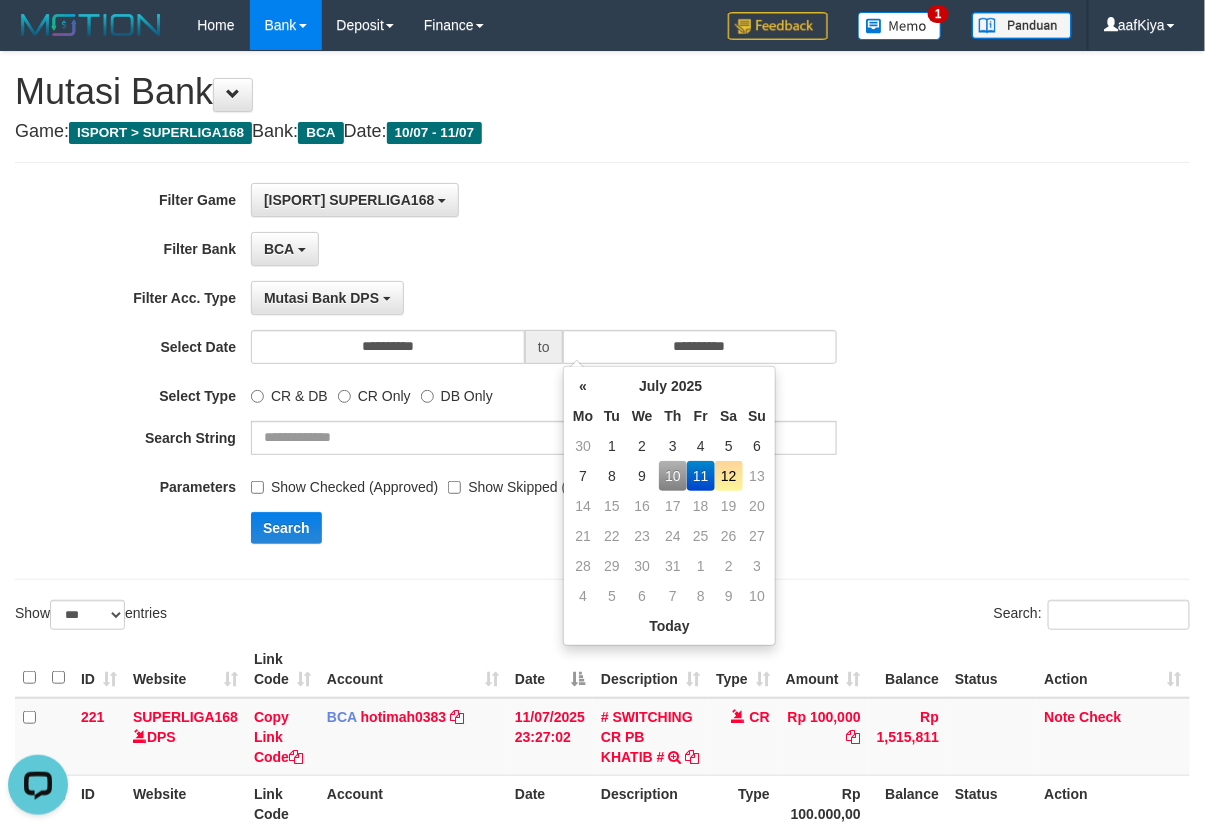 click on "12" at bounding box center (729, 476) 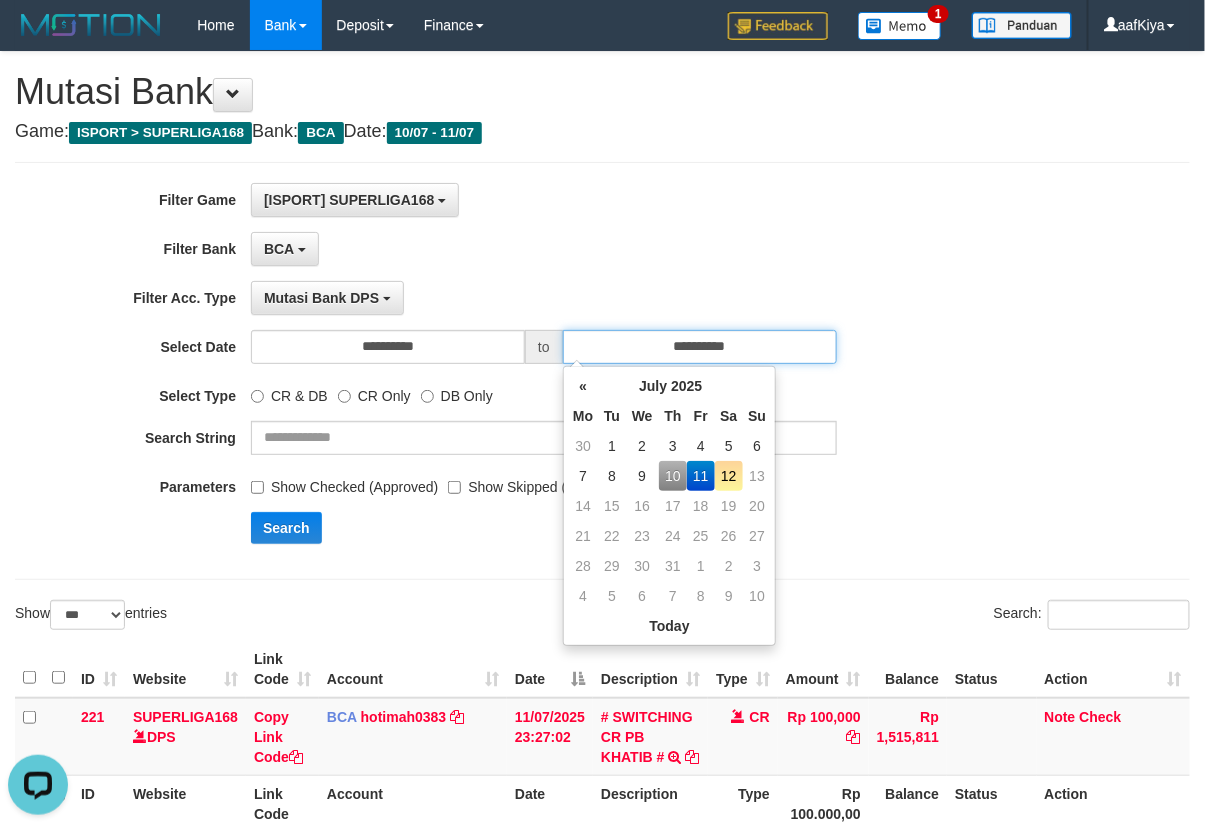 type on "**********" 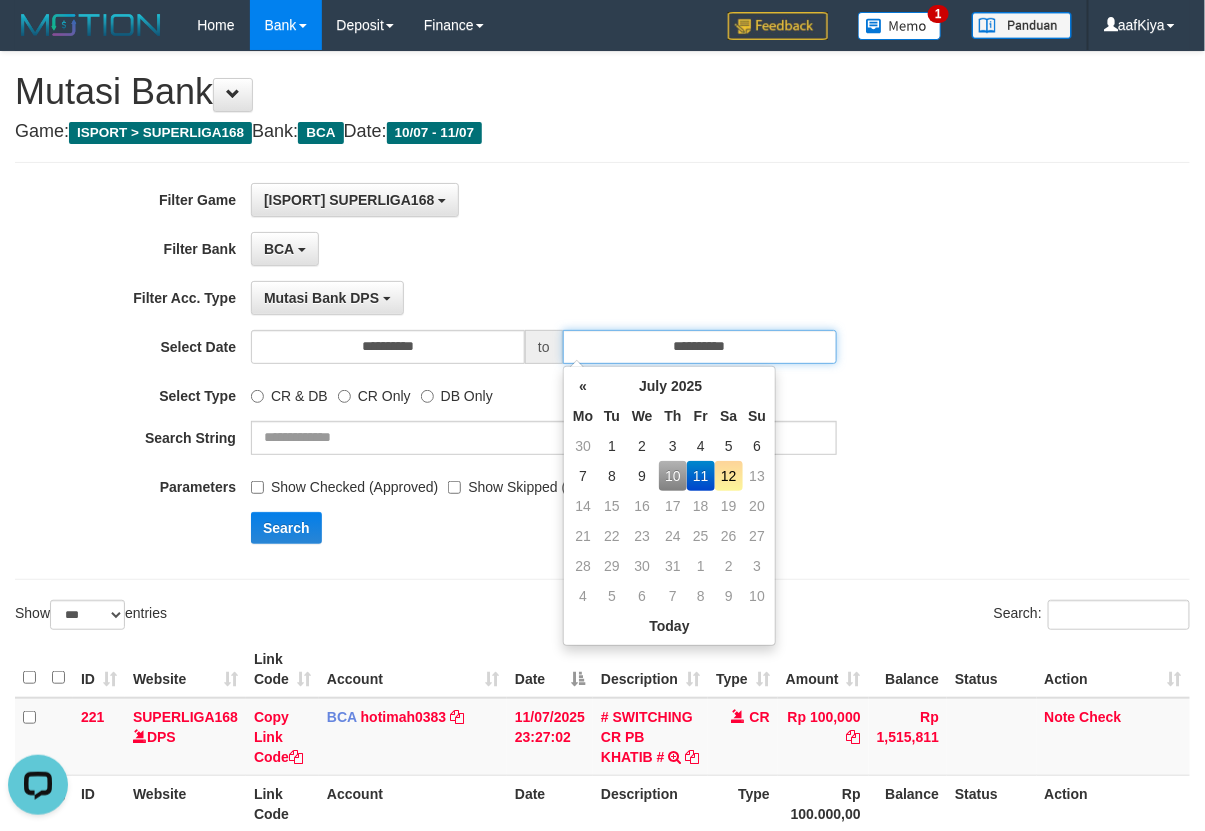 type on "**********" 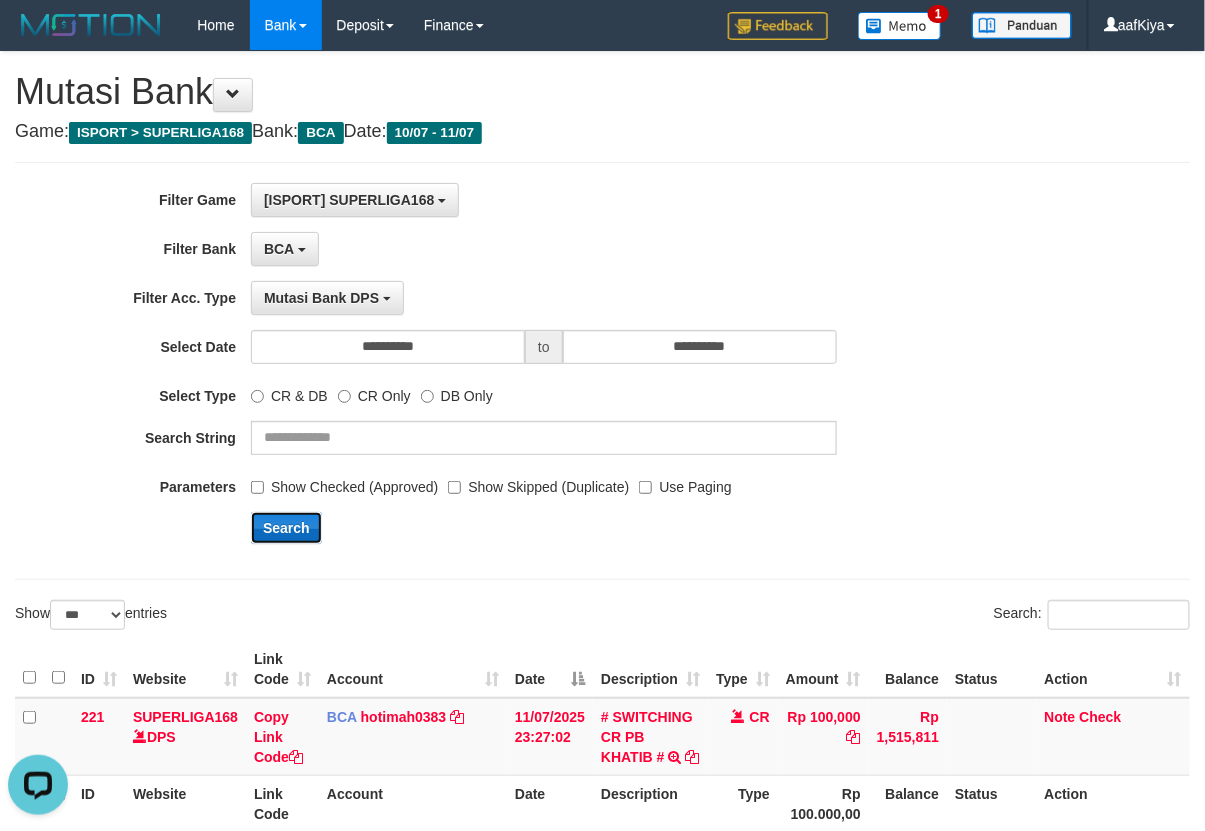 click on "Search" at bounding box center [286, 528] 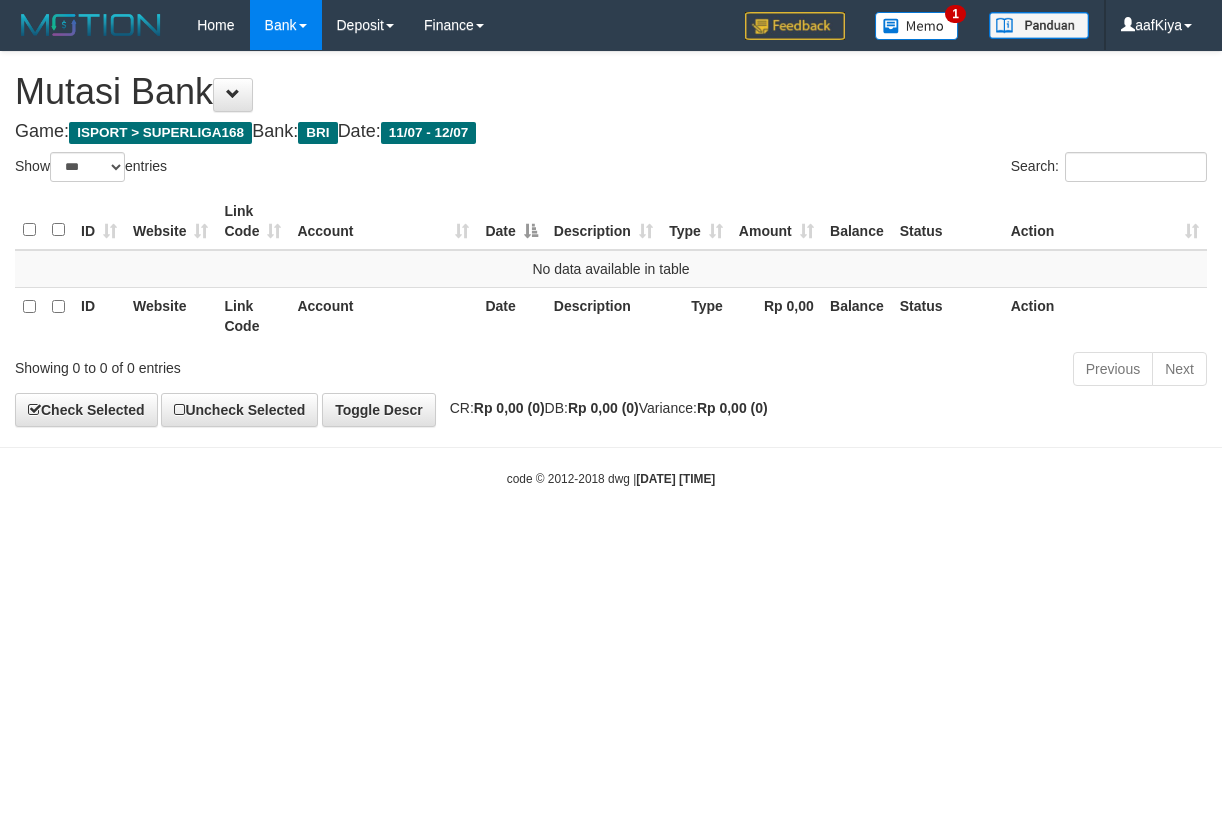 select on "***" 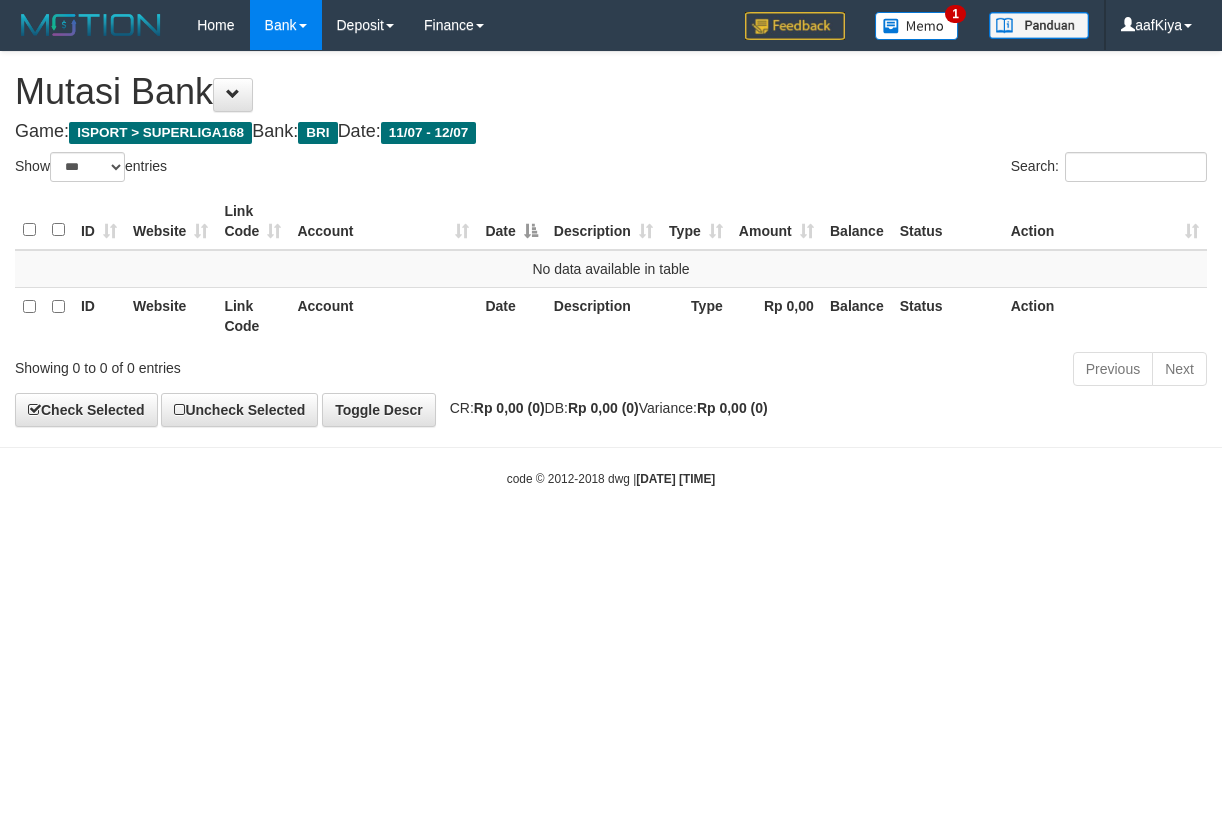 scroll, scrollTop: 0, scrollLeft: 0, axis: both 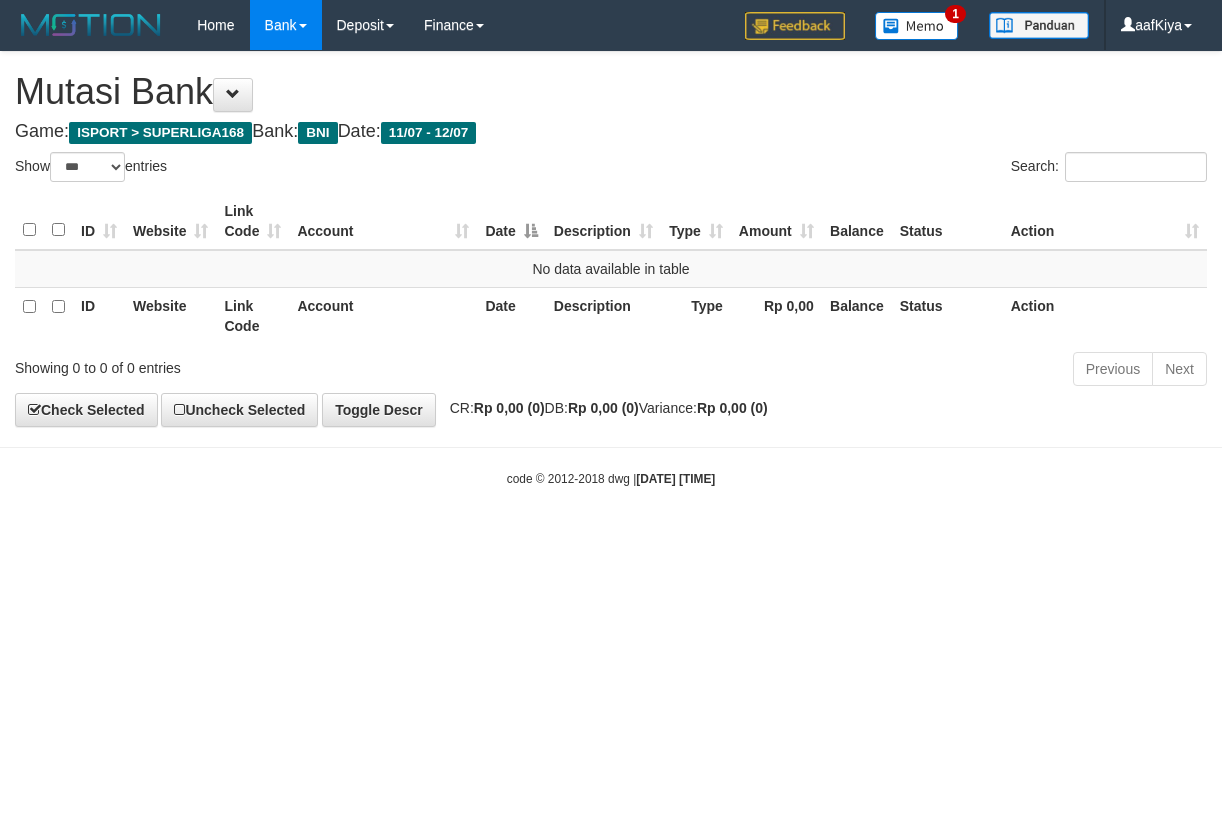 select on "***" 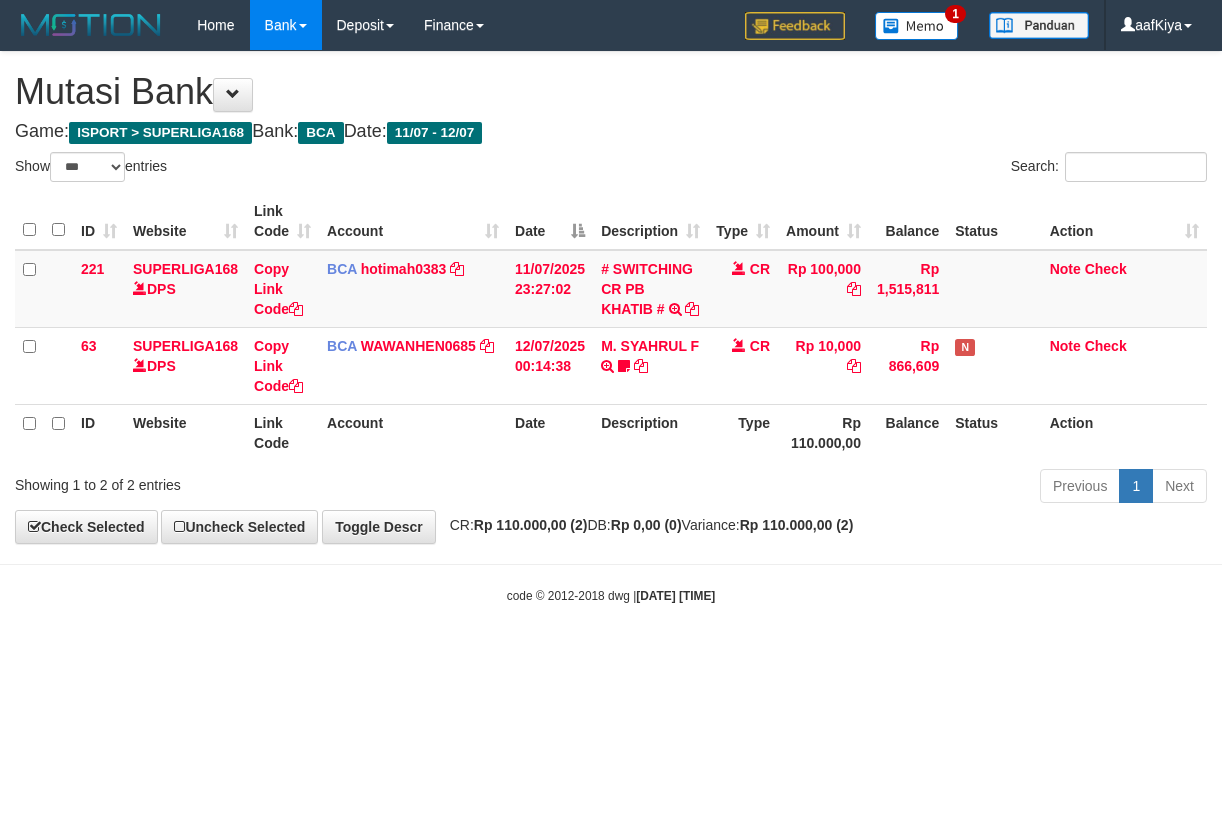 select on "***" 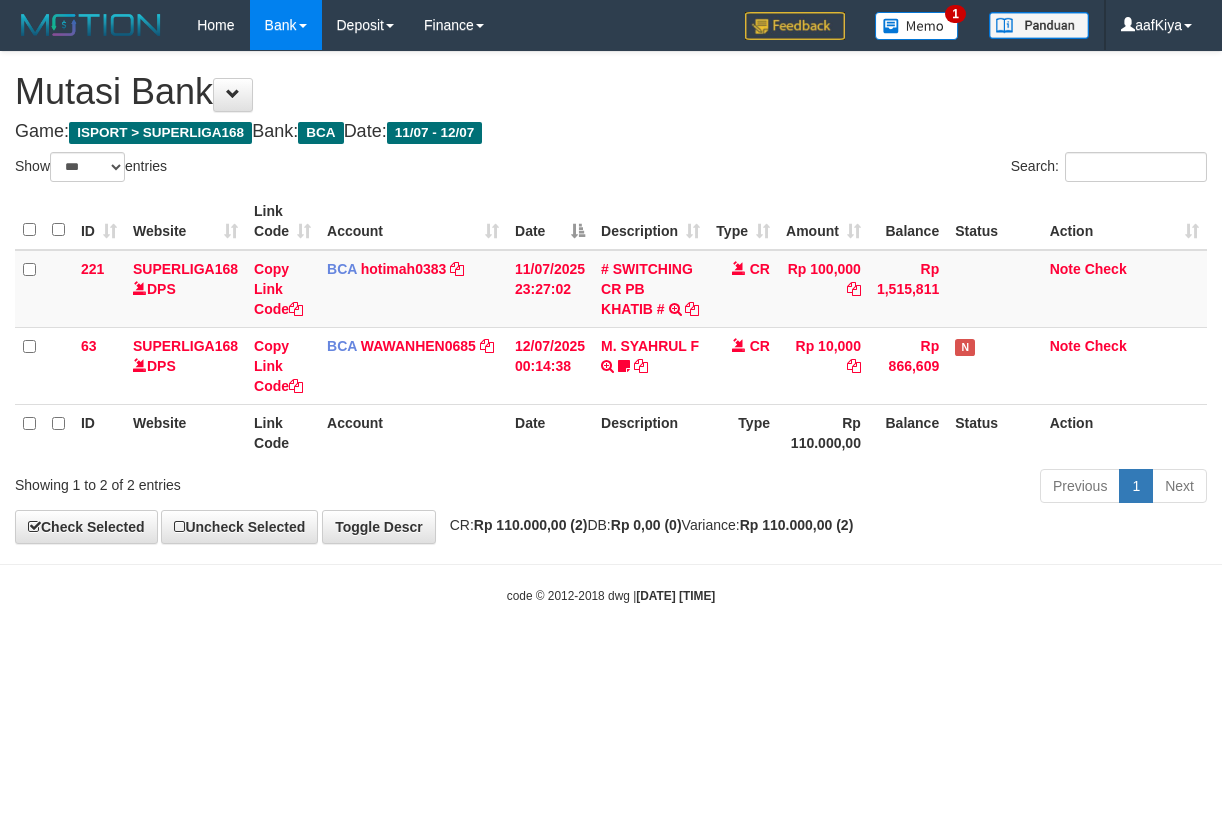 scroll, scrollTop: 0, scrollLeft: 0, axis: both 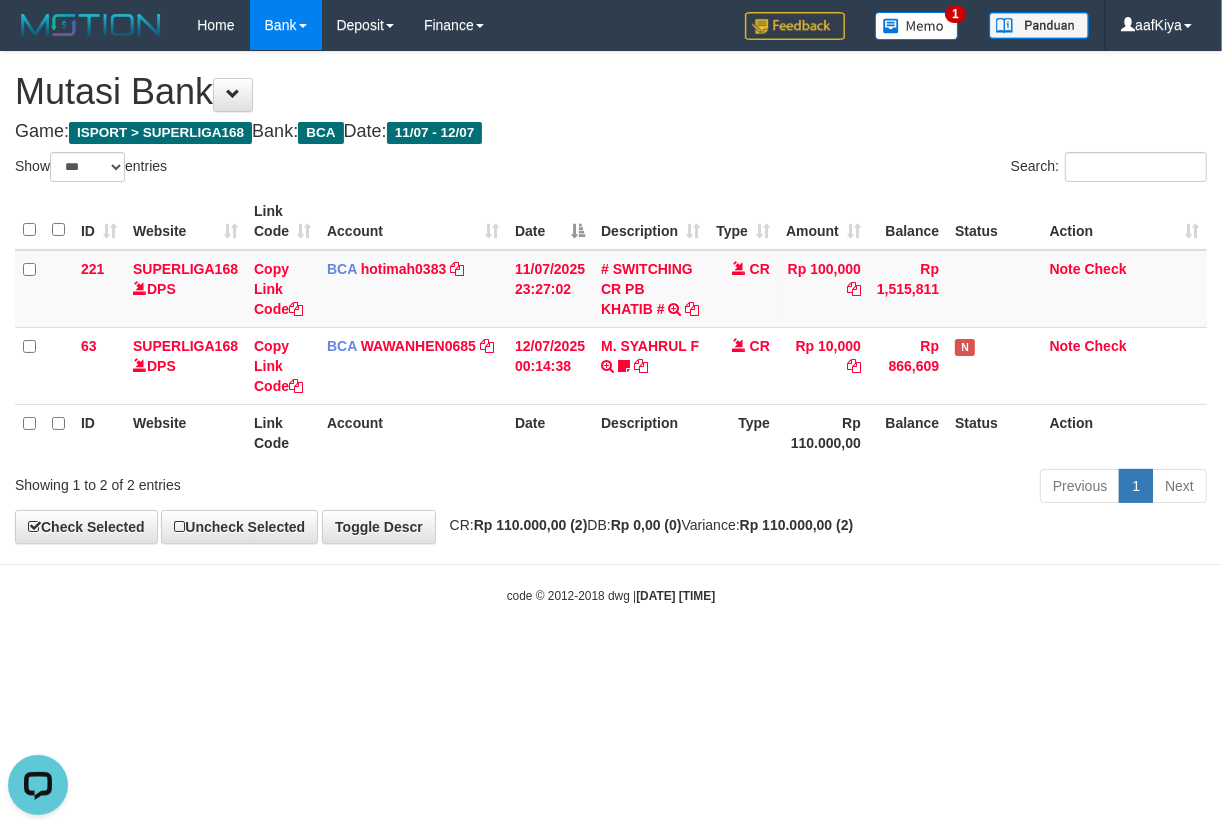 drag, startPoint x: 502, startPoint y: 590, endPoint x: 528, endPoint y: 600, distance: 27.856777 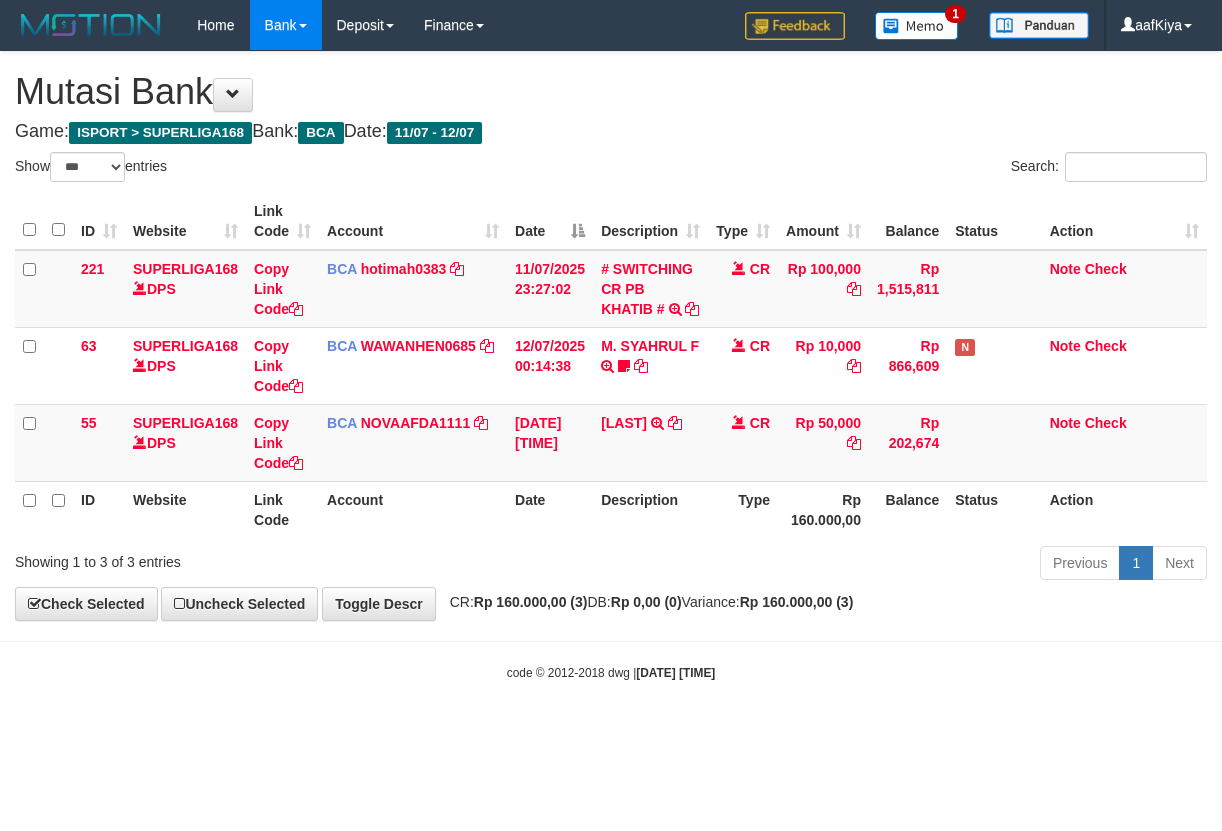 select on "***" 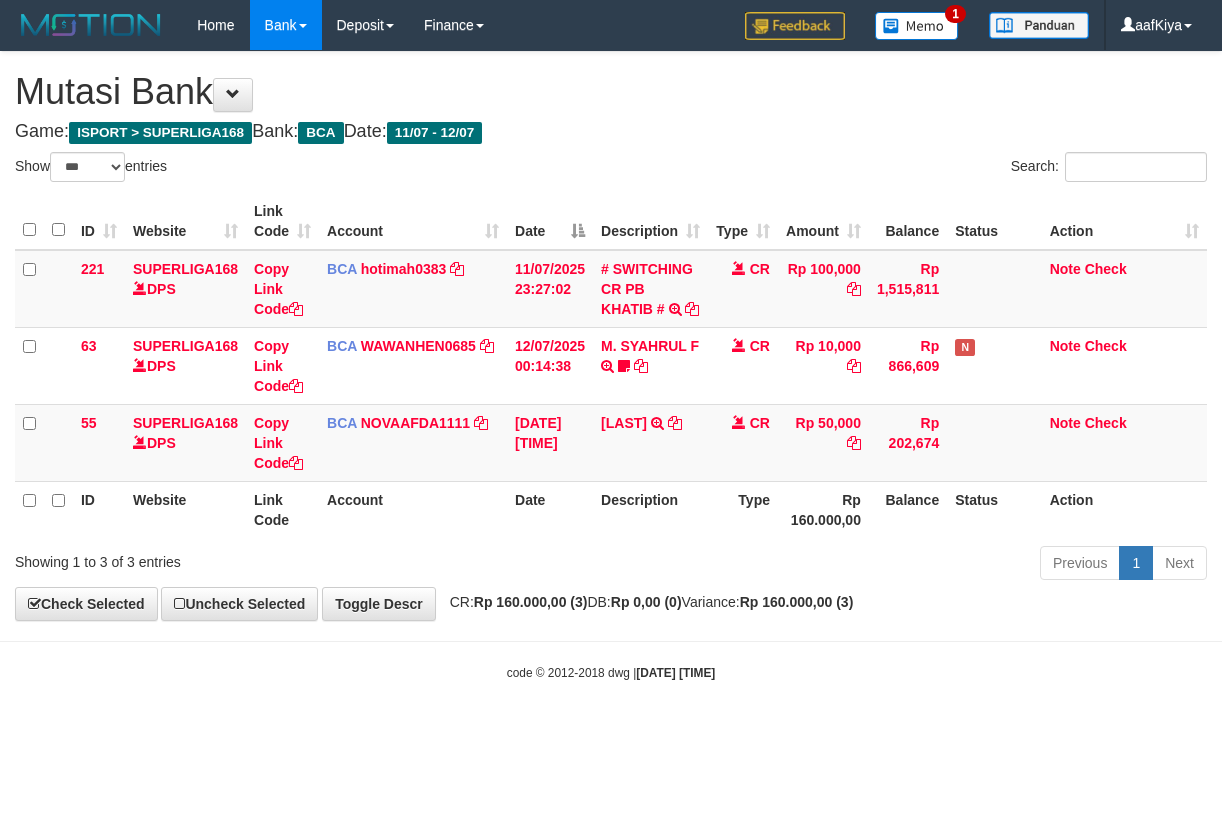 scroll, scrollTop: 0, scrollLeft: 0, axis: both 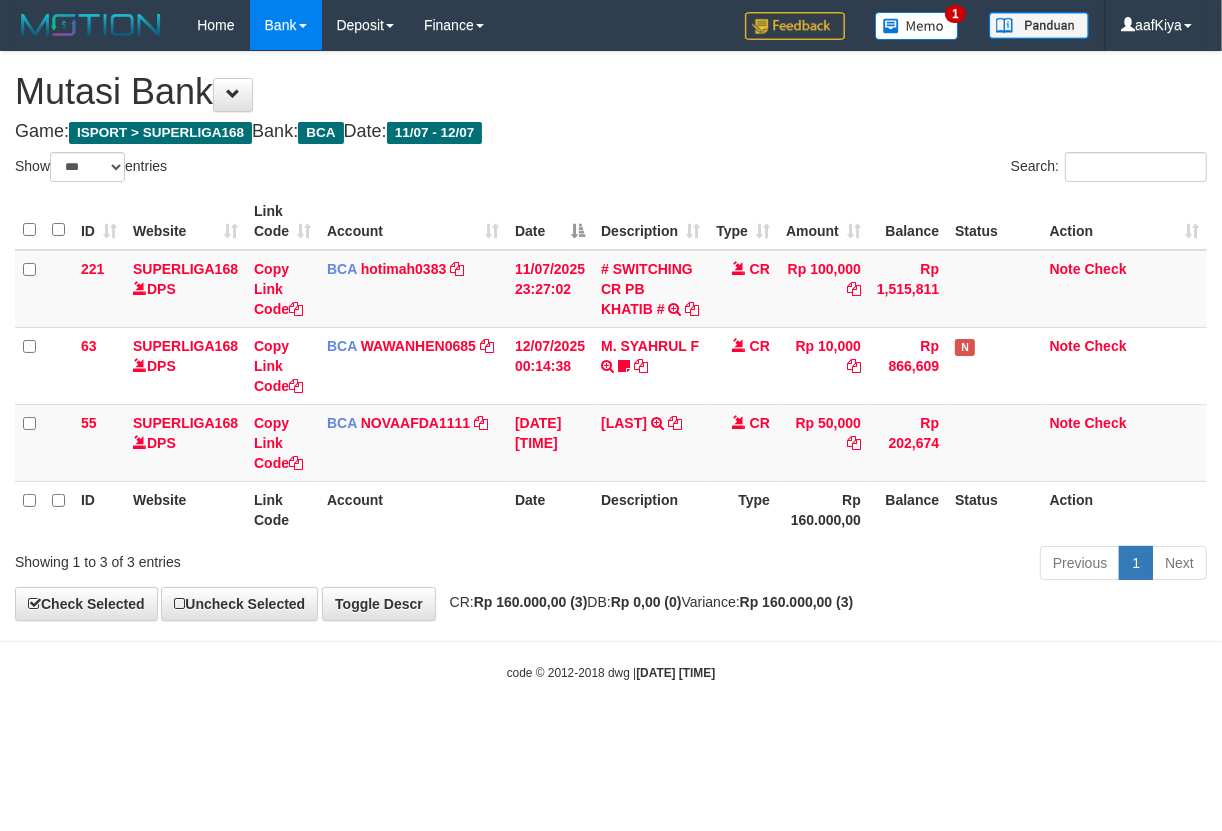 click on "Showing 1 to 3 of 3 entries Previous 1 Next" at bounding box center [611, 565] 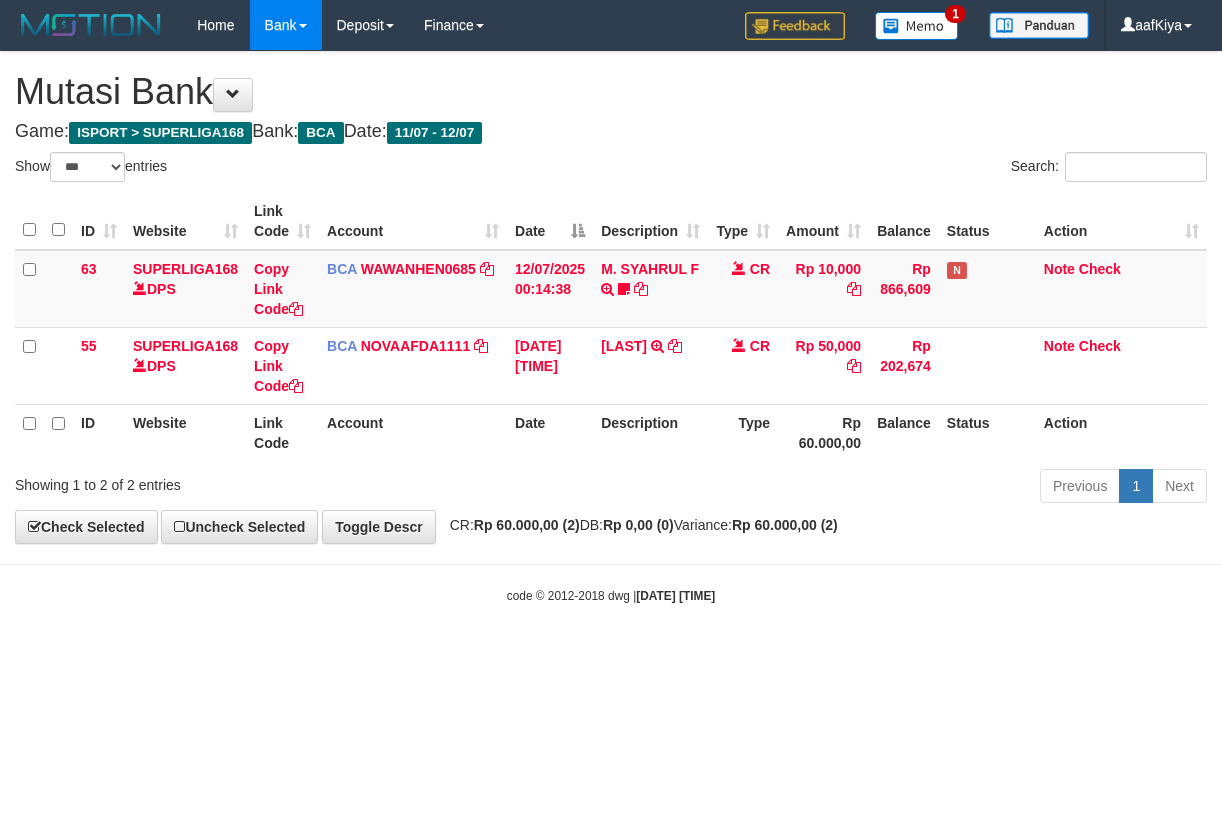 select on "***" 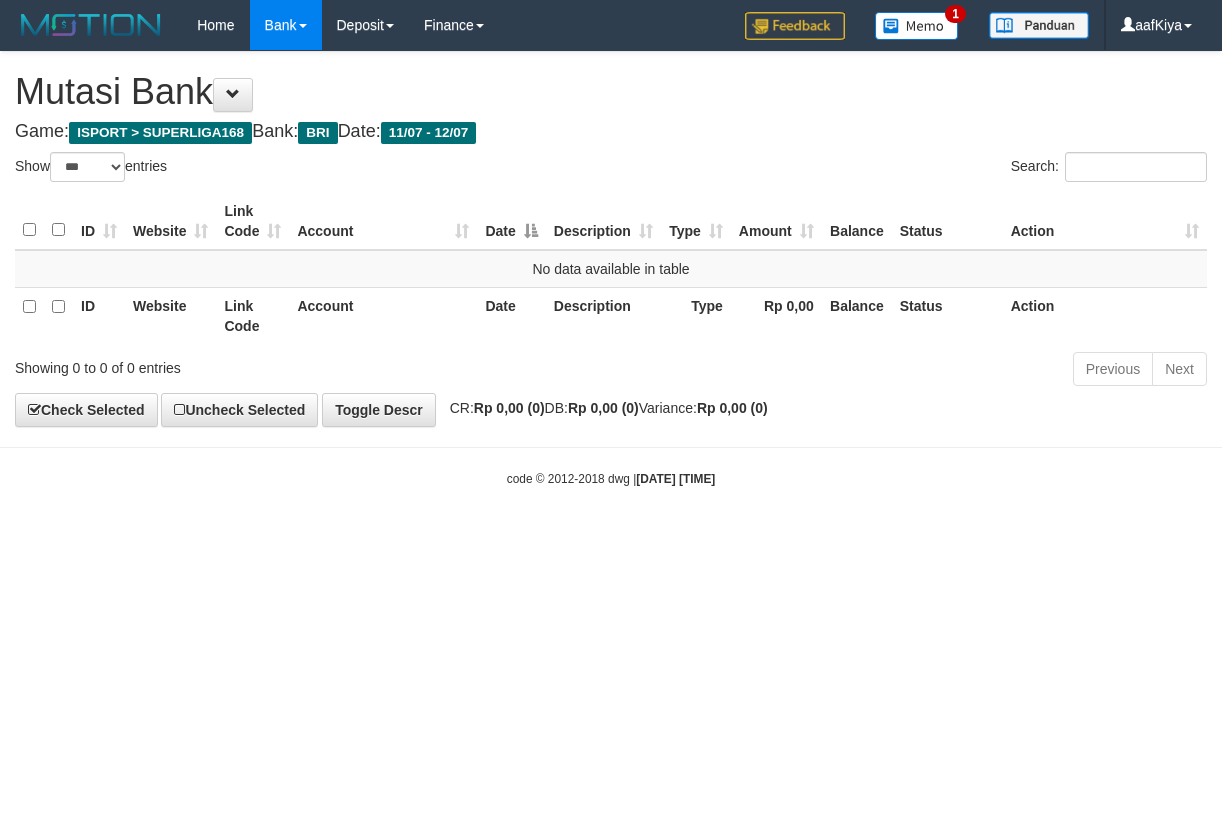 select on "***" 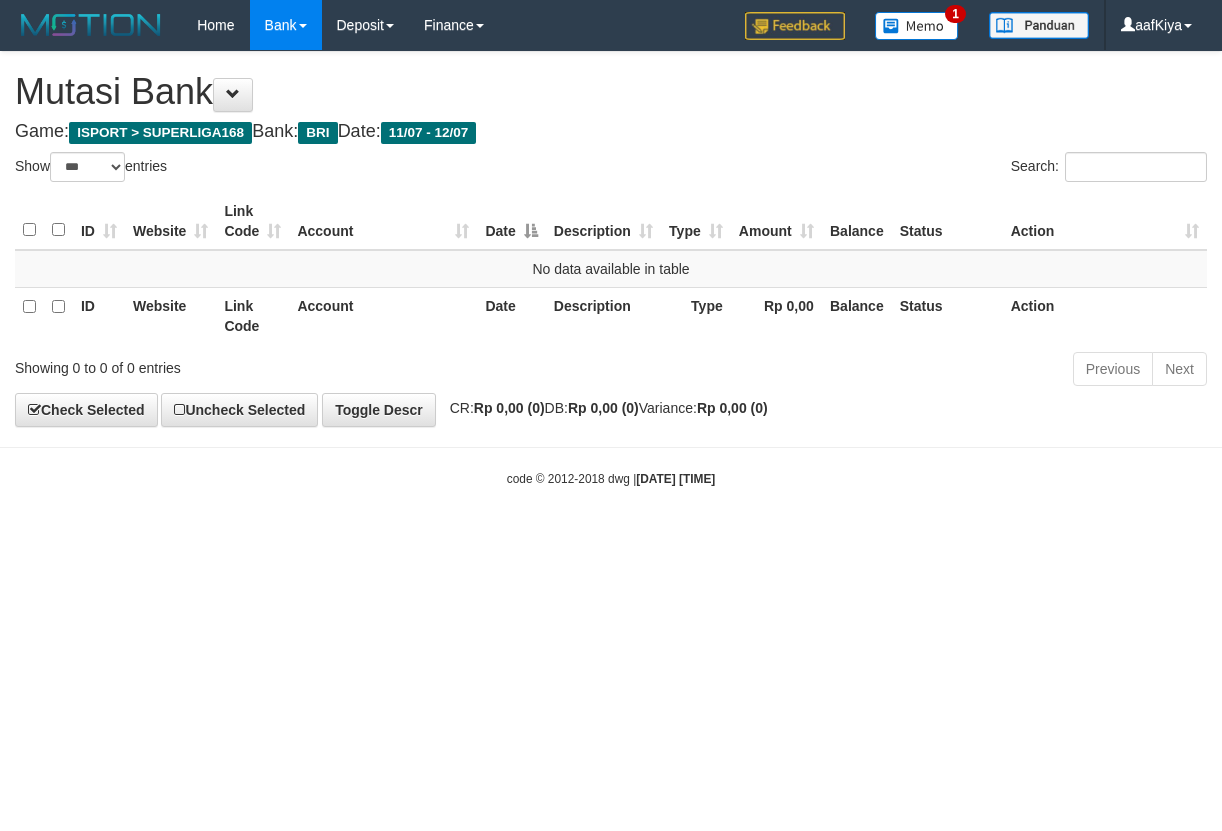 scroll, scrollTop: 0, scrollLeft: 0, axis: both 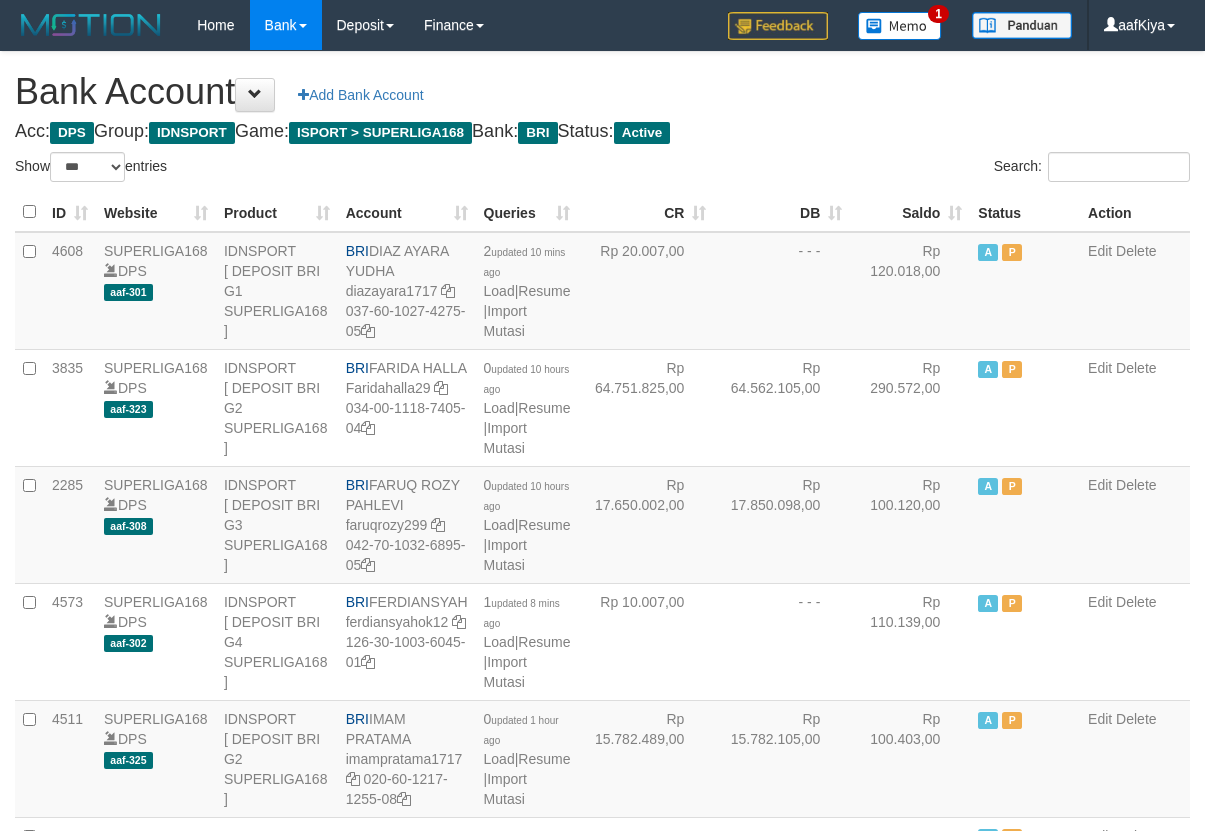 select on "***" 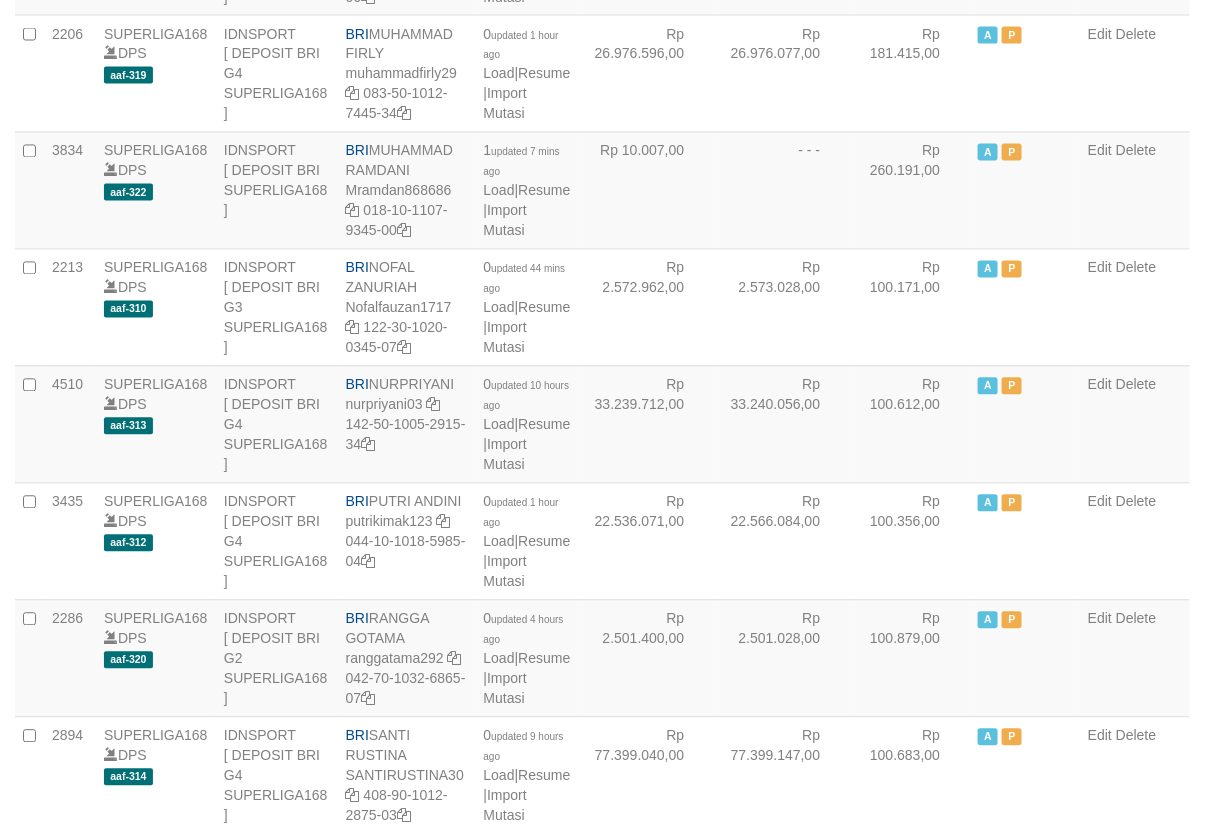 scroll, scrollTop: 1077, scrollLeft: 0, axis: vertical 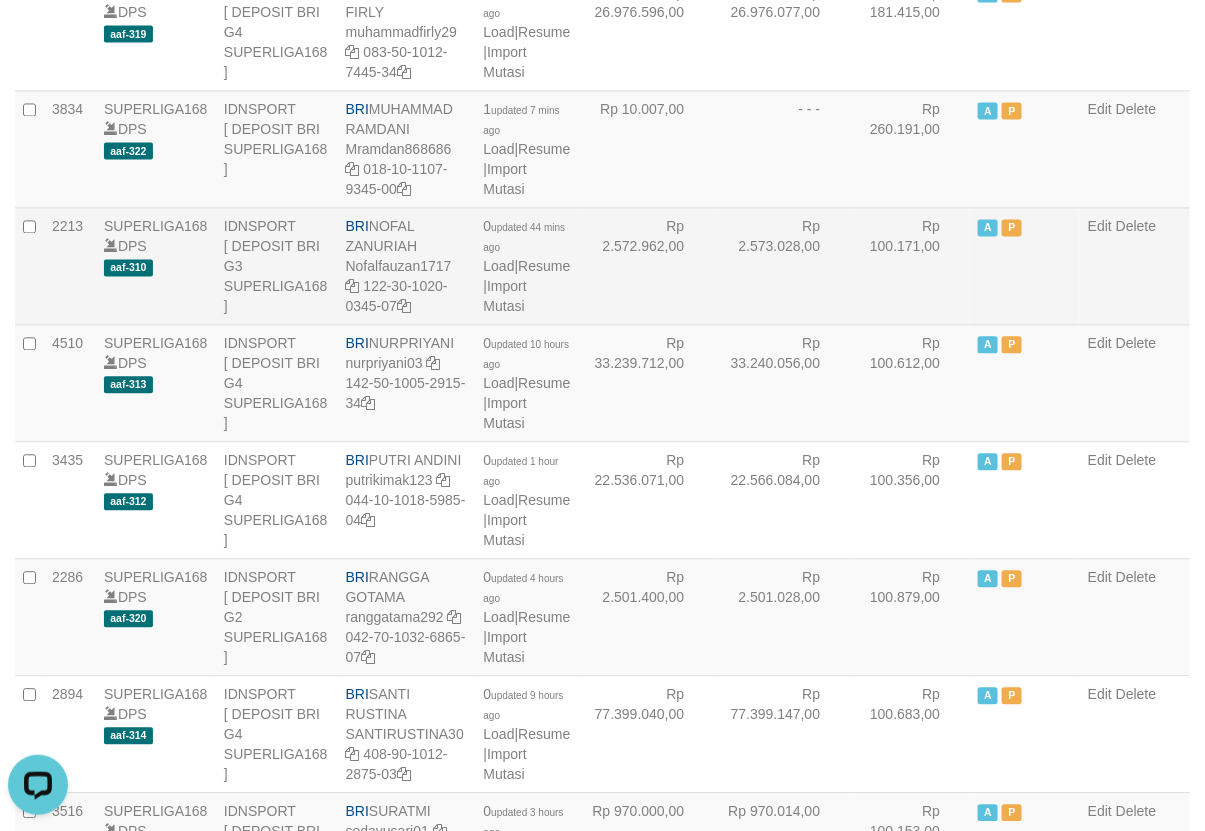 click on "Rp 2.573.028,00" at bounding box center [782, 266] 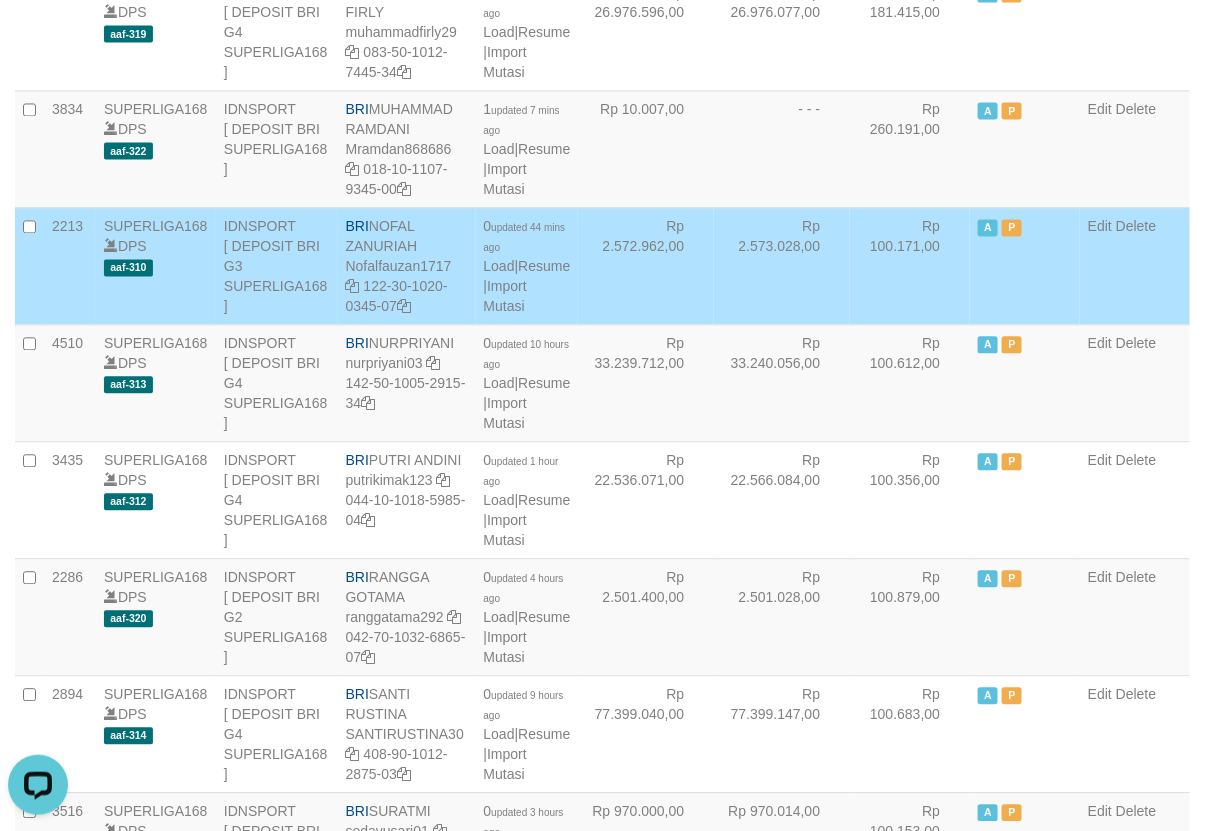 scroll, scrollTop: 1948, scrollLeft: 0, axis: vertical 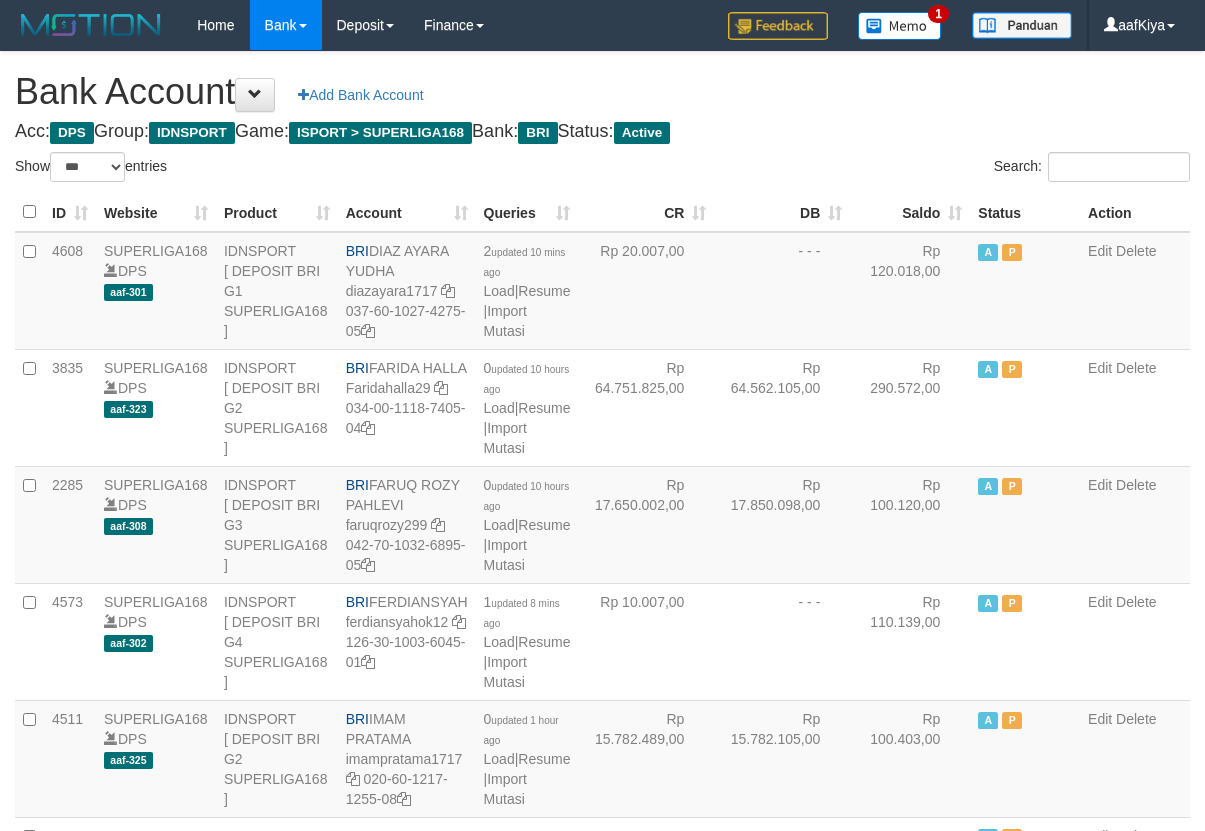 select on "***" 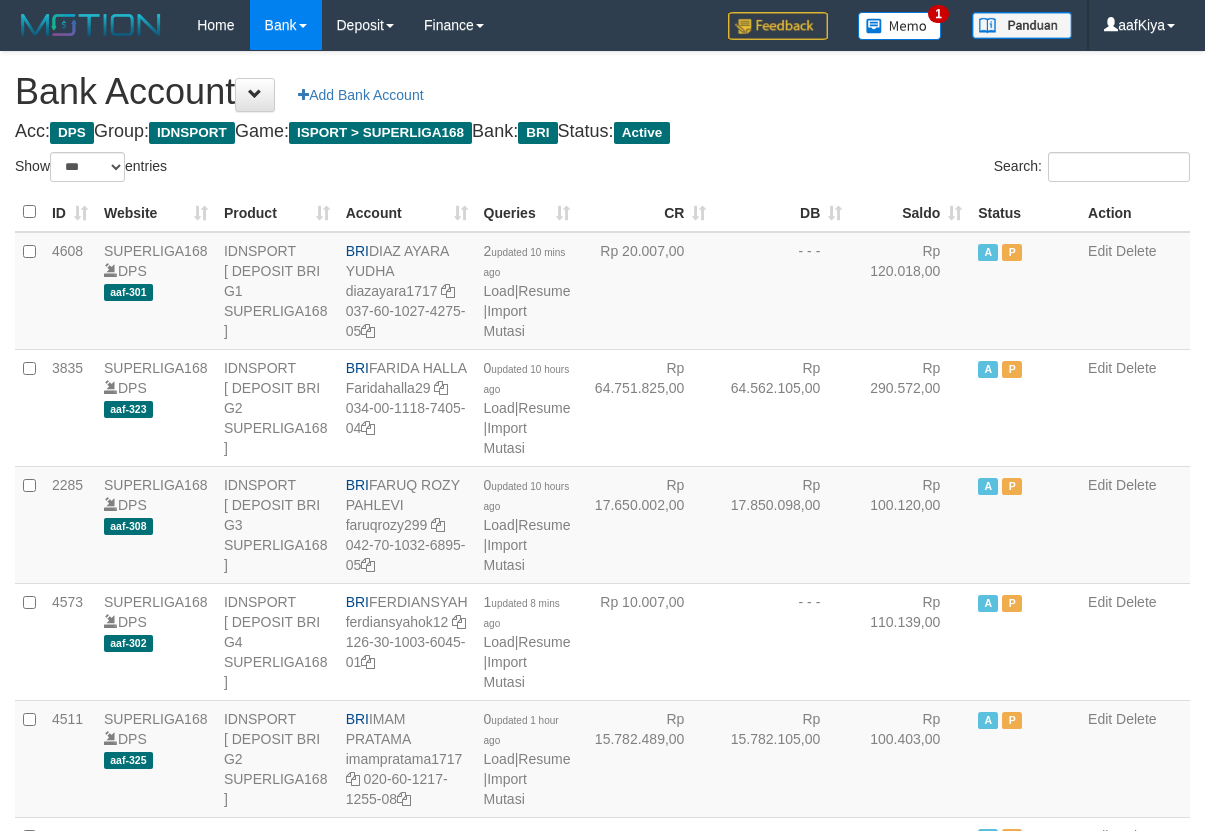 scroll, scrollTop: 1077, scrollLeft: 0, axis: vertical 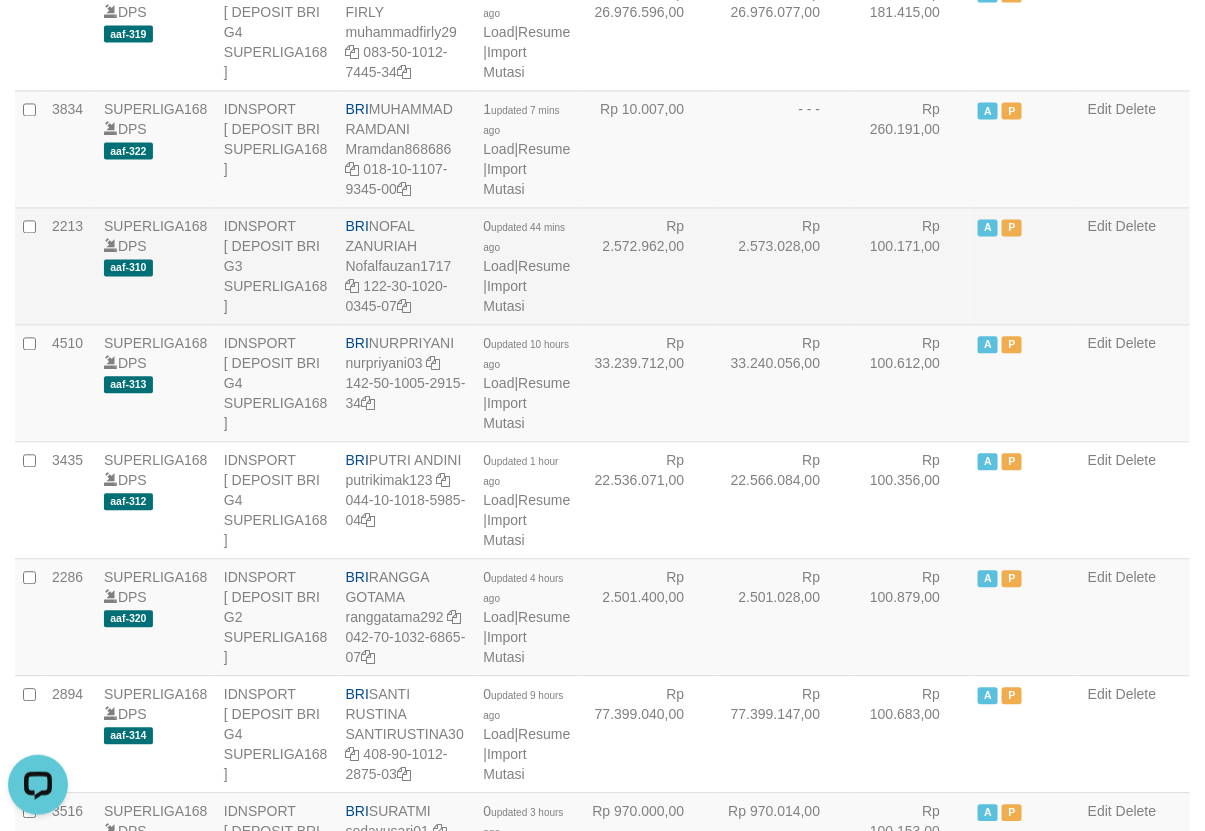 click on "BRI
NOFAL ZANURIAH
Nofalfauzan1717
122-30-1020-0345-07" at bounding box center [407, 266] 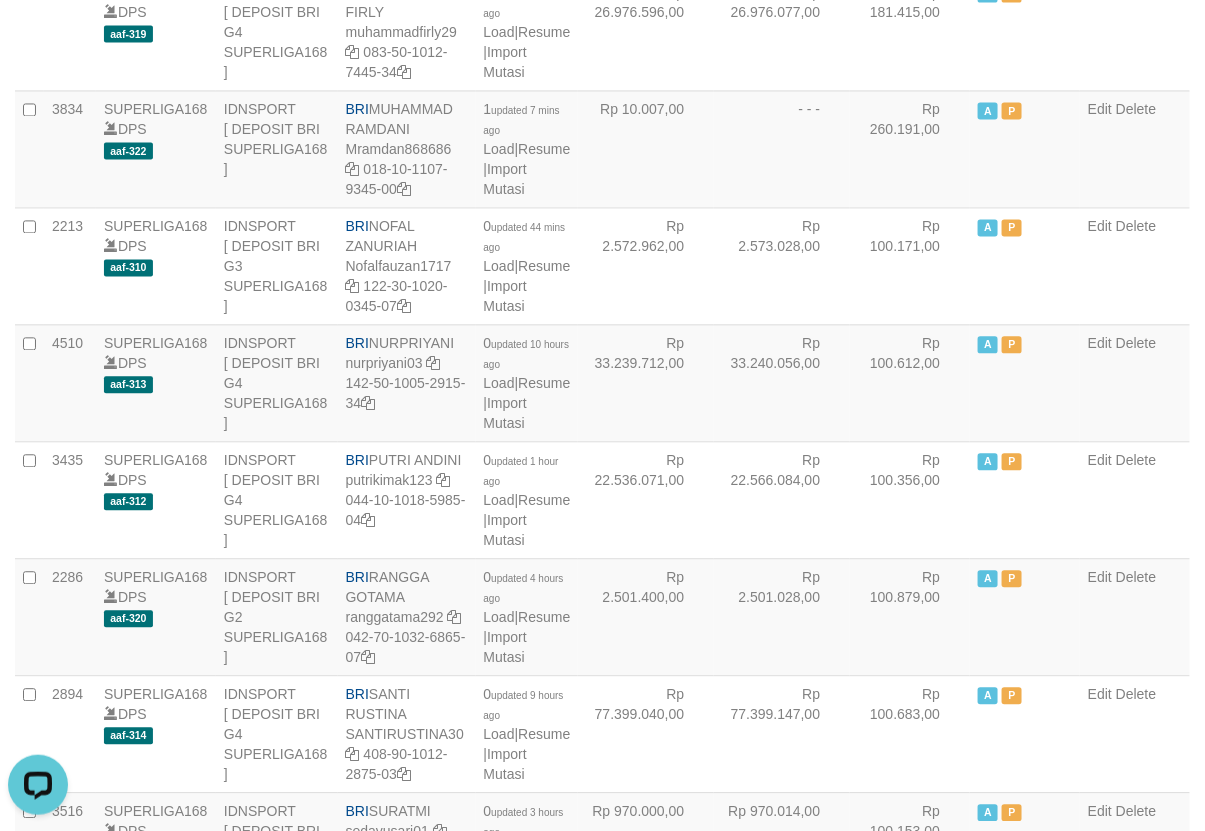scroll, scrollTop: 520, scrollLeft: 0, axis: vertical 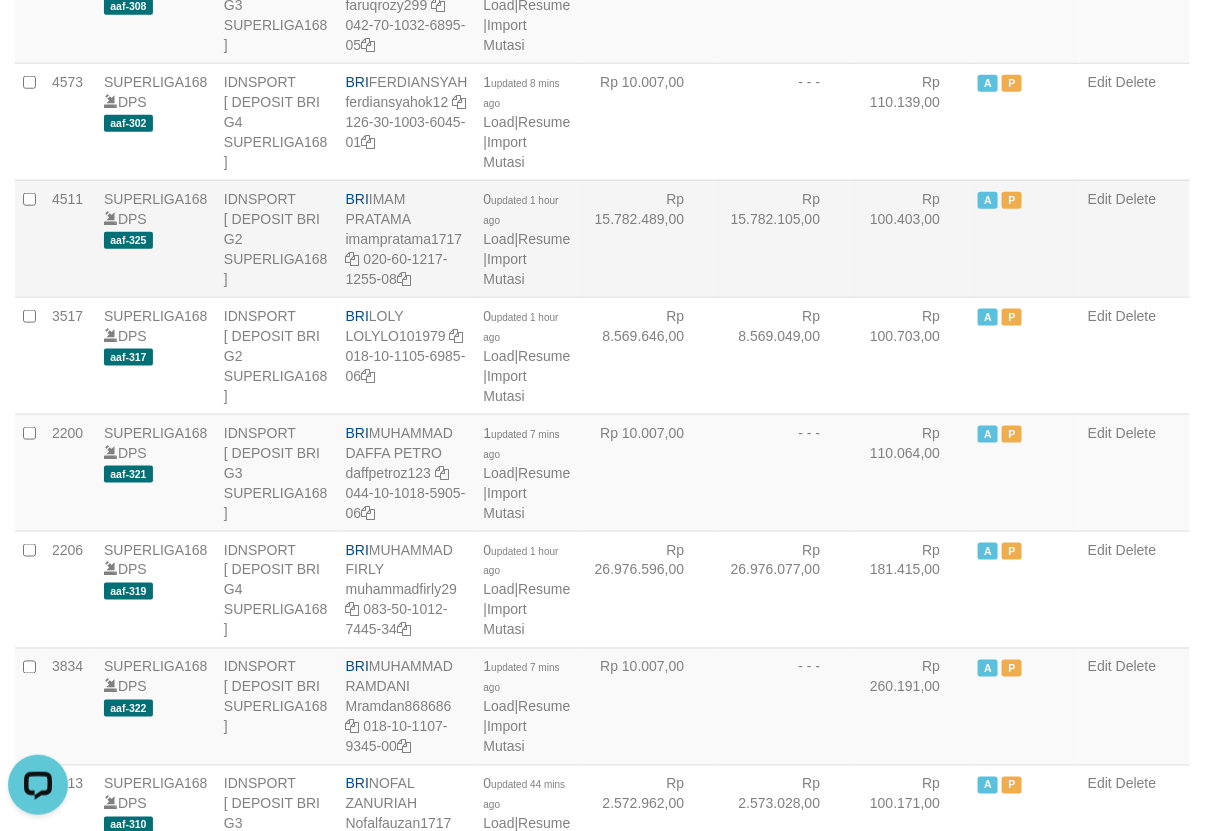 click on "Rp 15.782.105,00" at bounding box center [782, 238] 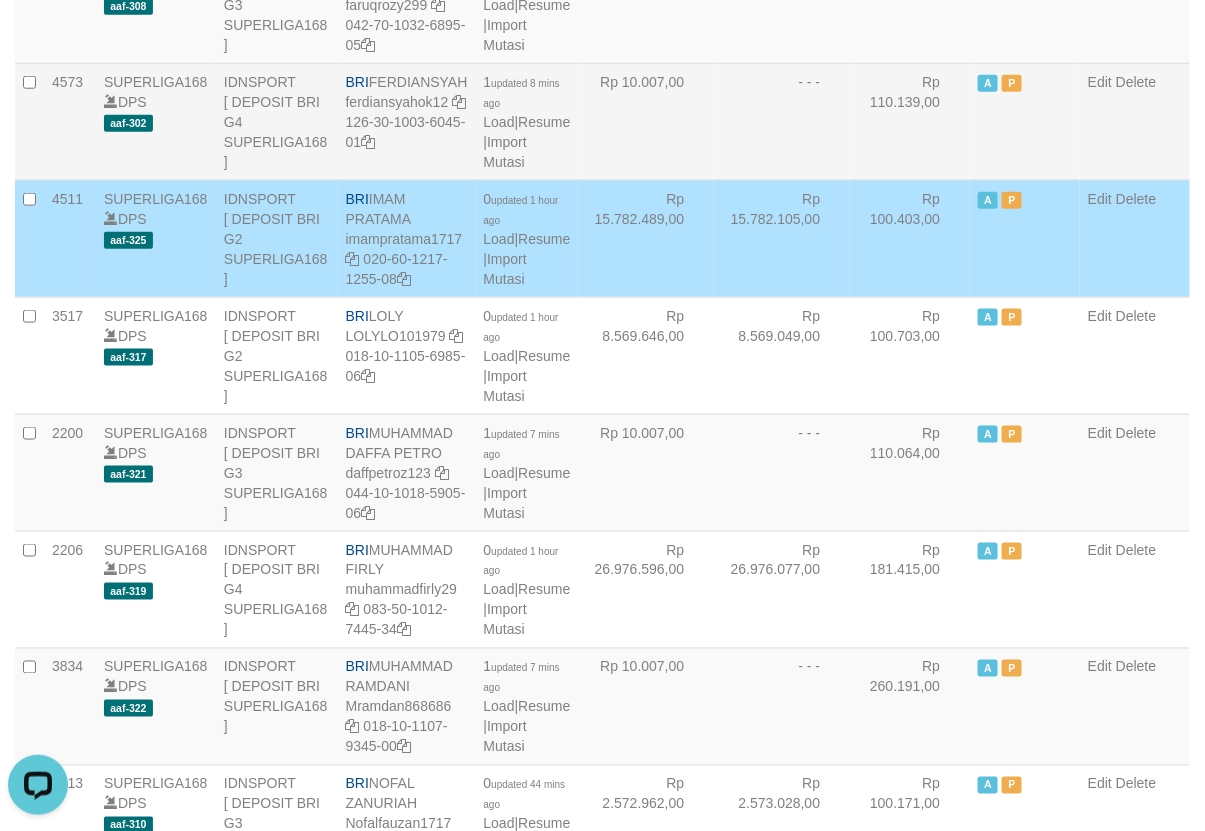 click on "Rp 110.139,00" at bounding box center [910, 121] 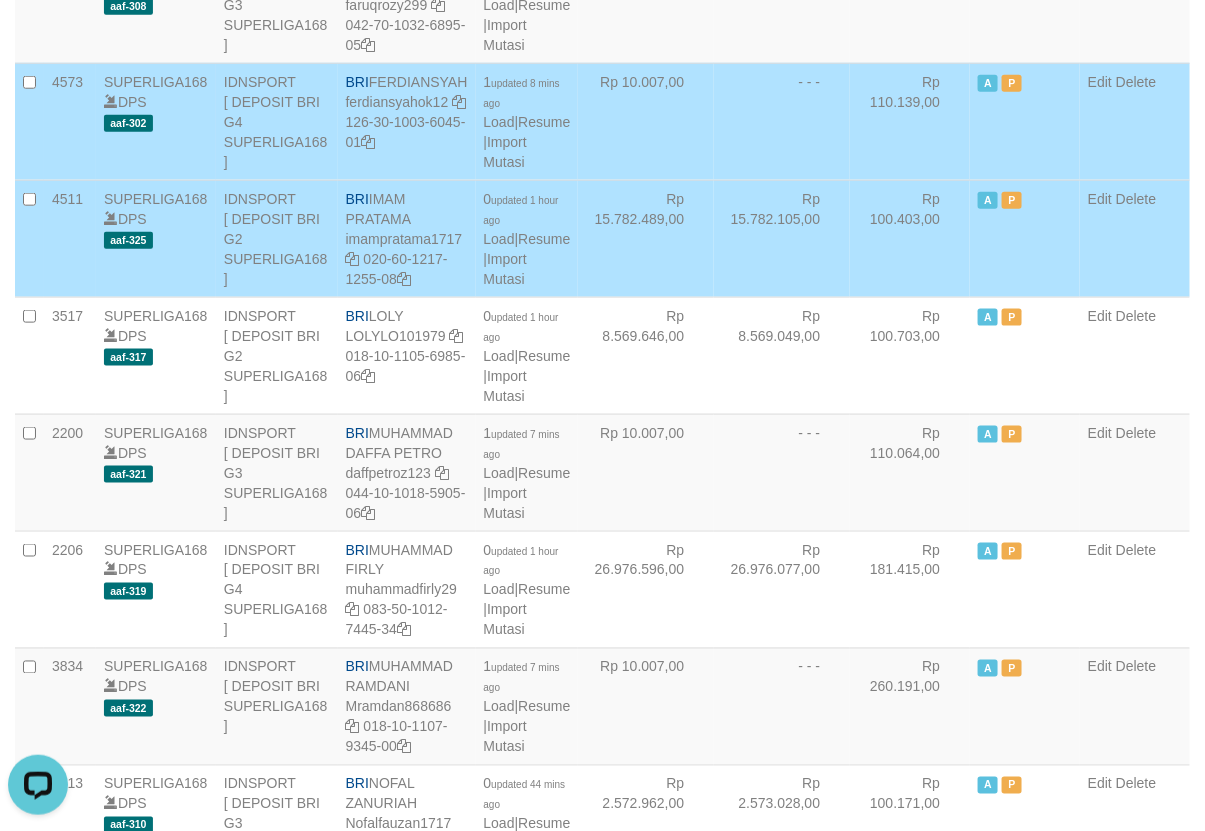 scroll, scrollTop: 1342, scrollLeft: 0, axis: vertical 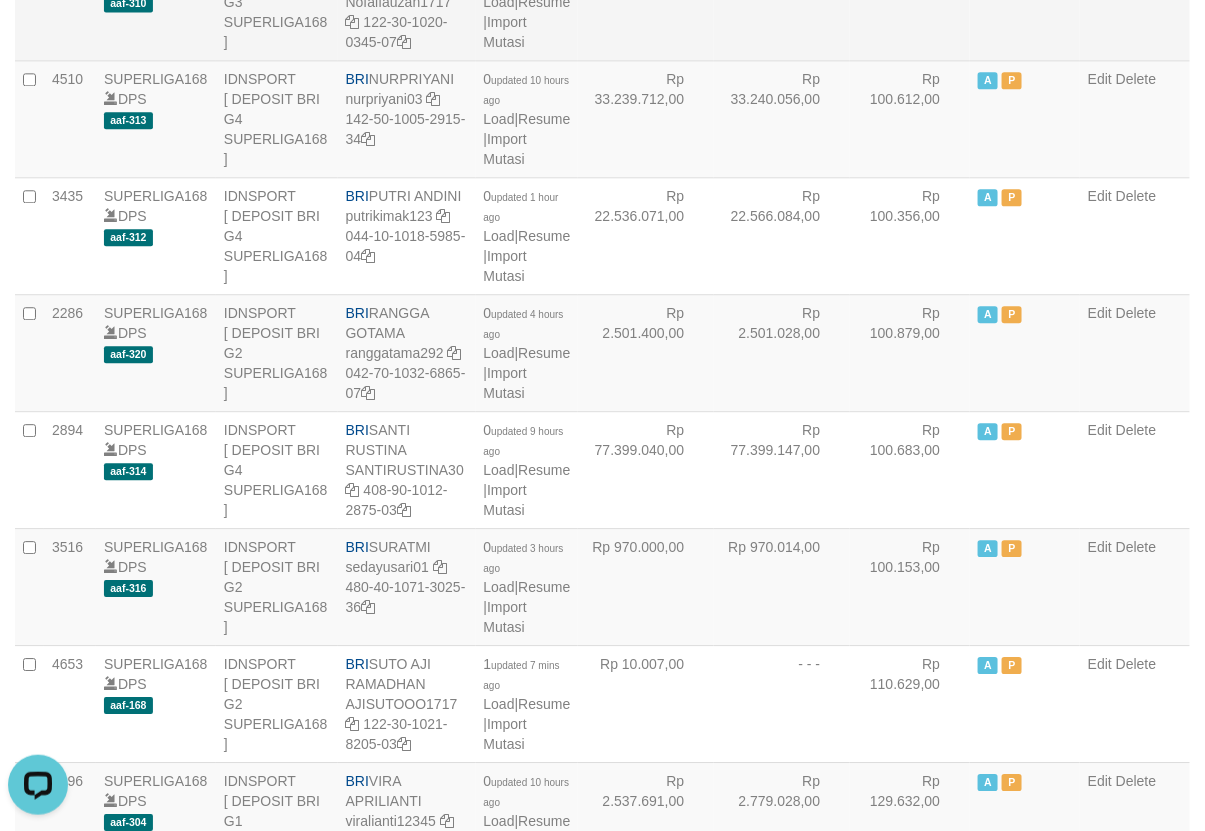 click on "Rp 100.171,00" at bounding box center (910, 1) 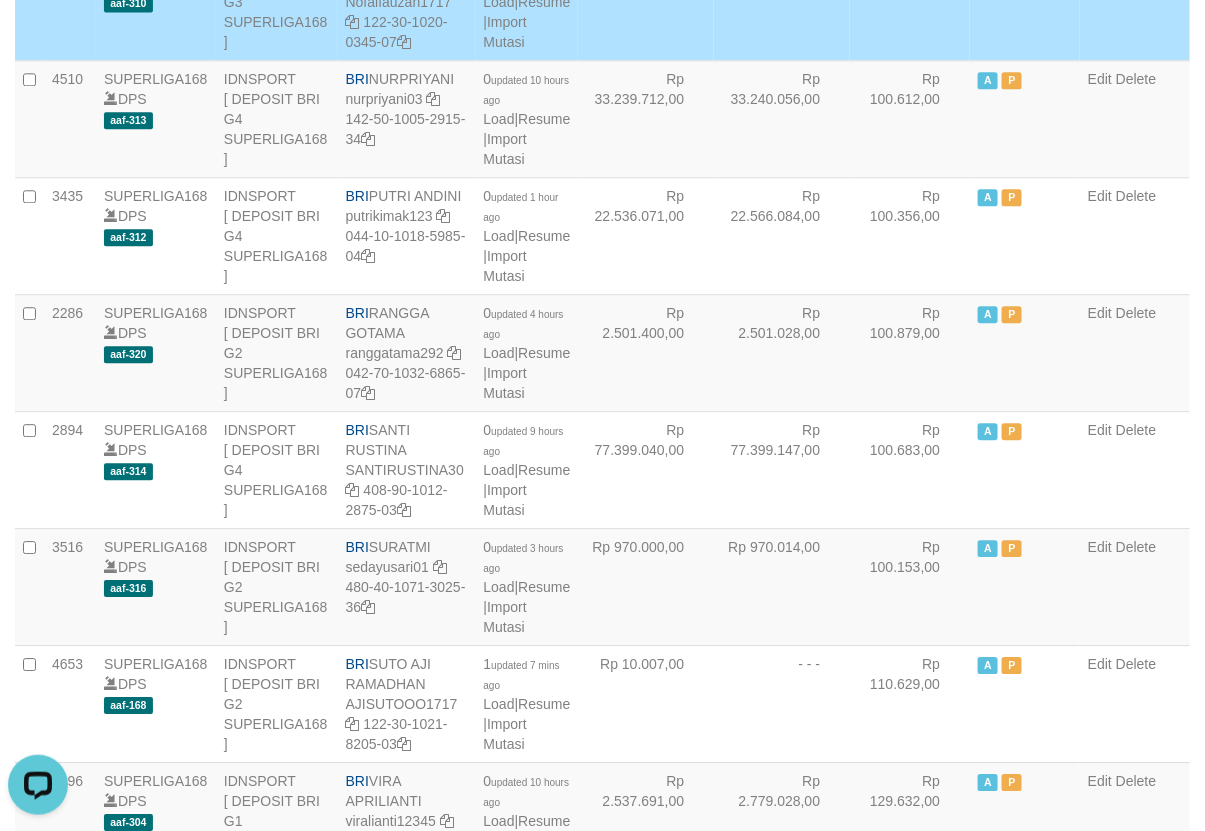 scroll, scrollTop: 804, scrollLeft: 0, axis: vertical 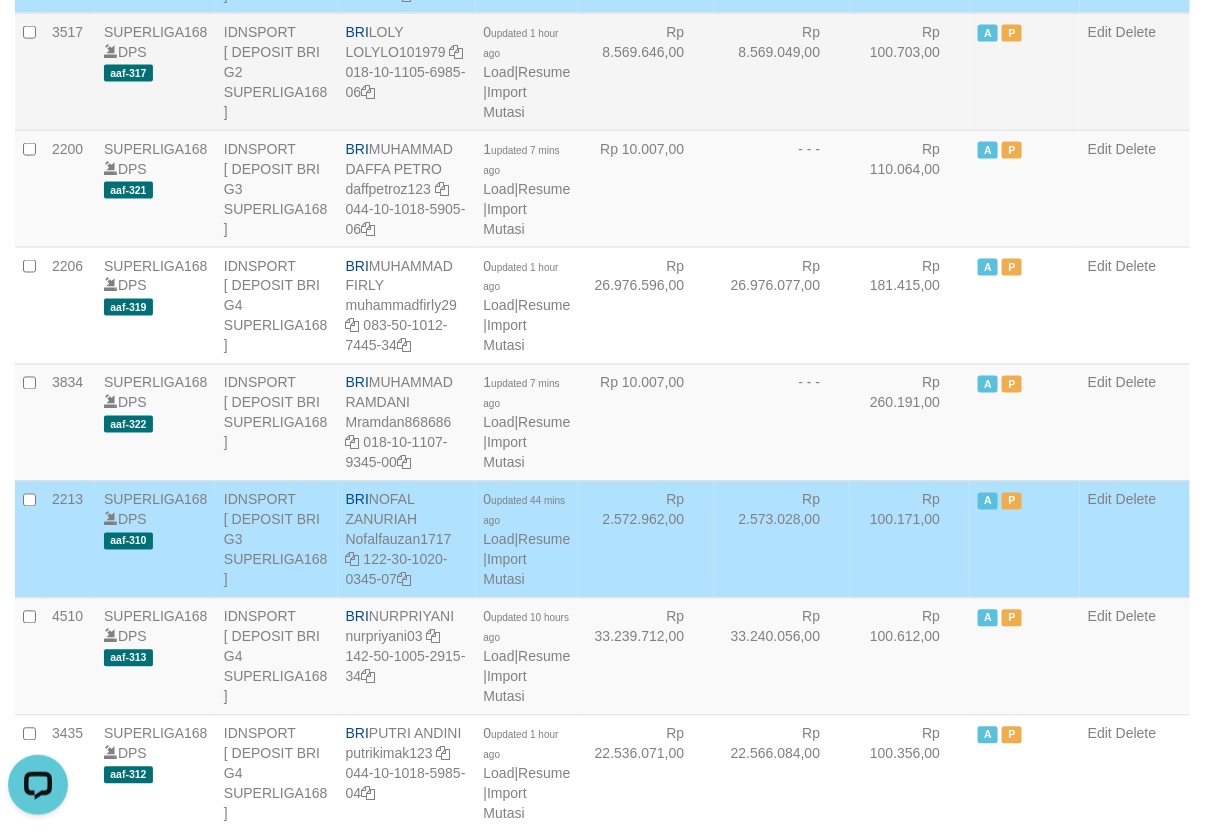 click on "Rp 8.569.646,00" at bounding box center [646, 71] 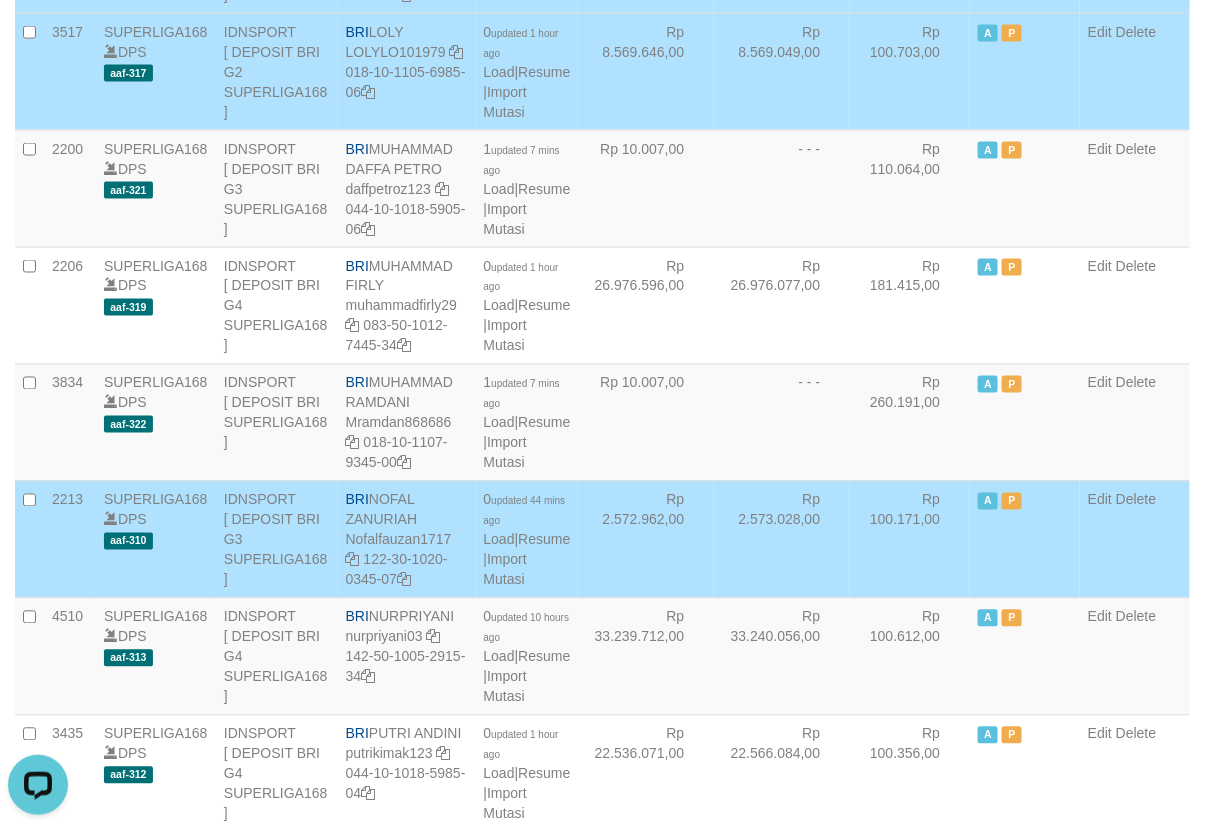 drag, startPoint x: 698, startPoint y: 185, endPoint x: 620, endPoint y: 78, distance: 132.41223 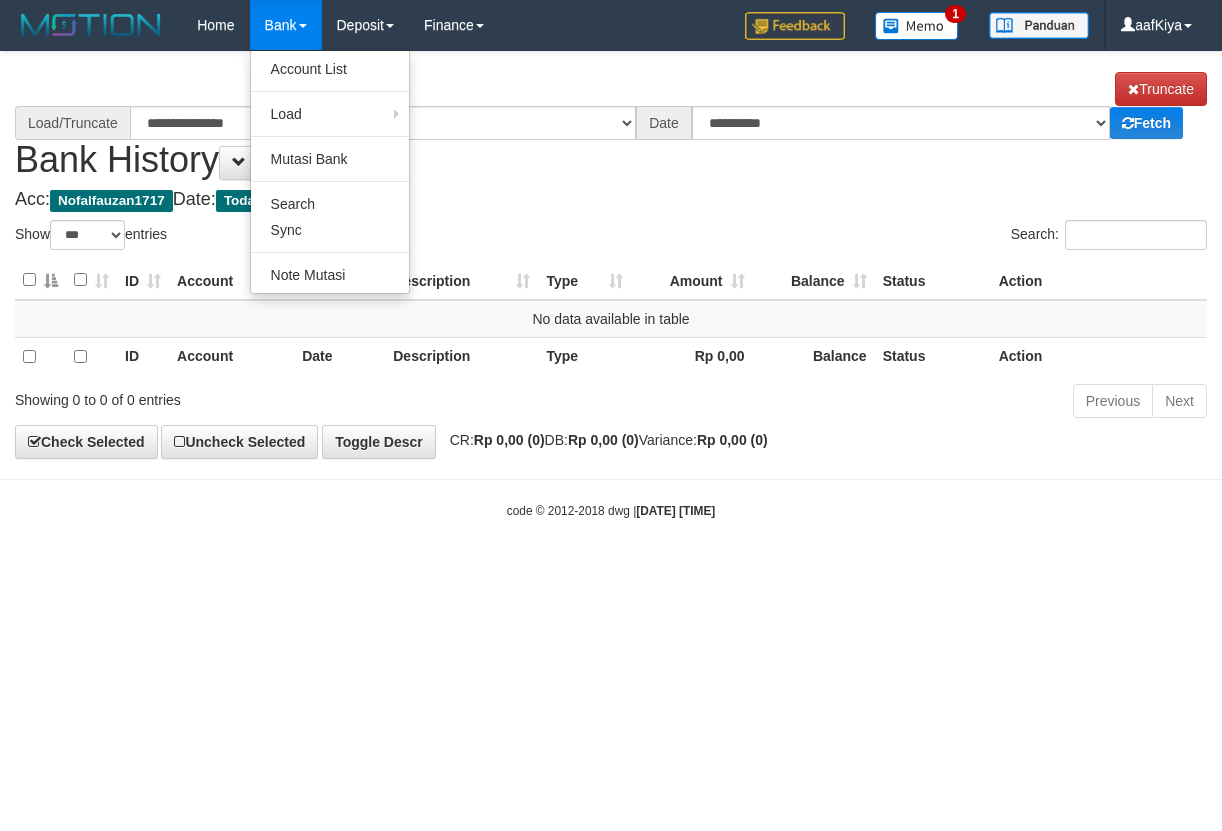 select on "***" 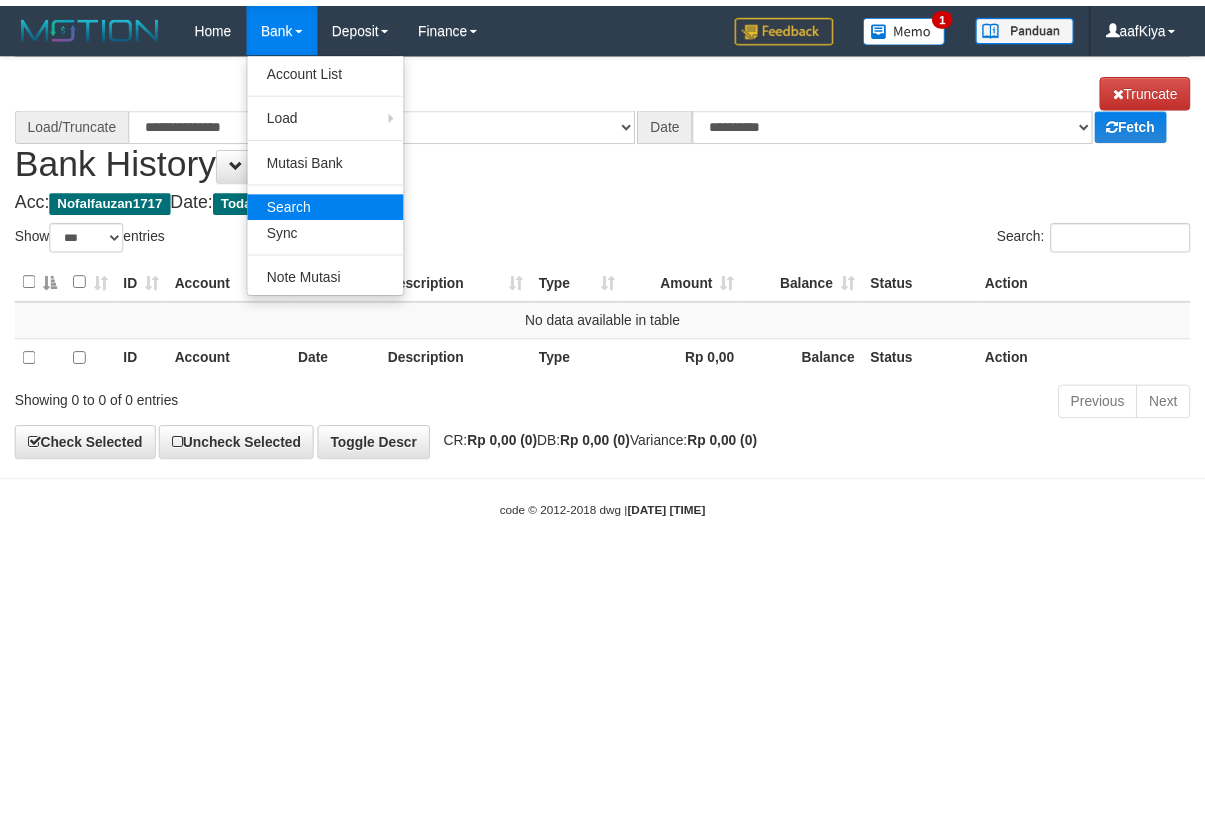 scroll, scrollTop: 0, scrollLeft: 0, axis: both 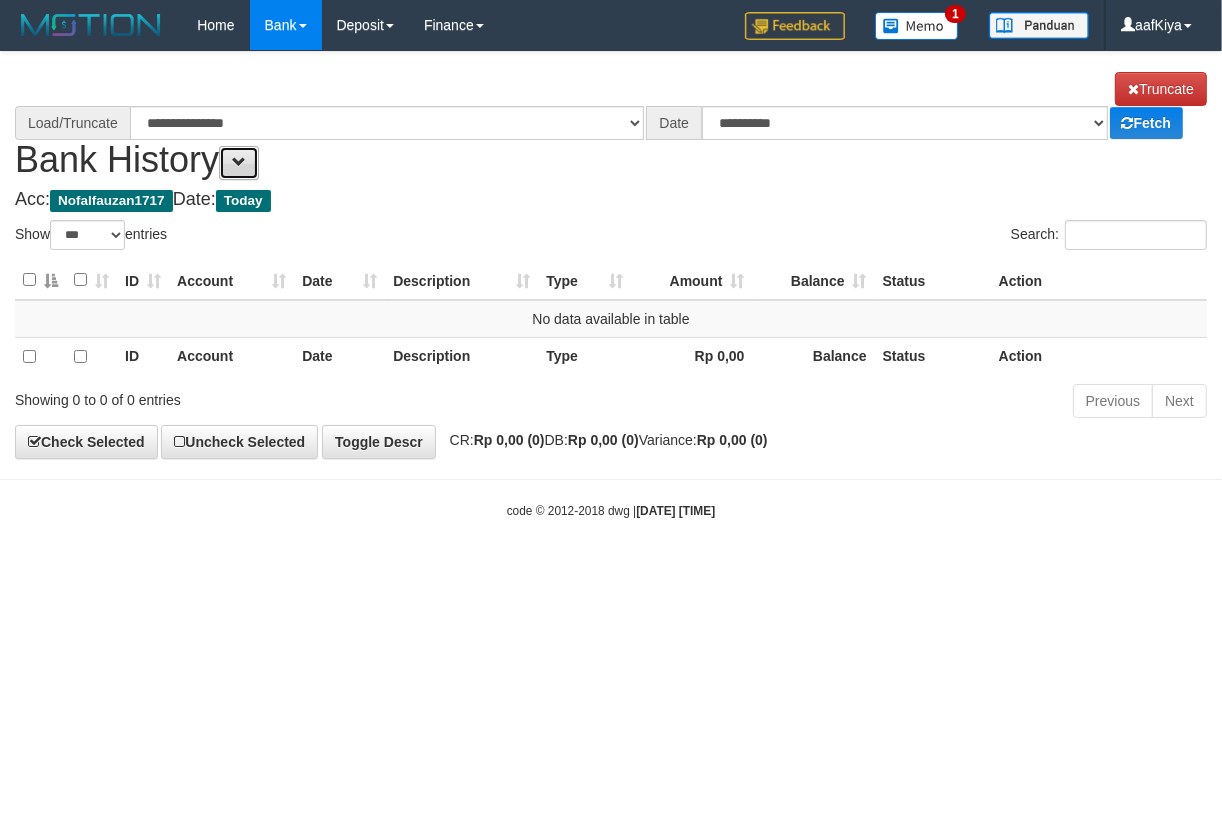 click at bounding box center [239, 162] 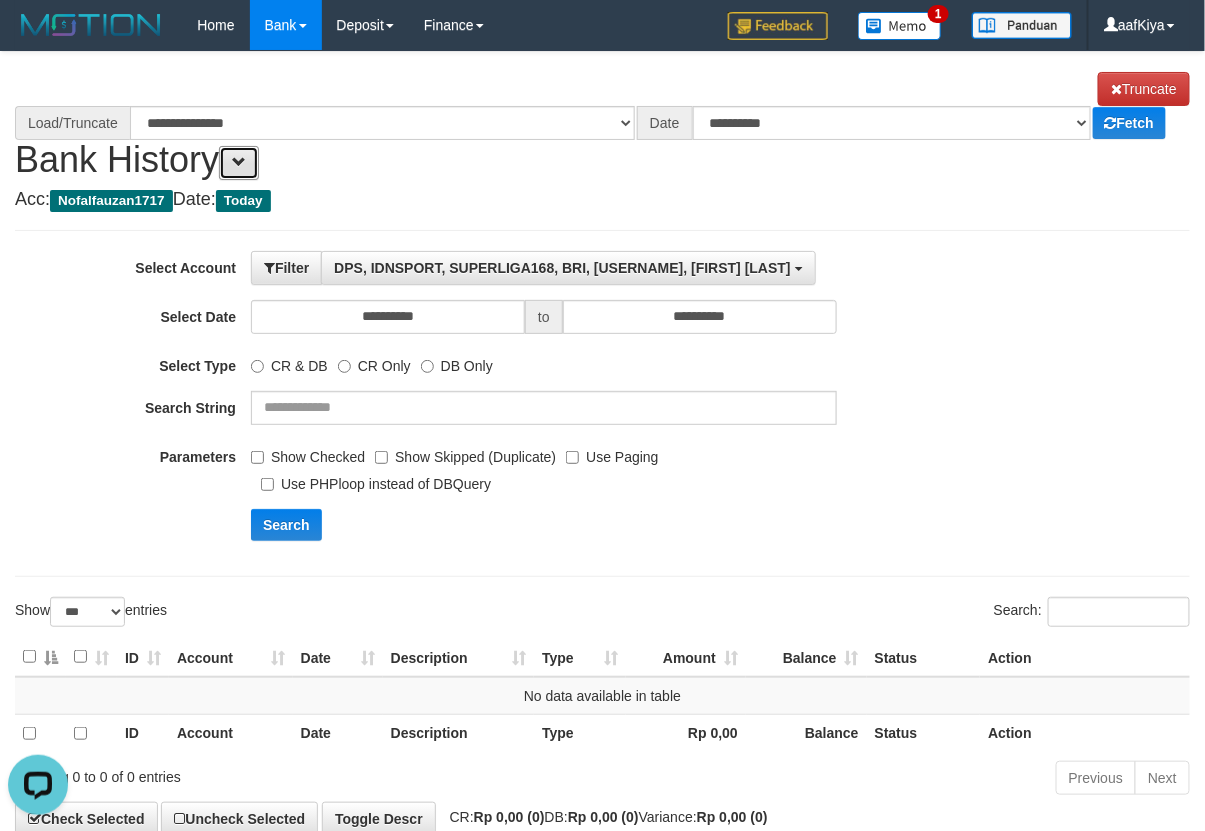 scroll, scrollTop: 0, scrollLeft: 0, axis: both 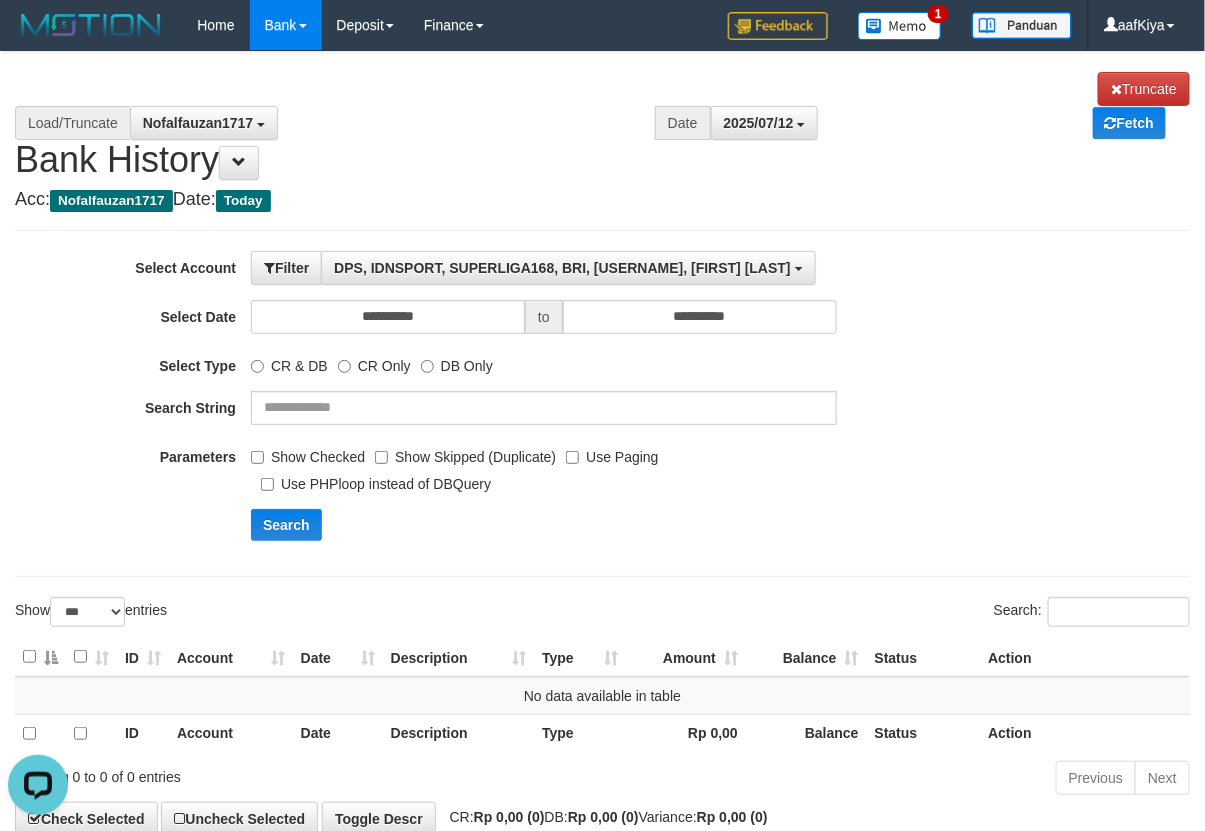 click on "Show Checked" at bounding box center (308, 453) 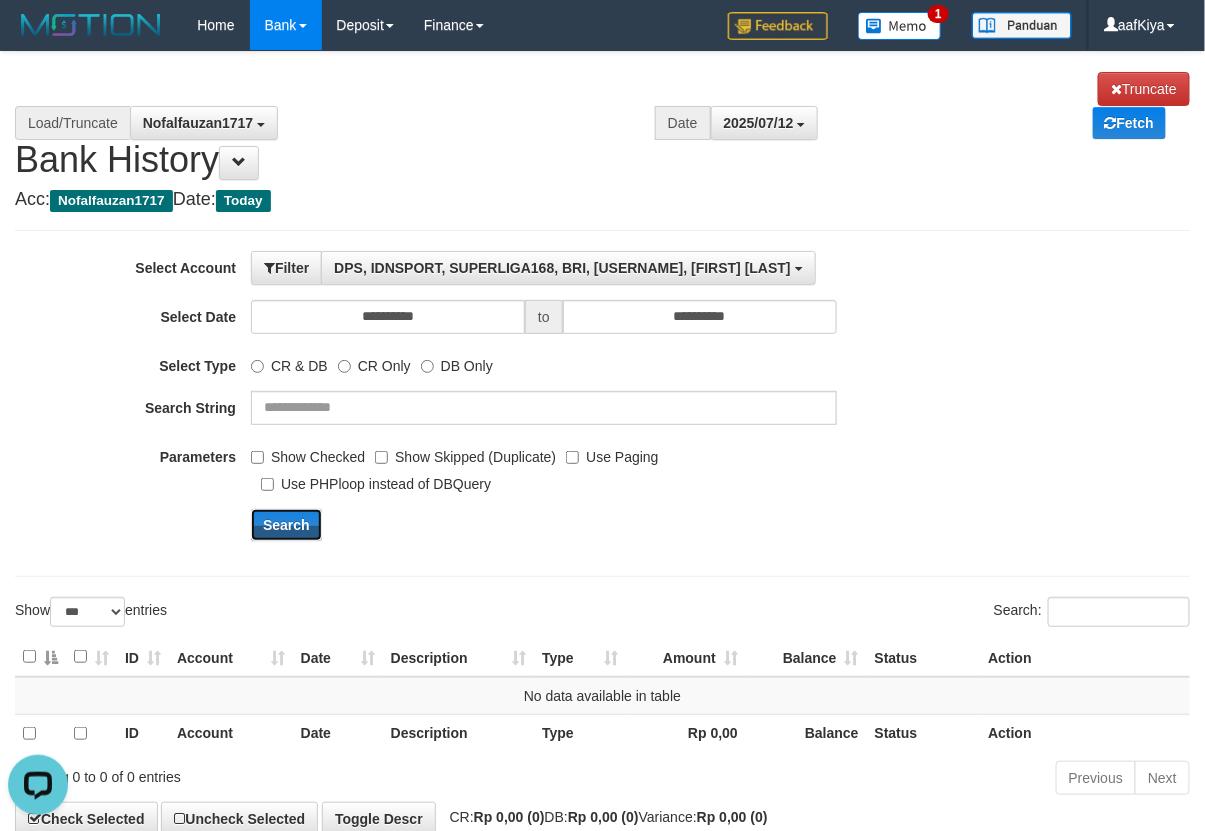 click on "Search" at bounding box center [286, 525] 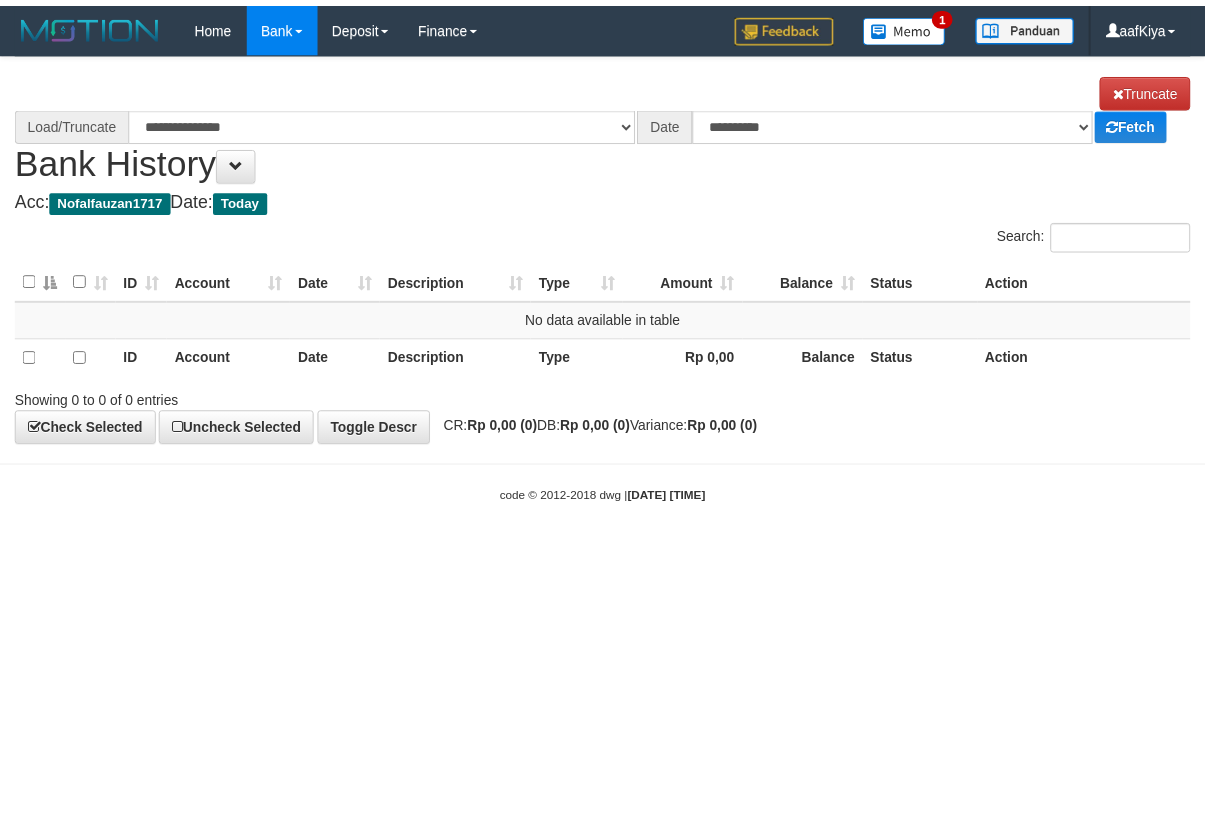 scroll, scrollTop: 0, scrollLeft: 0, axis: both 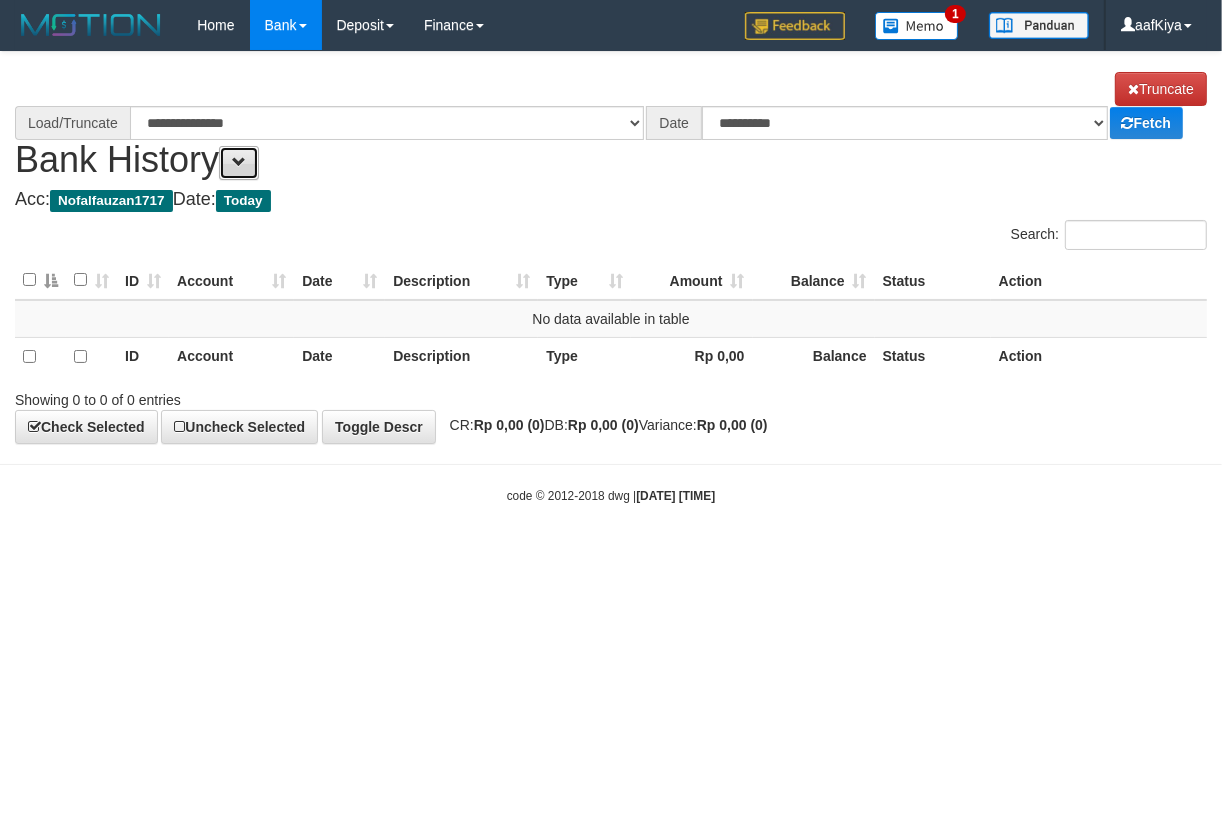 click at bounding box center (239, 162) 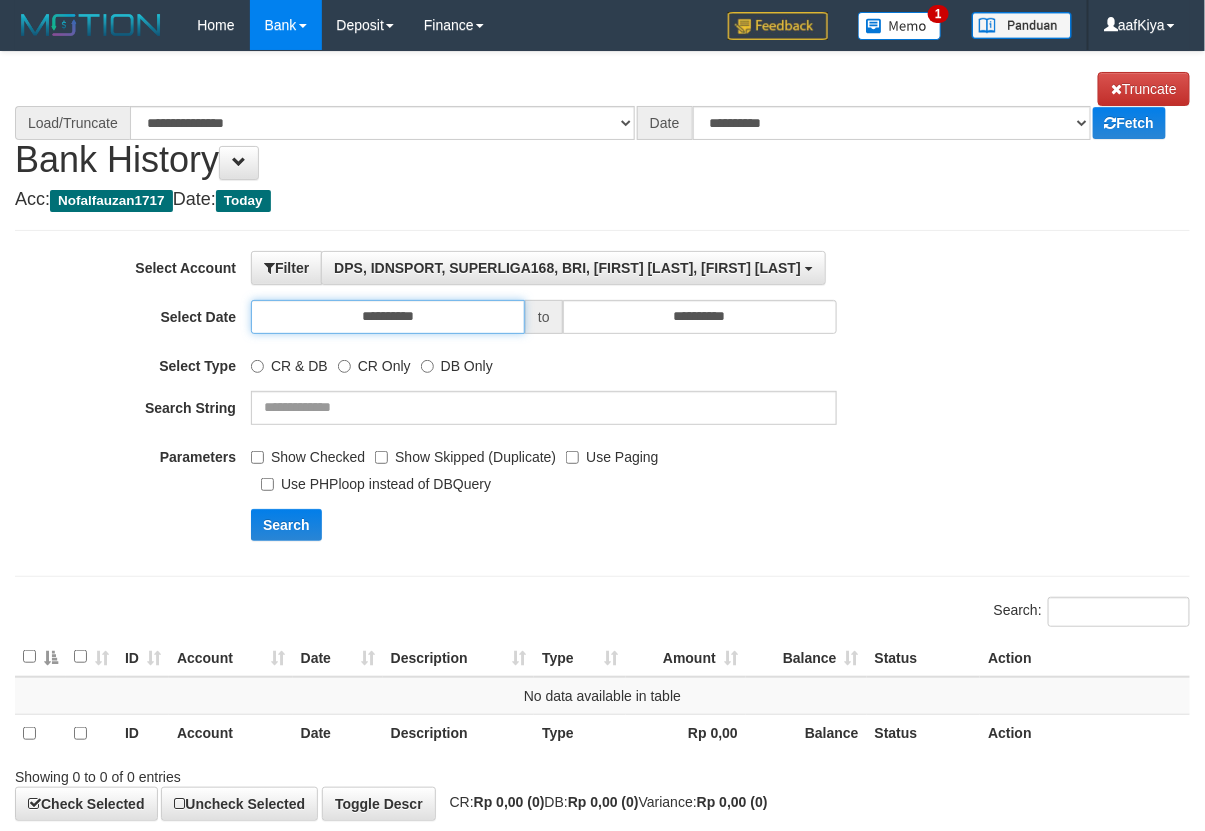 click on "**********" at bounding box center (388, 317) 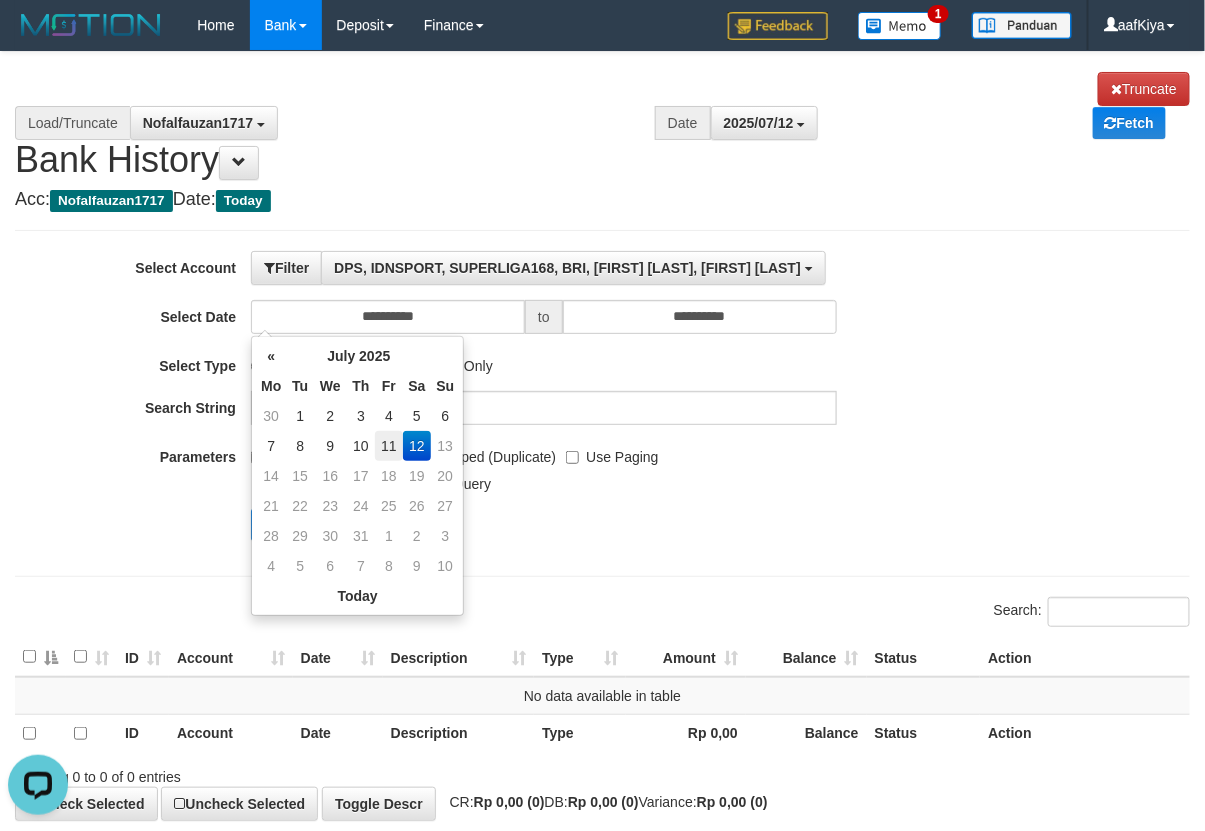 scroll, scrollTop: 0, scrollLeft: 0, axis: both 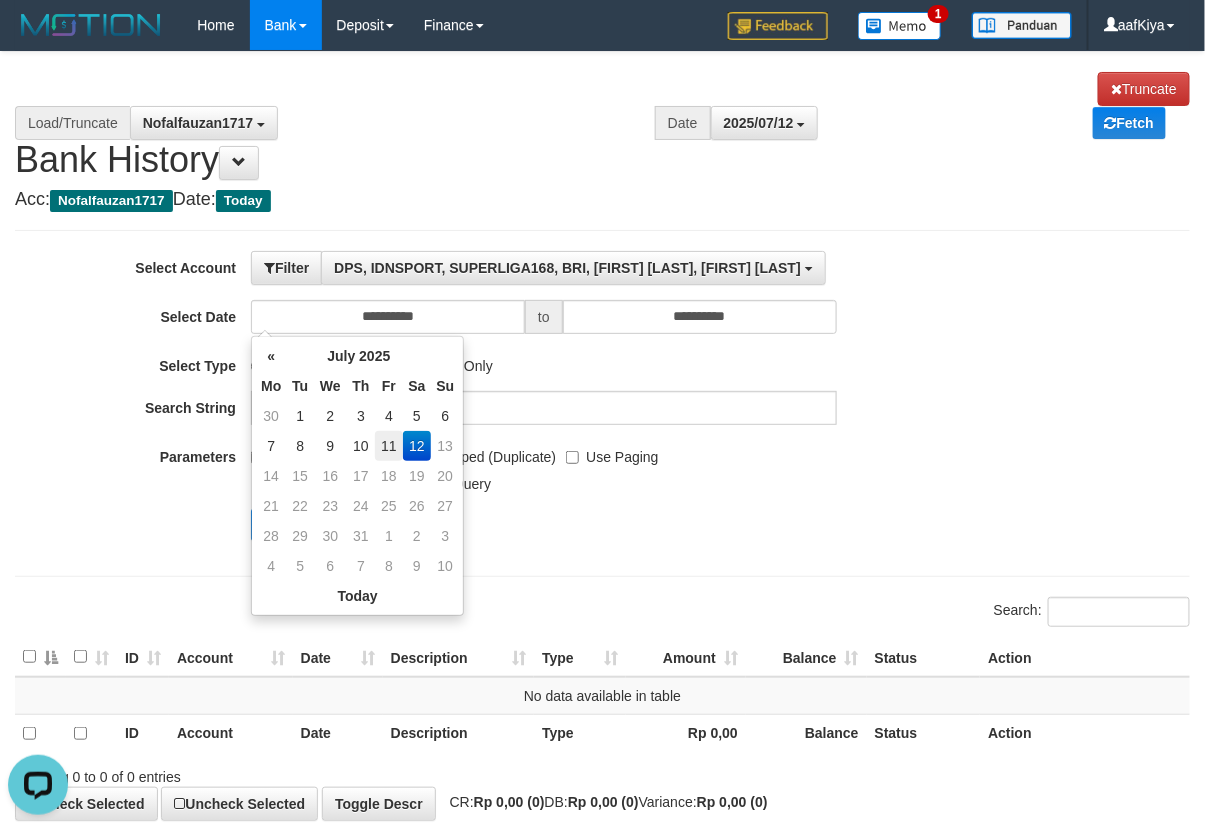 click on "11" at bounding box center [388, 446] 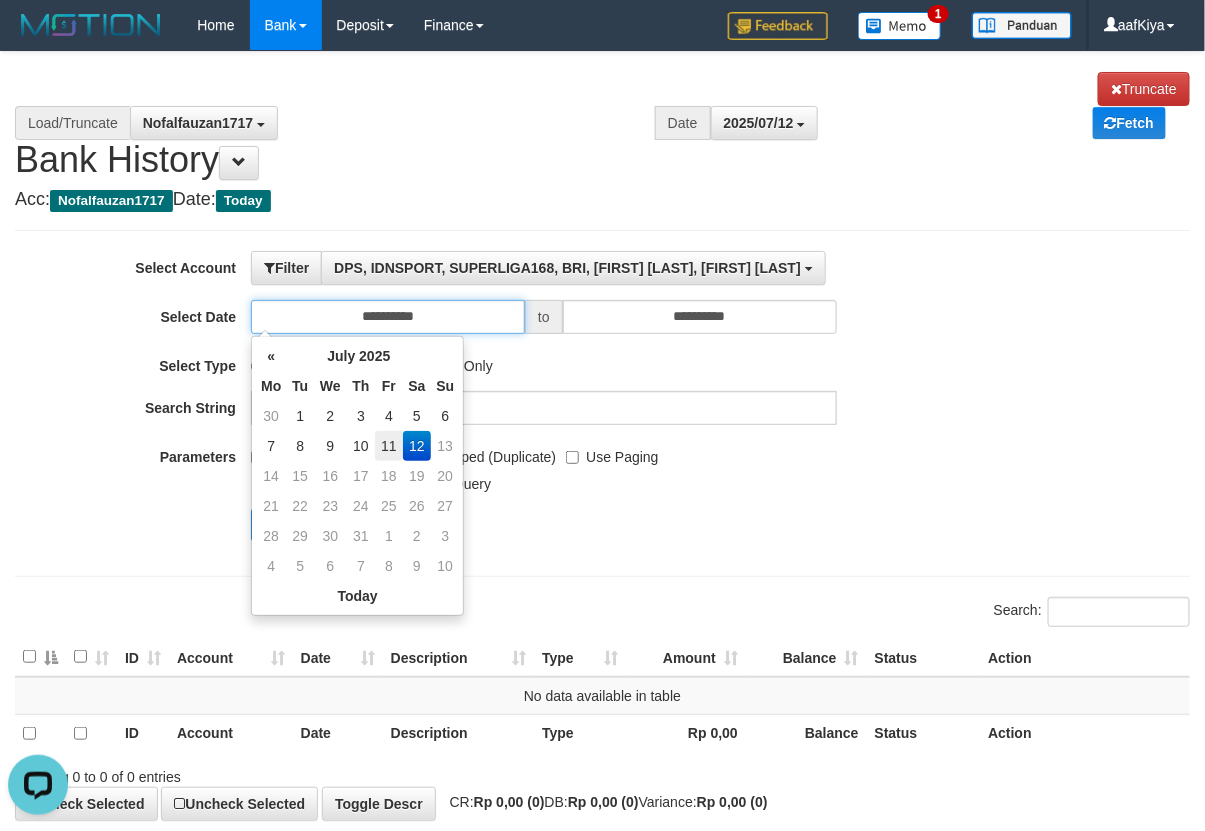 type on "**********" 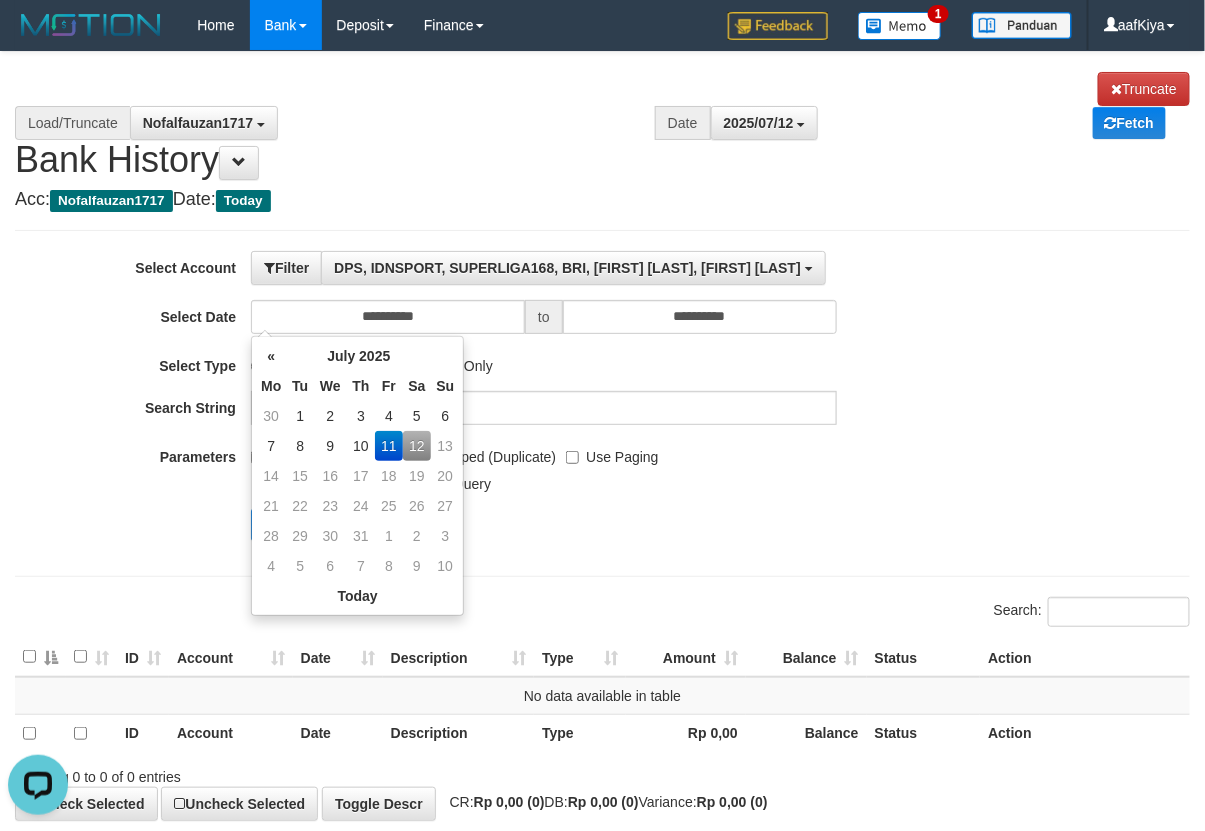 click on "**********" at bounding box center [602, 403] 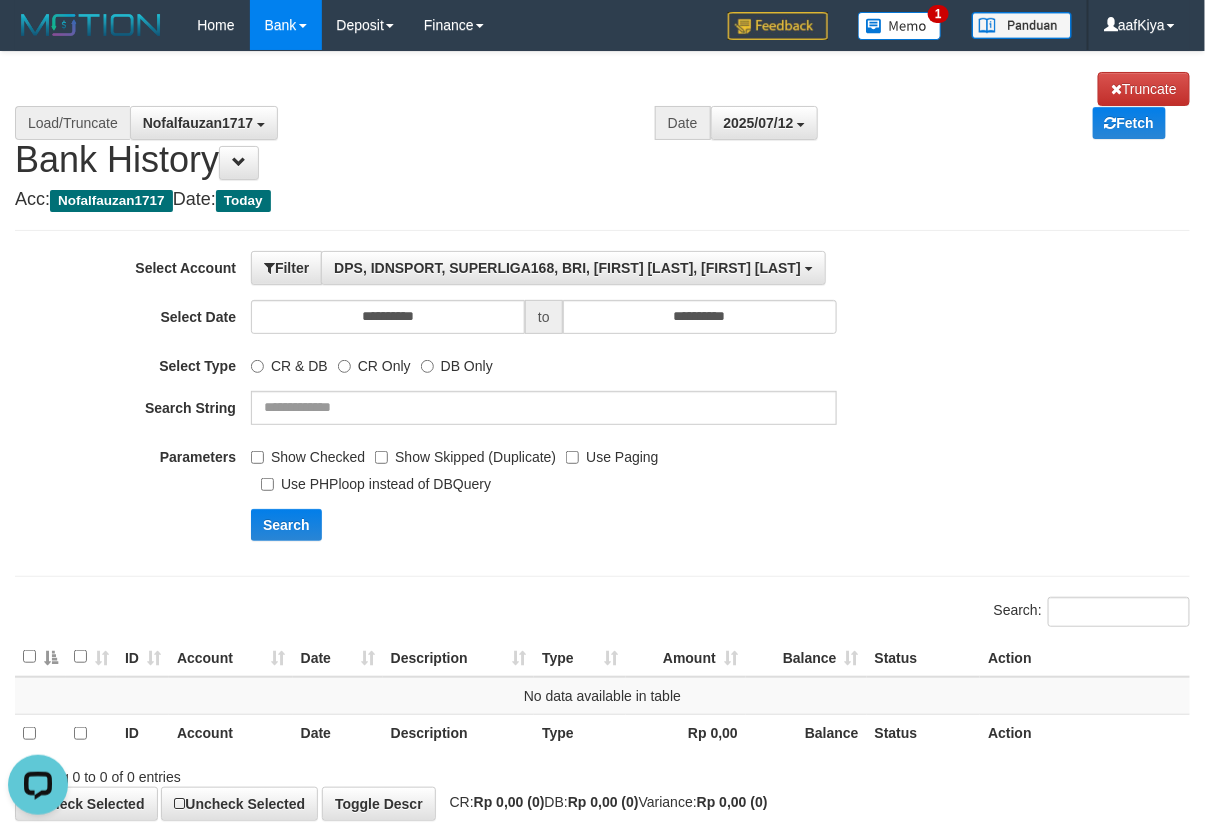 click on "**********" at bounding box center [502, 403] 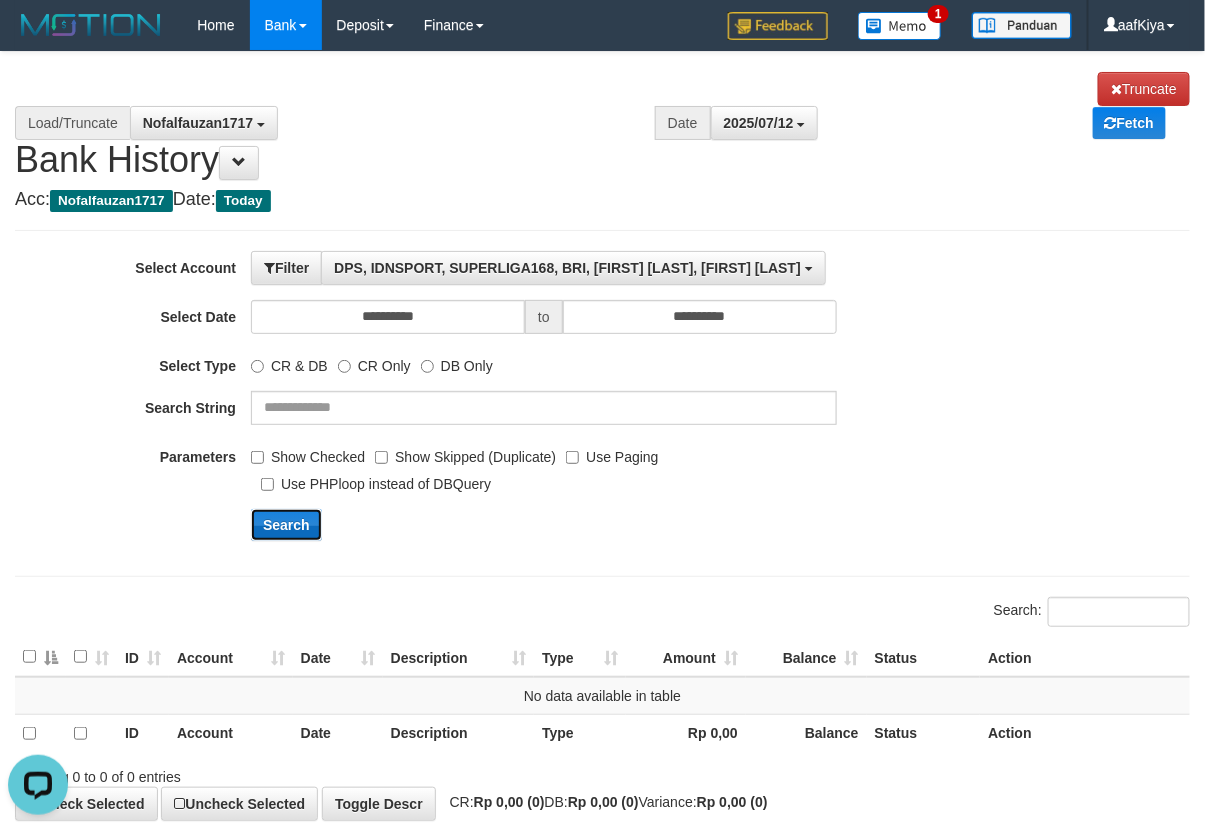 click on "Search" at bounding box center [286, 525] 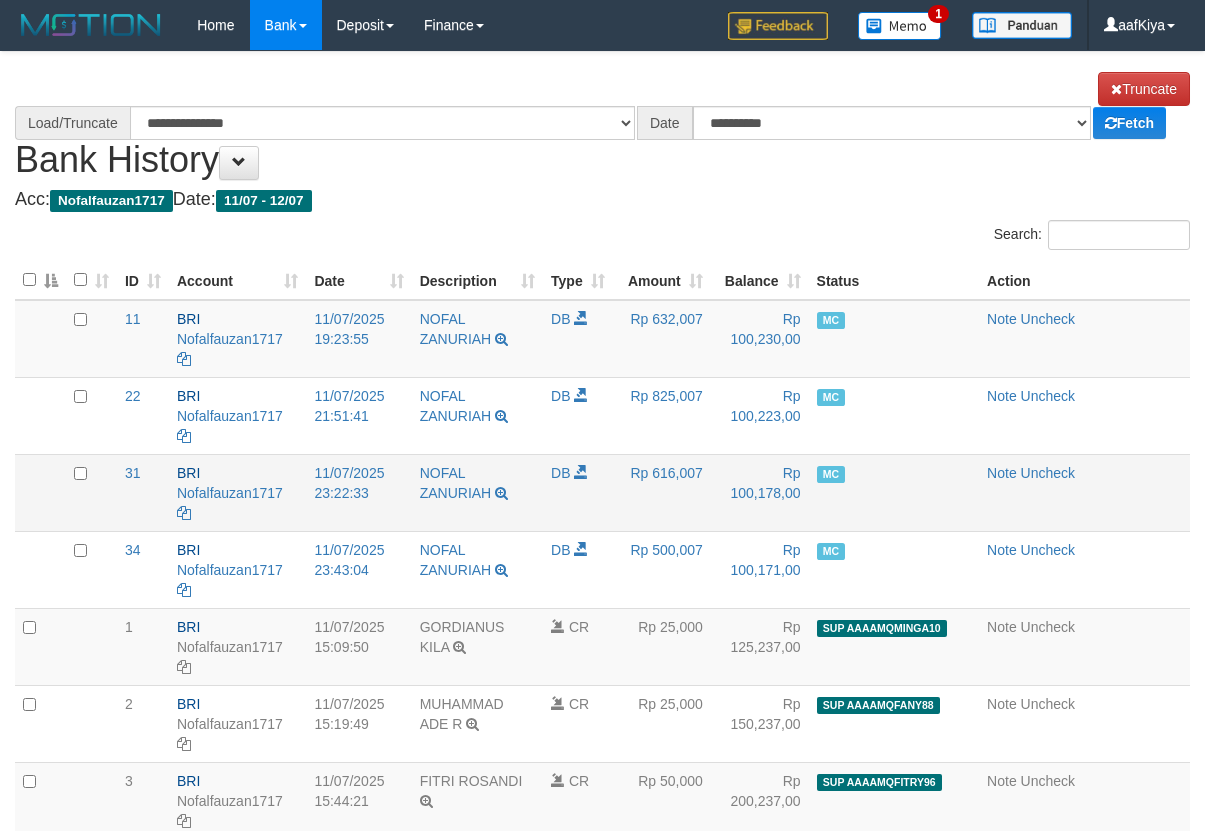 scroll, scrollTop: 0, scrollLeft: 0, axis: both 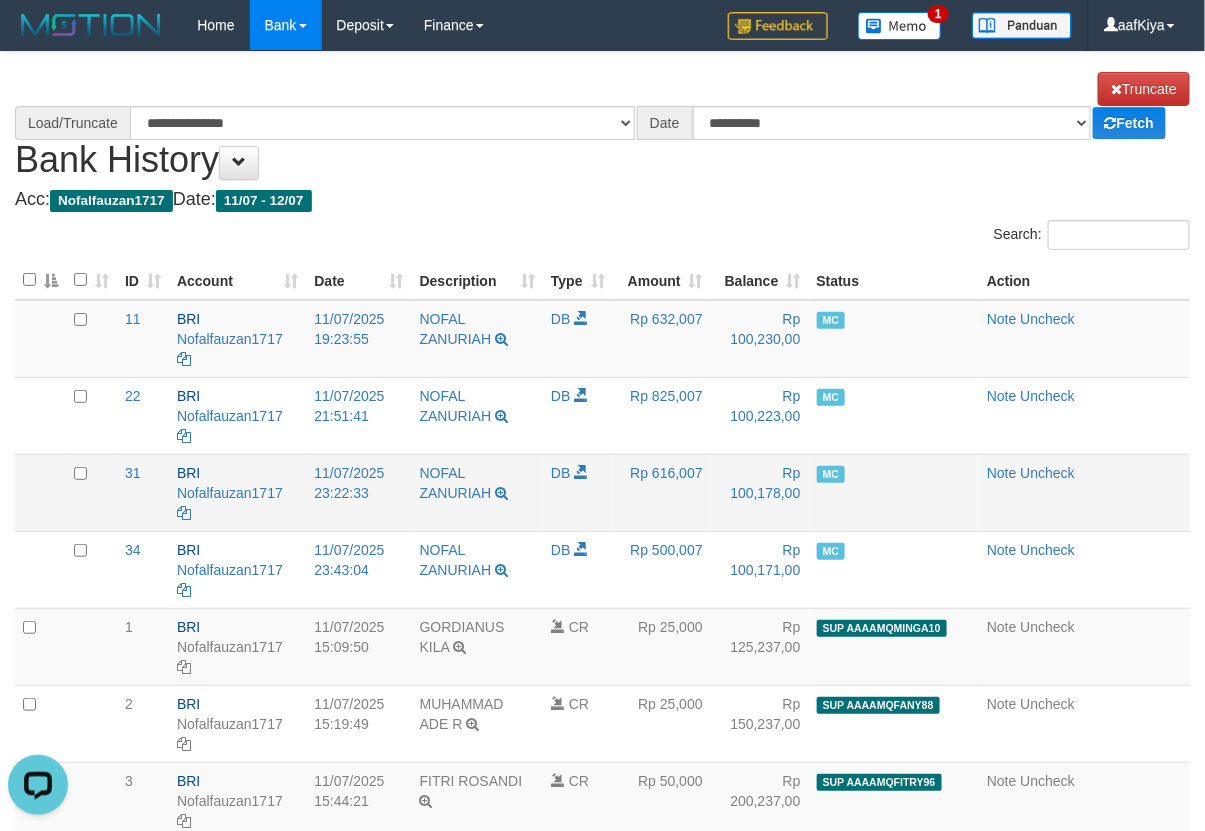 select on "****" 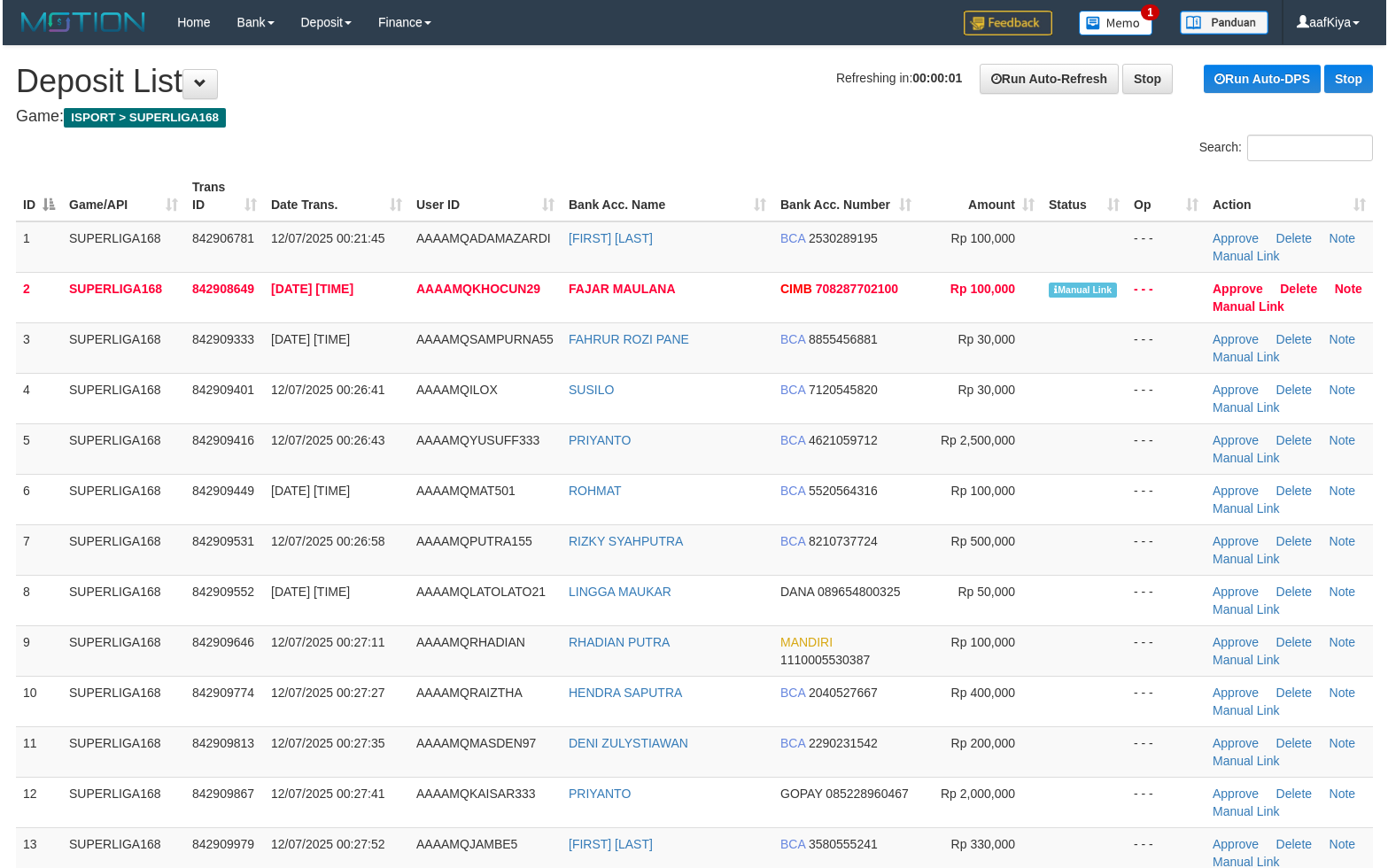 scroll, scrollTop: 0, scrollLeft: 0, axis: both 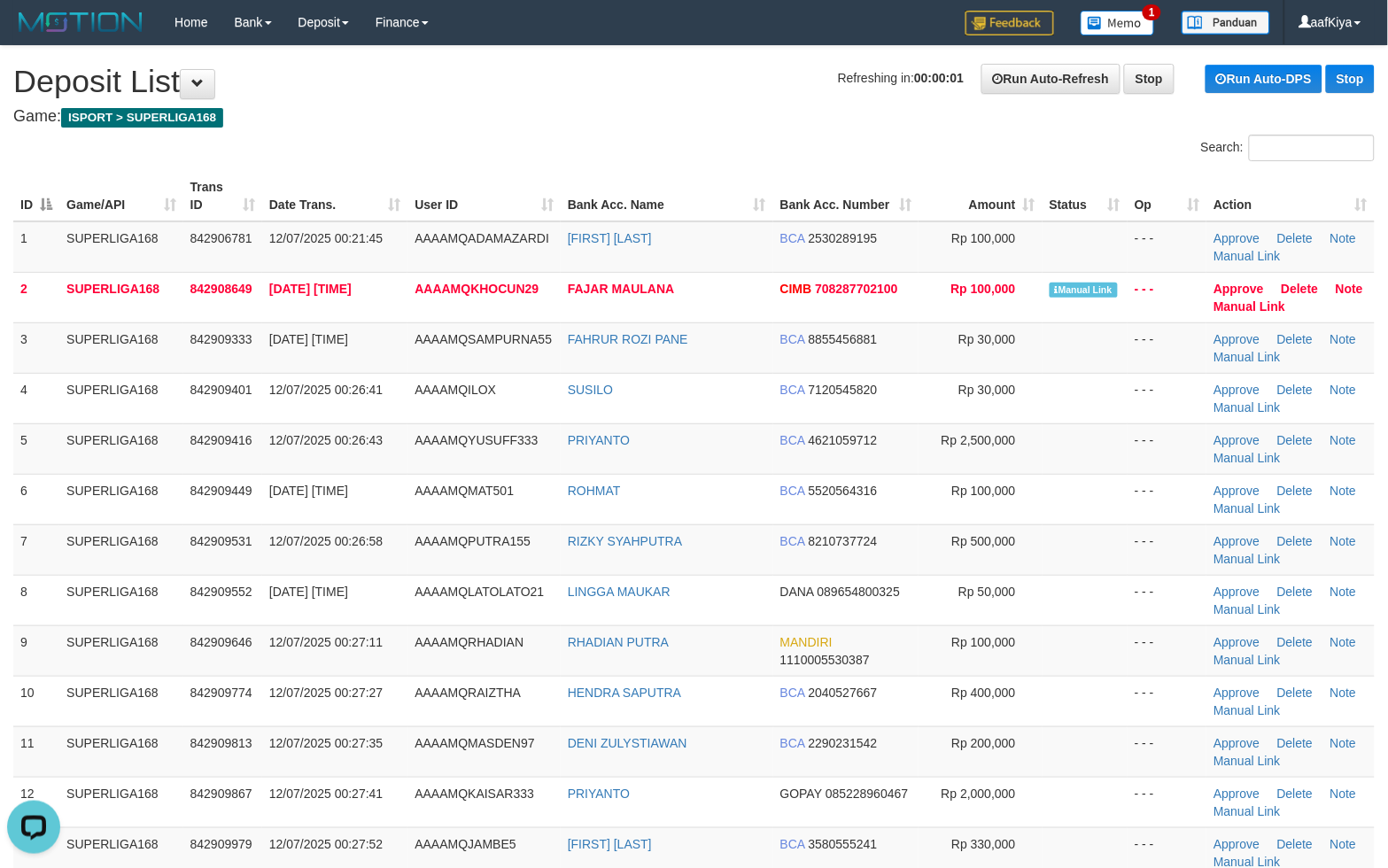 click on "**********" at bounding box center (694, 1407) 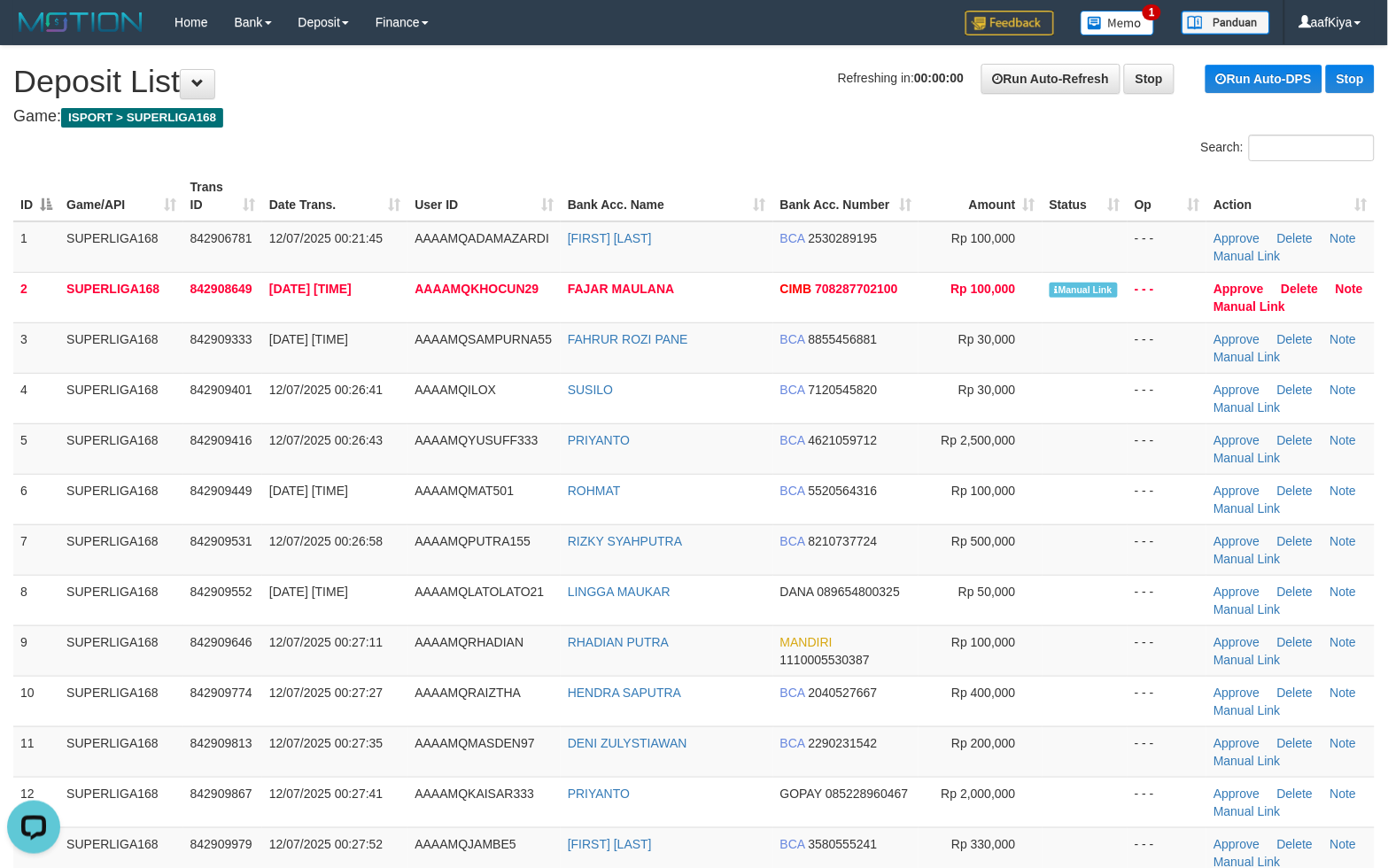 click on "**********" at bounding box center [694, 1407] 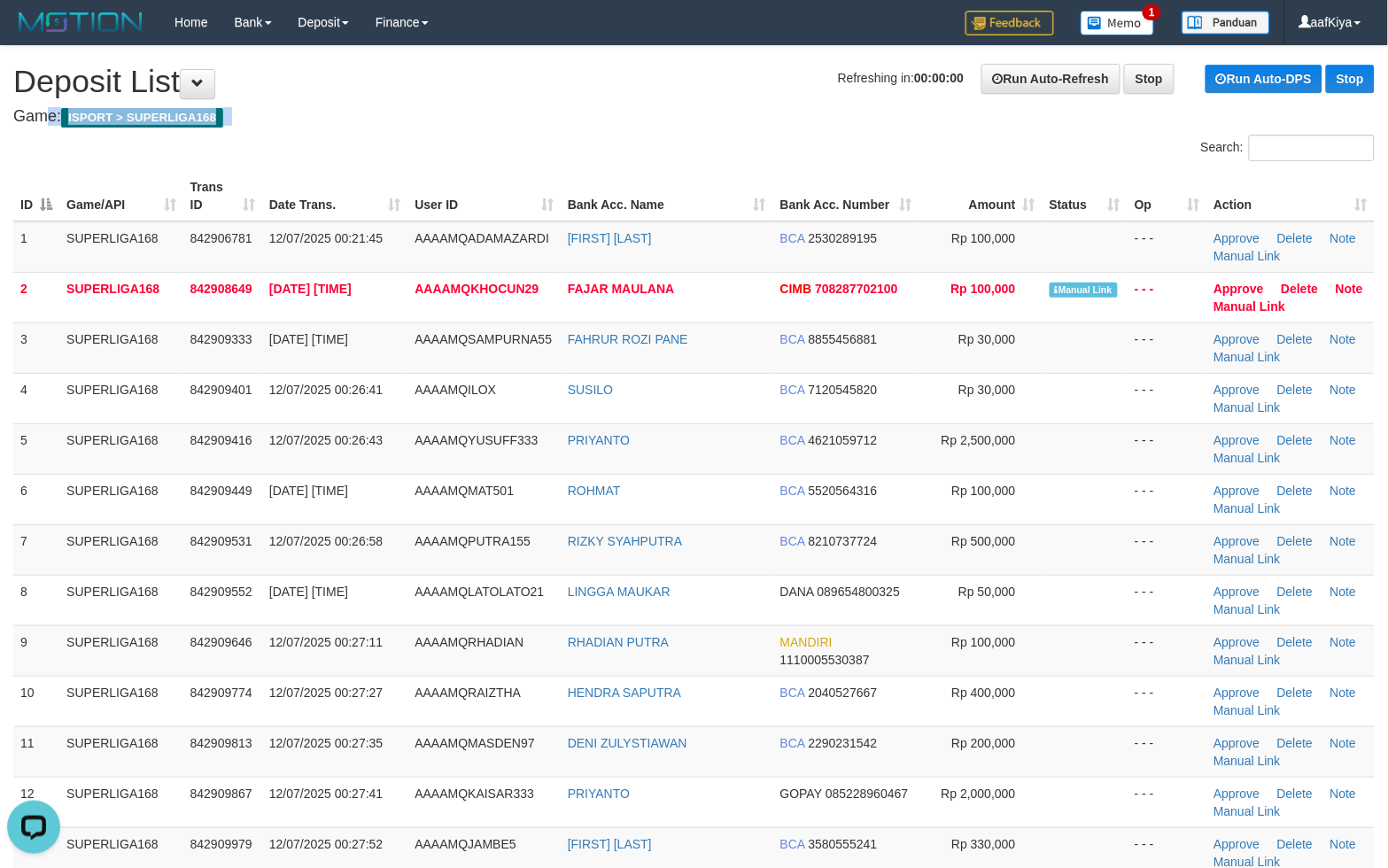 click on "**********" at bounding box center [694, 1407] 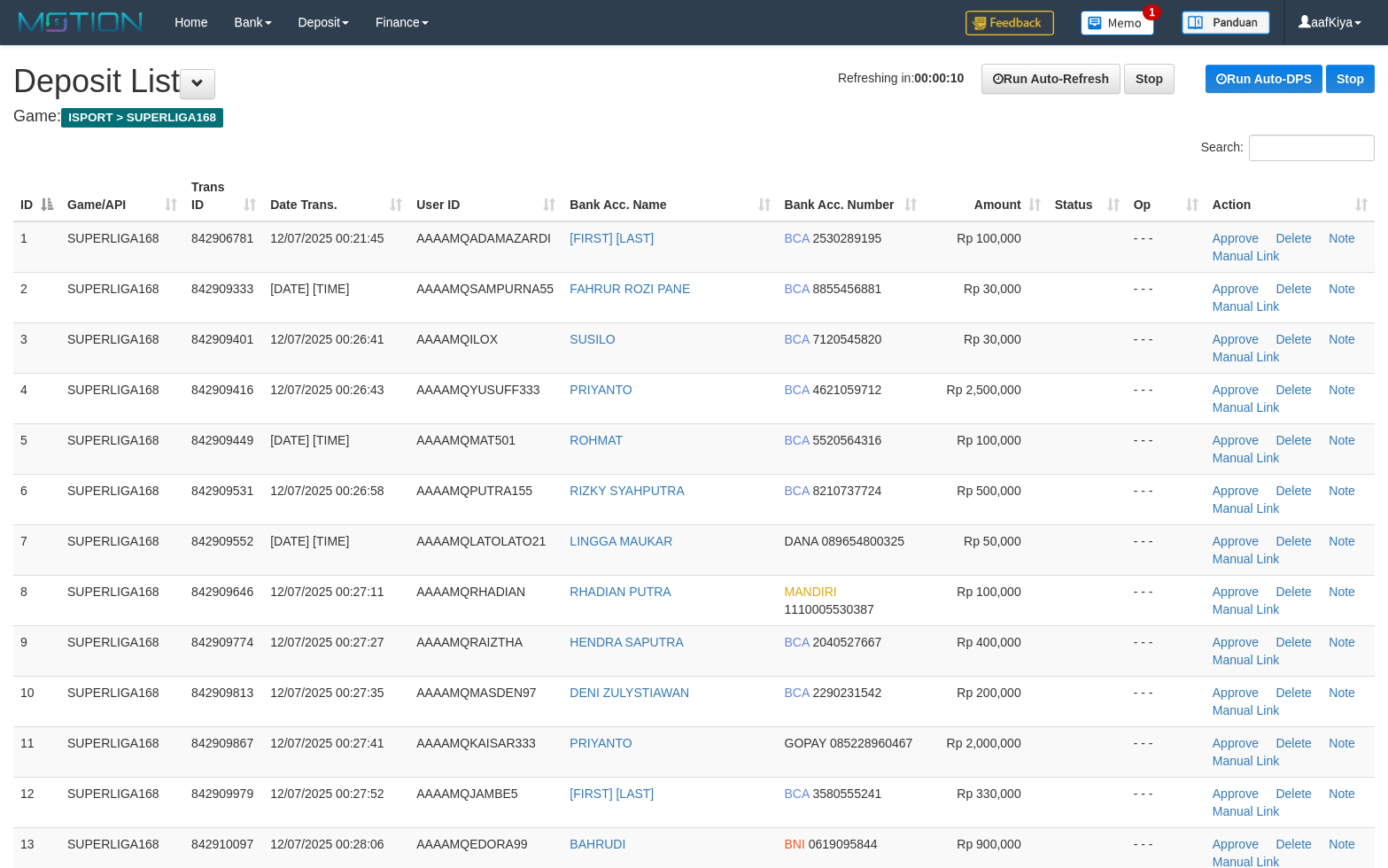 scroll, scrollTop: 0, scrollLeft: 0, axis: both 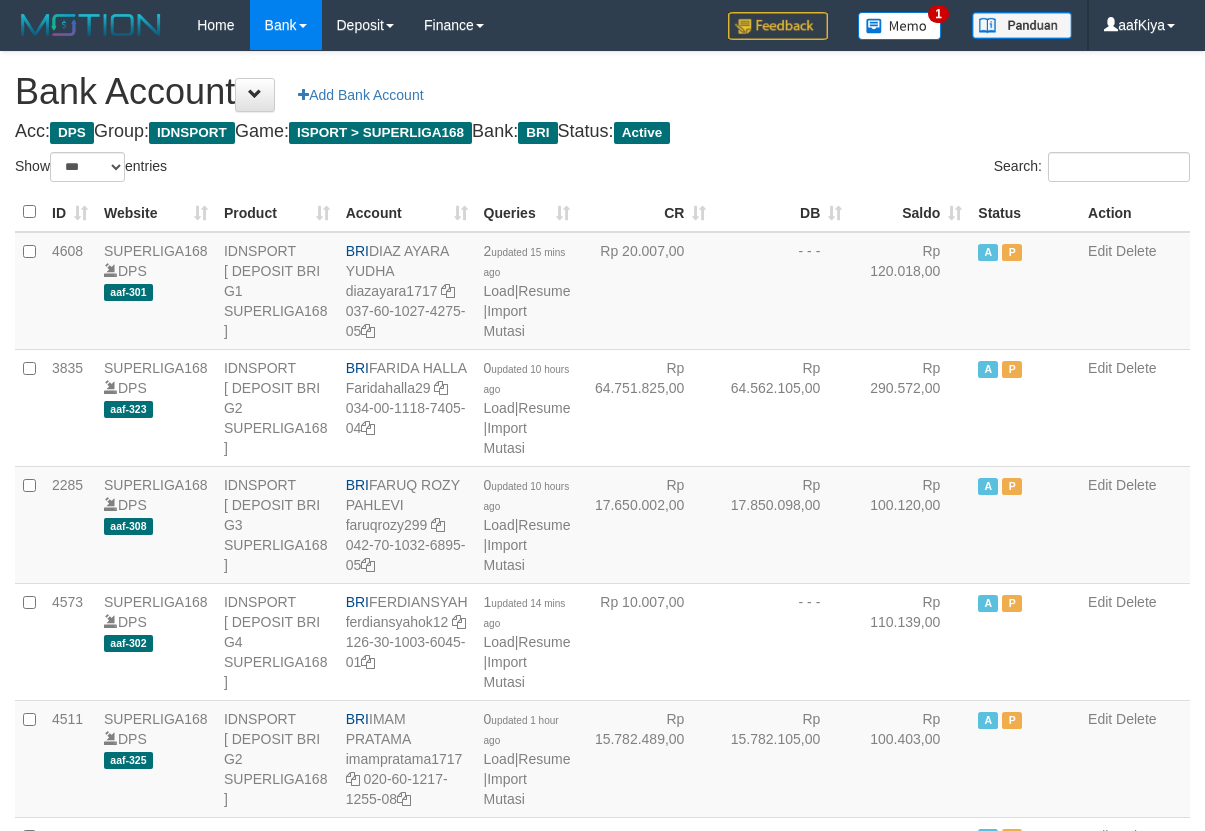 select on "***" 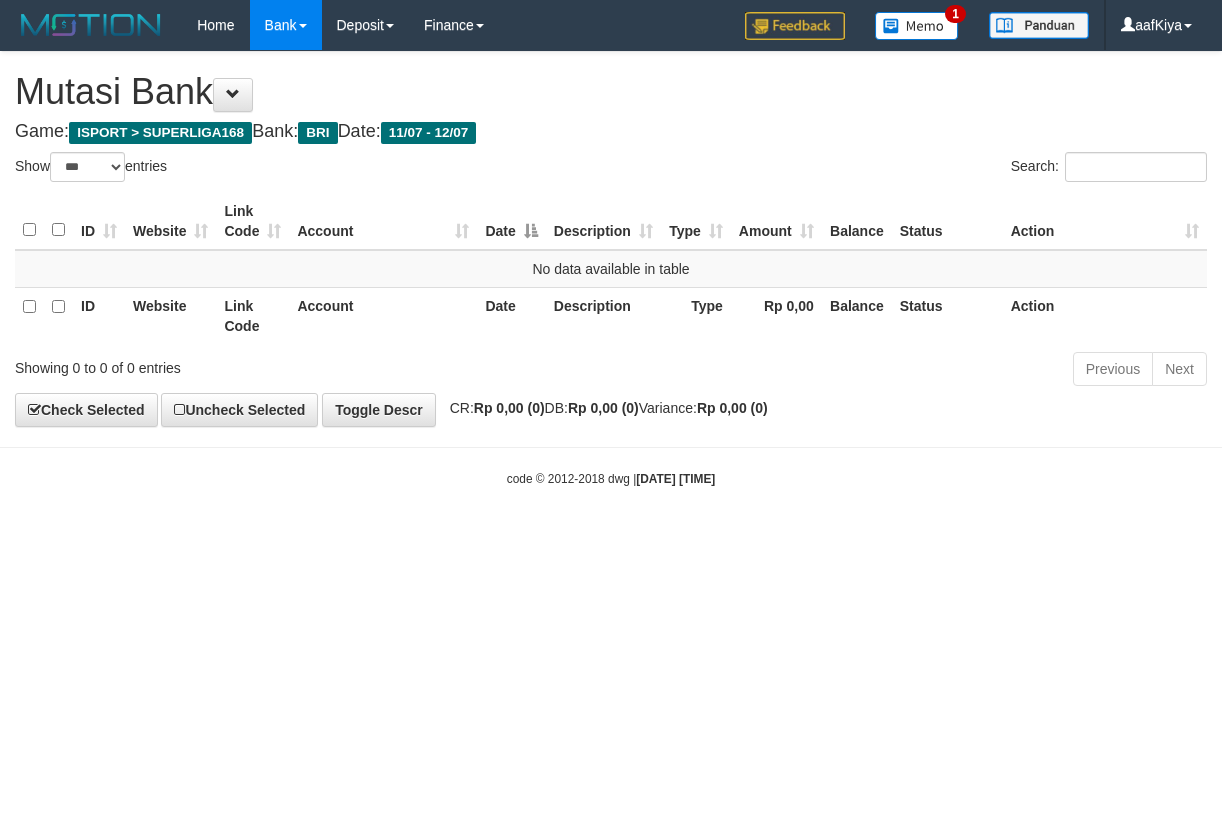 select on "***" 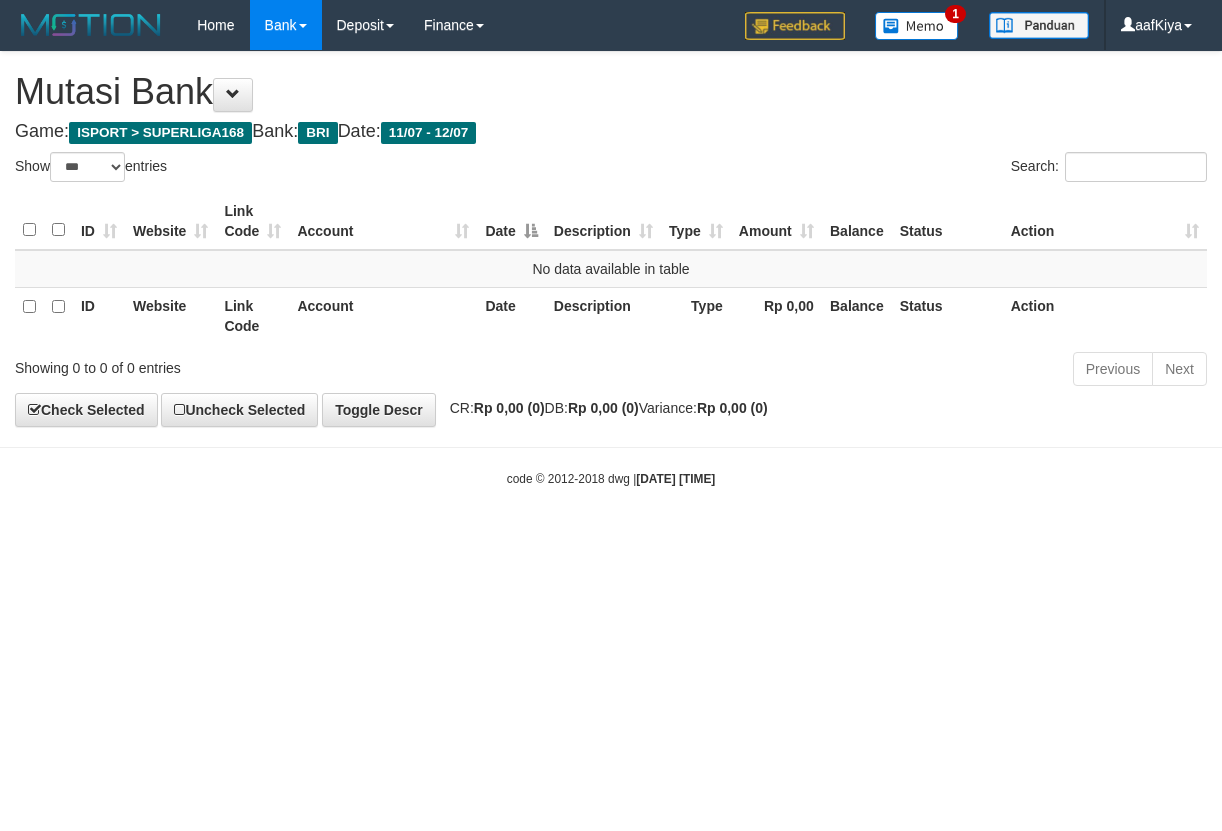 scroll, scrollTop: 0, scrollLeft: 0, axis: both 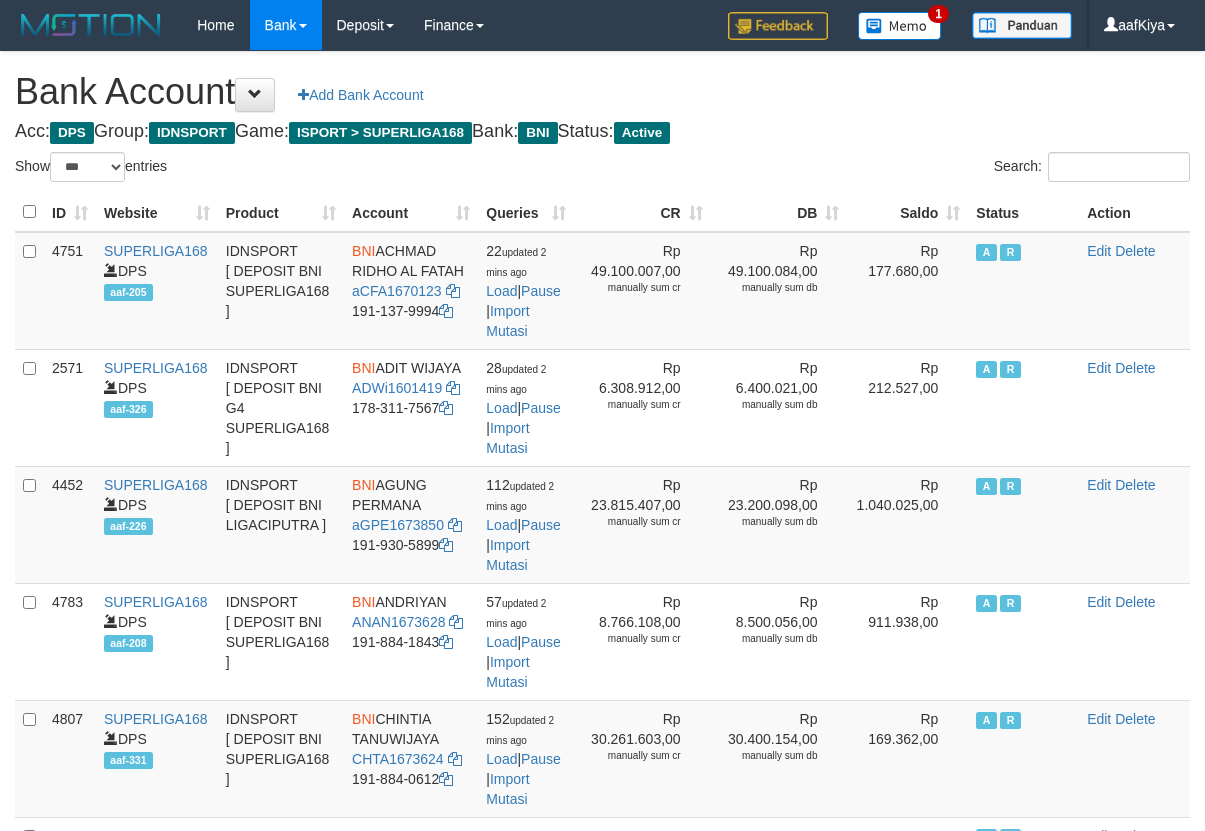 select on "***" 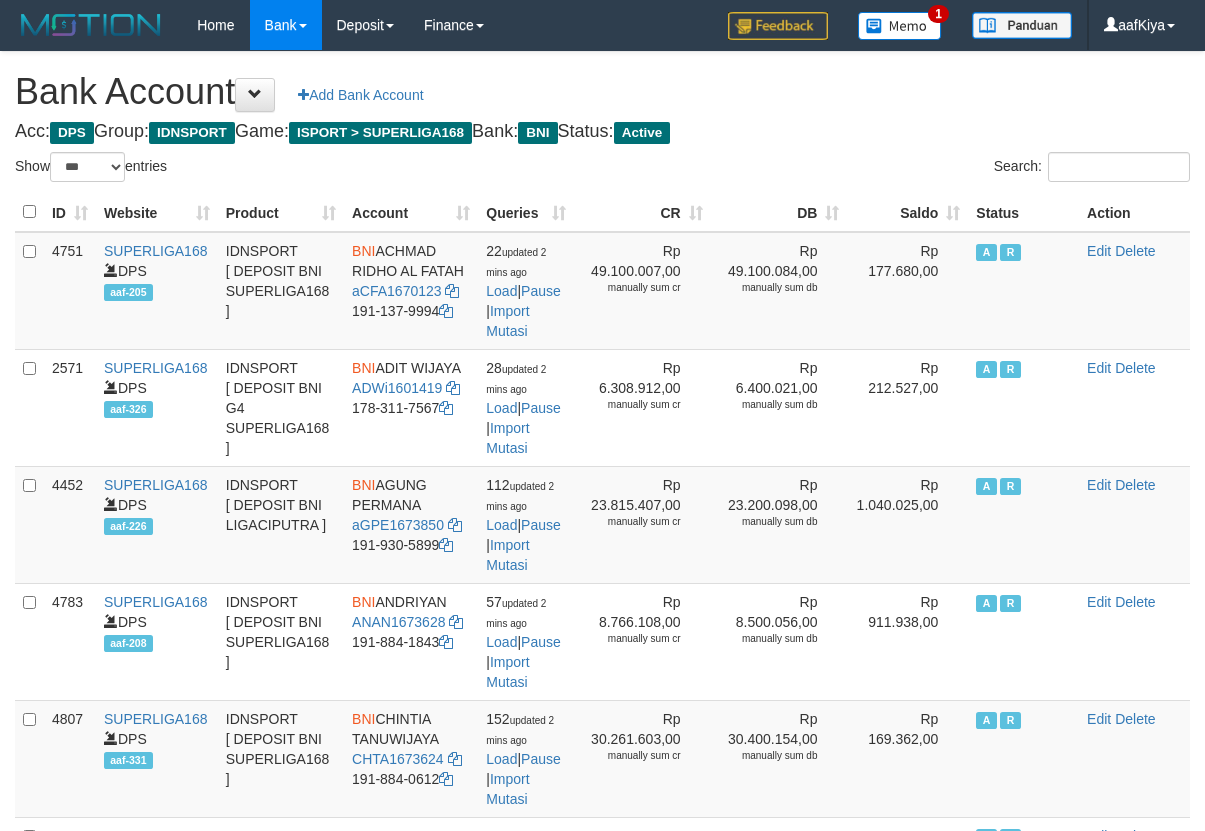 scroll, scrollTop: 0, scrollLeft: 0, axis: both 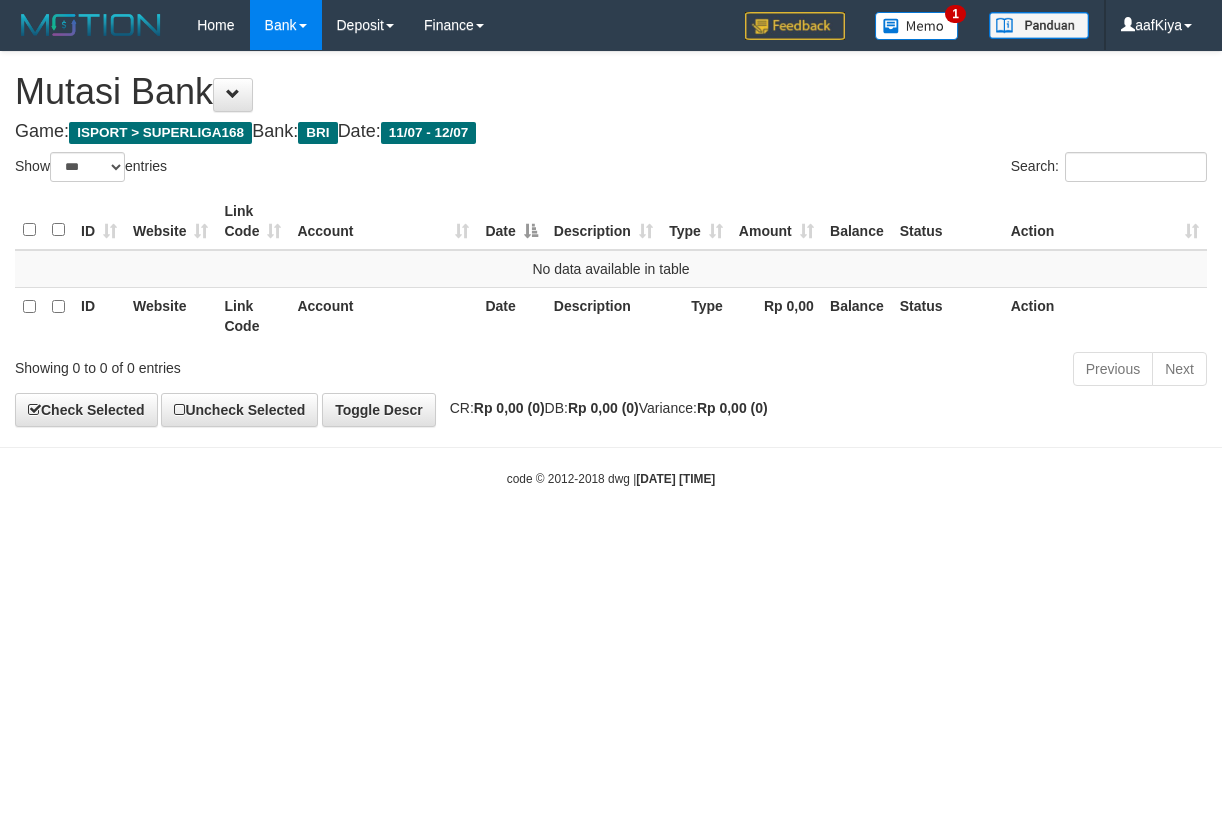 select on "***" 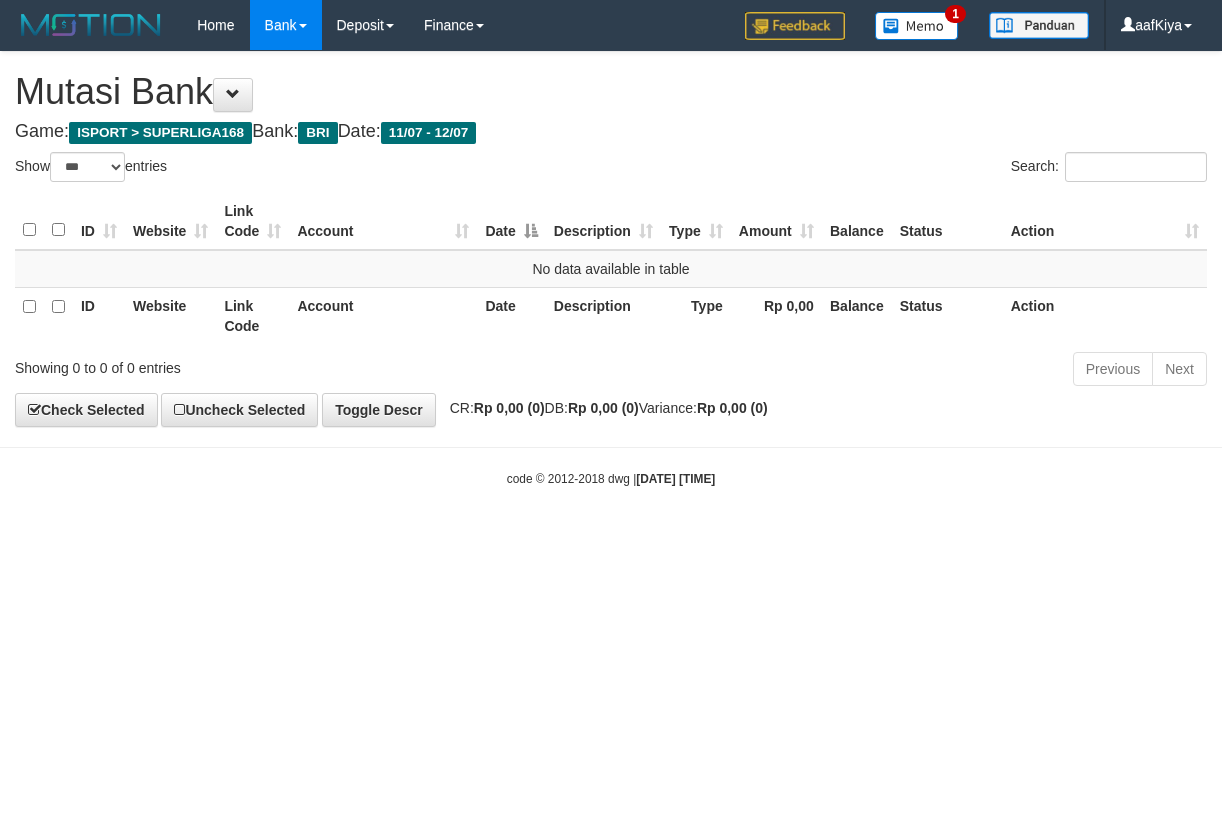 scroll, scrollTop: 0, scrollLeft: 0, axis: both 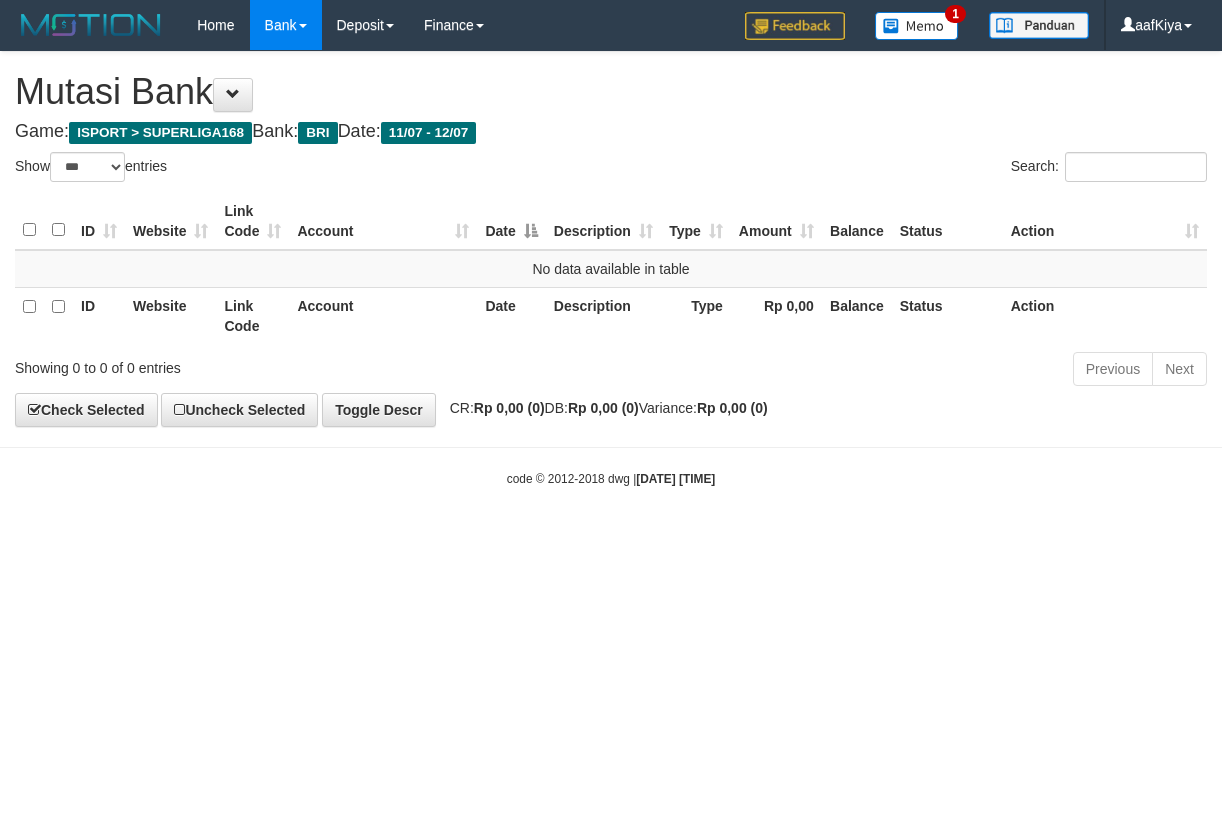 select on "***" 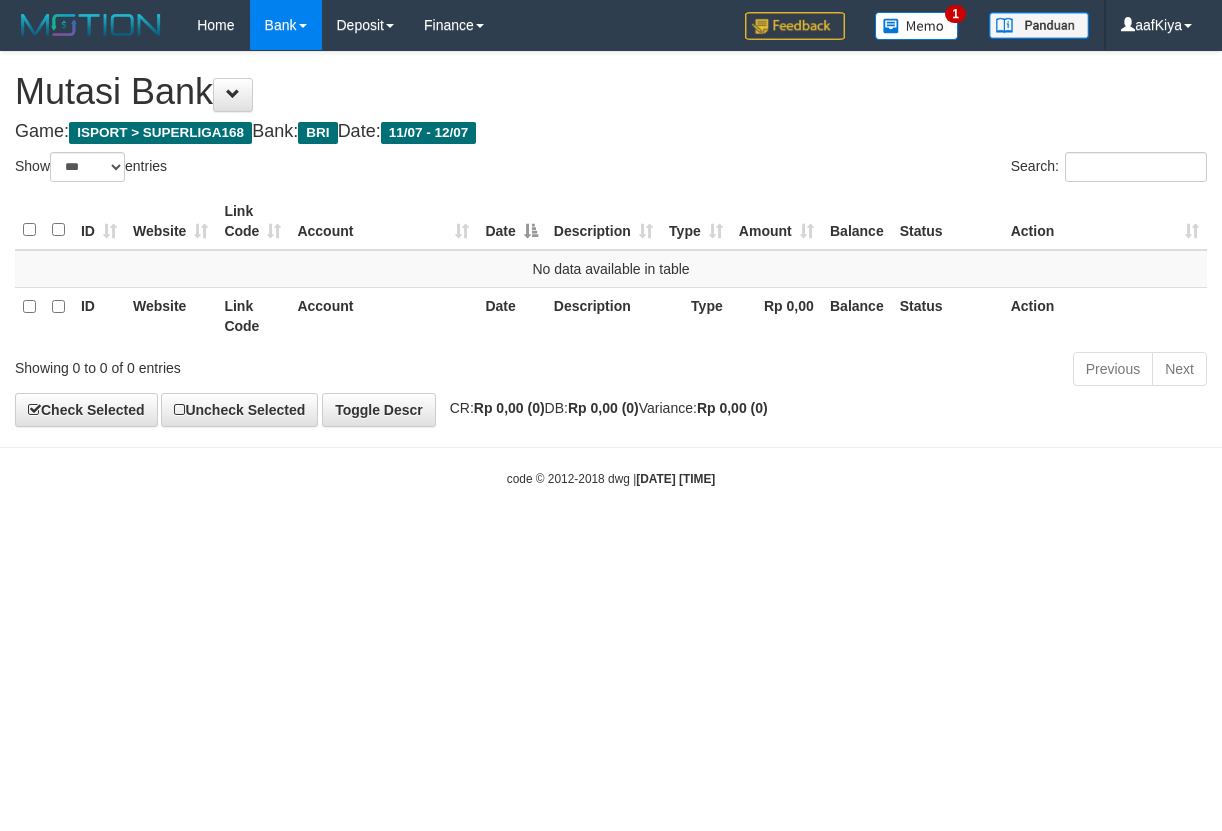 scroll, scrollTop: 0, scrollLeft: 0, axis: both 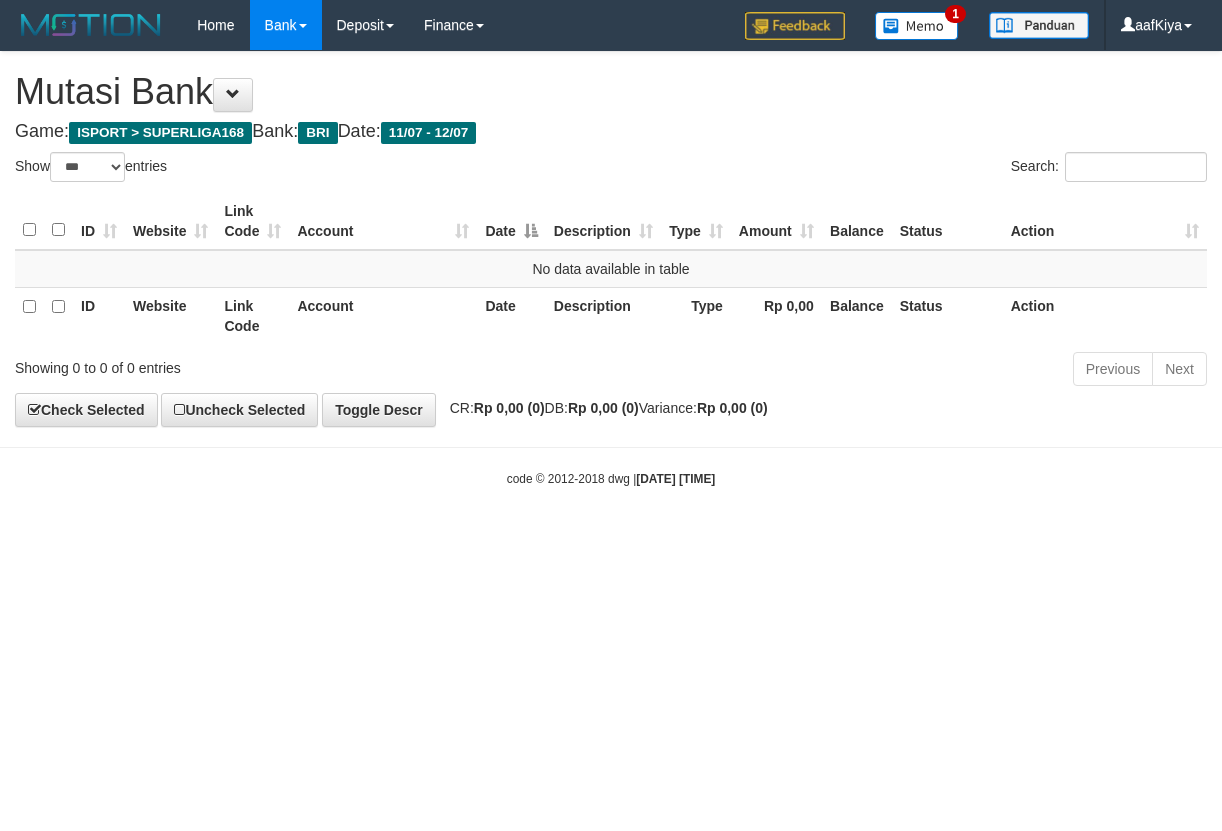 select on "***" 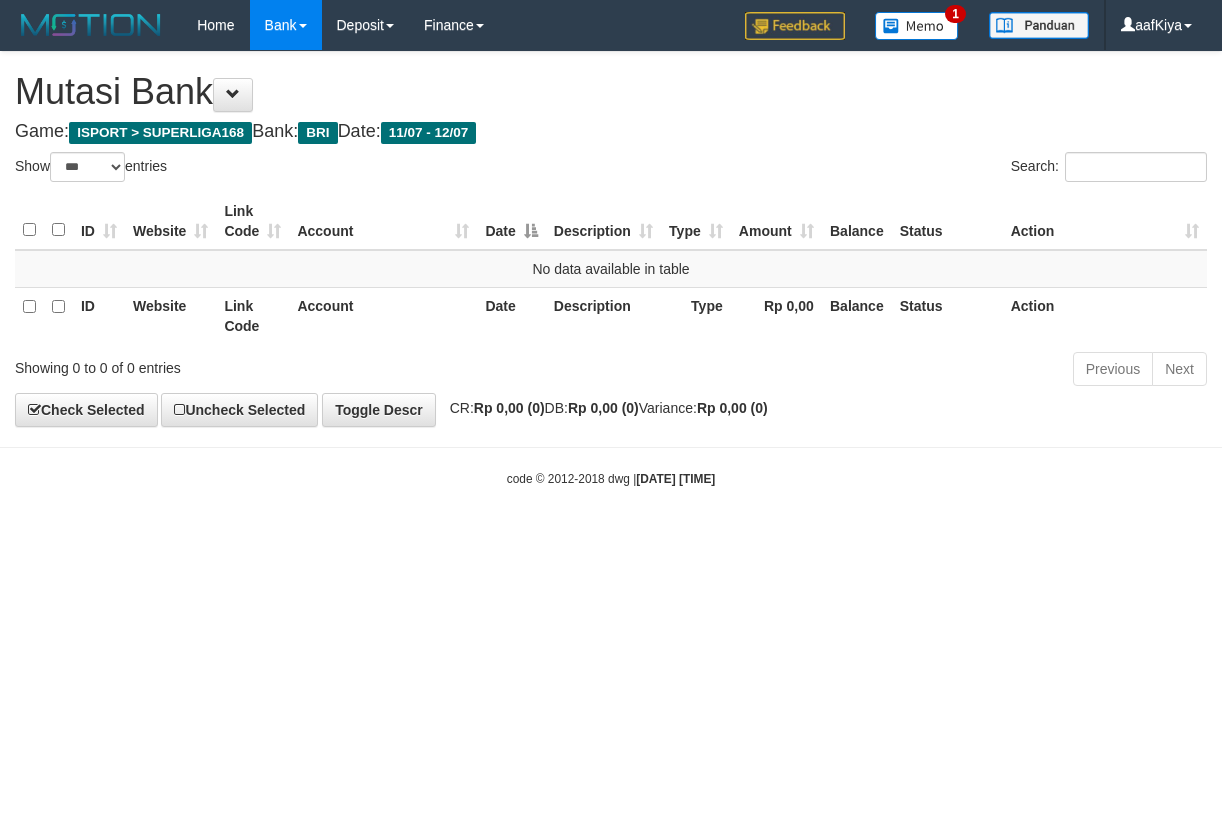 scroll, scrollTop: 0, scrollLeft: 0, axis: both 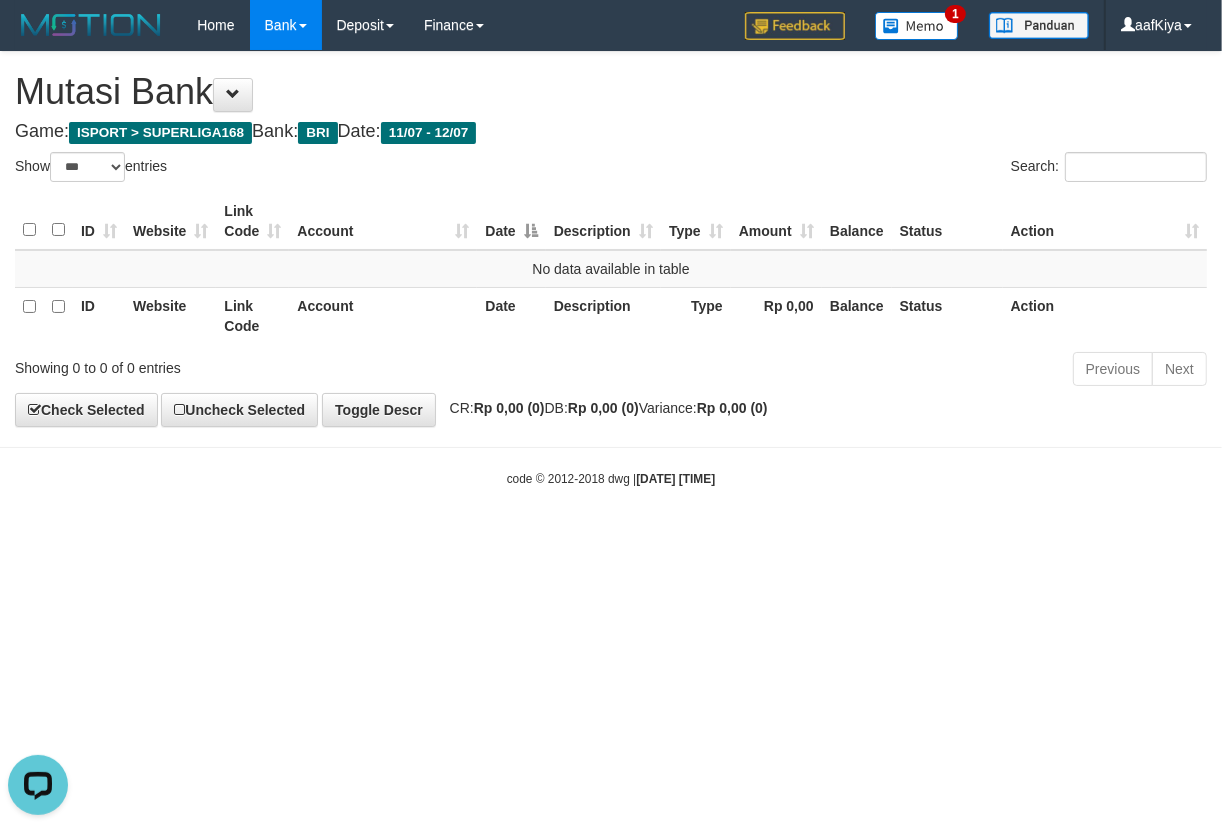 drag, startPoint x: 585, startPoint y: 346, endPoint x: 613, endPoint y: 346, distance: 28 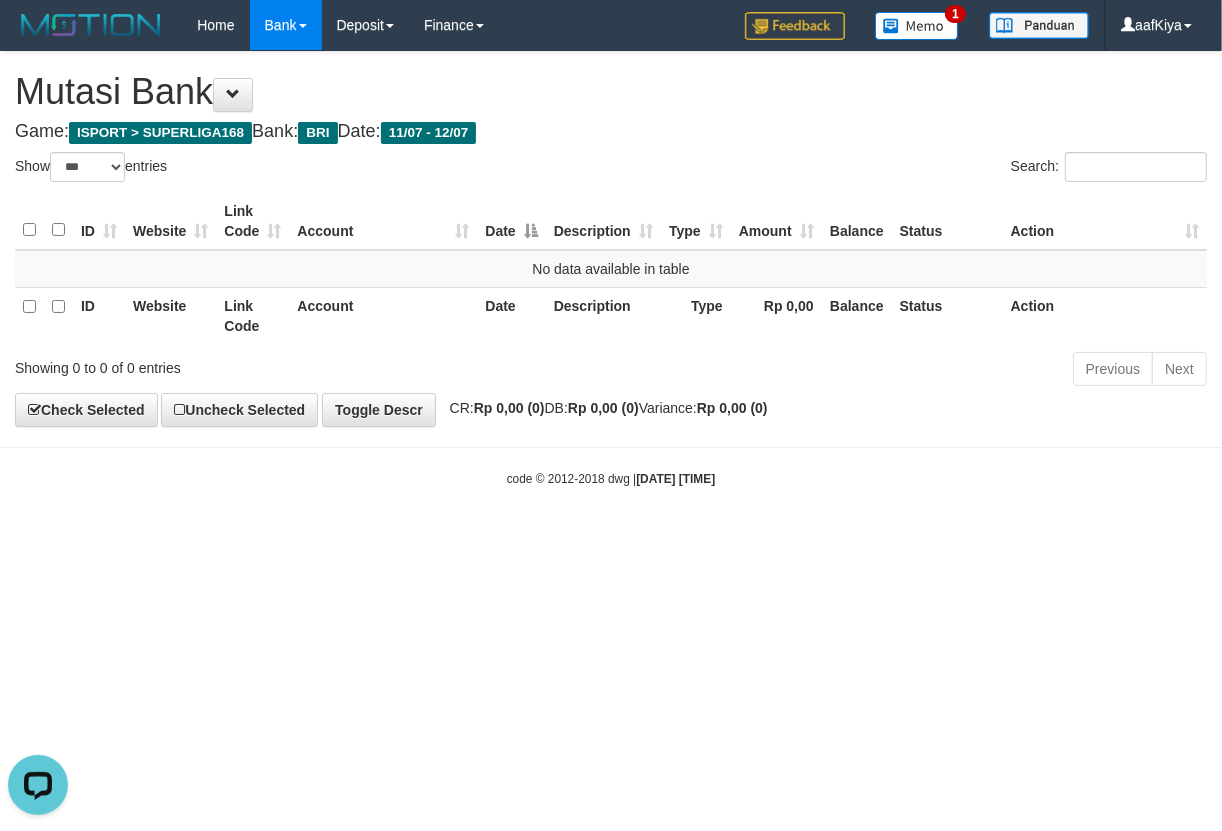 click on "Toggle navigation
Home
Bank
Account List
Load
By Website
Group
[ISPORT]													SUPERLIGA168
By Load Group (DPS)" at bounding box center (611, 269) 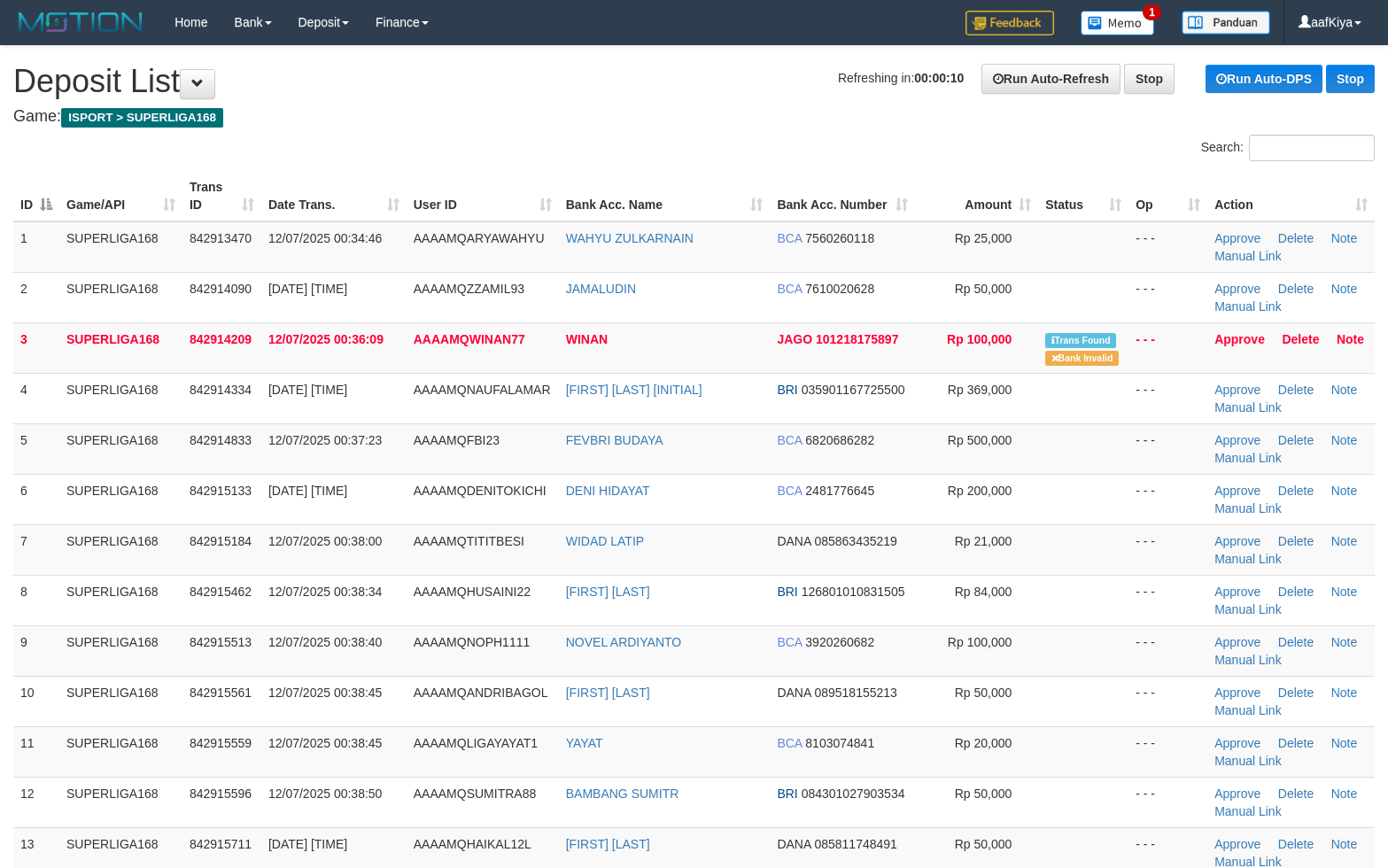 scroll, scrollTop: 0, scrollLeft: 0, axis: both 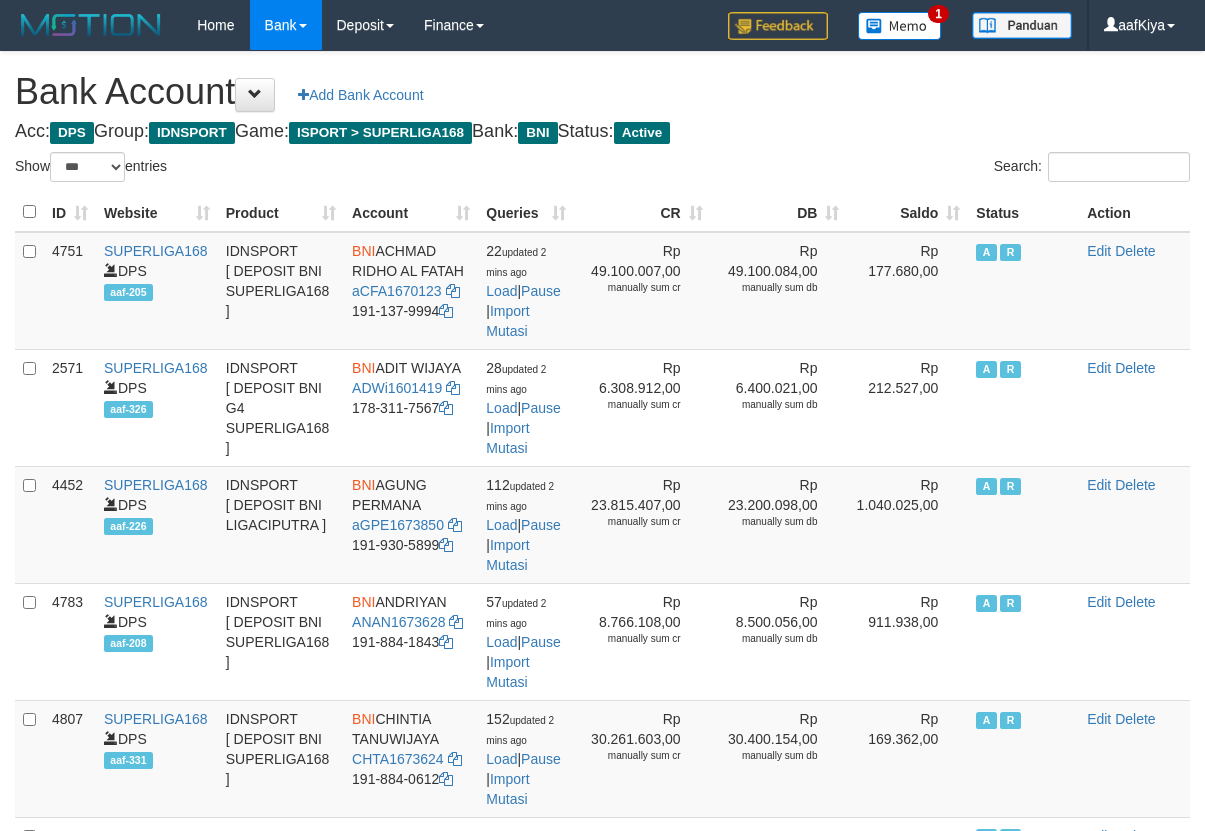 select on "***" 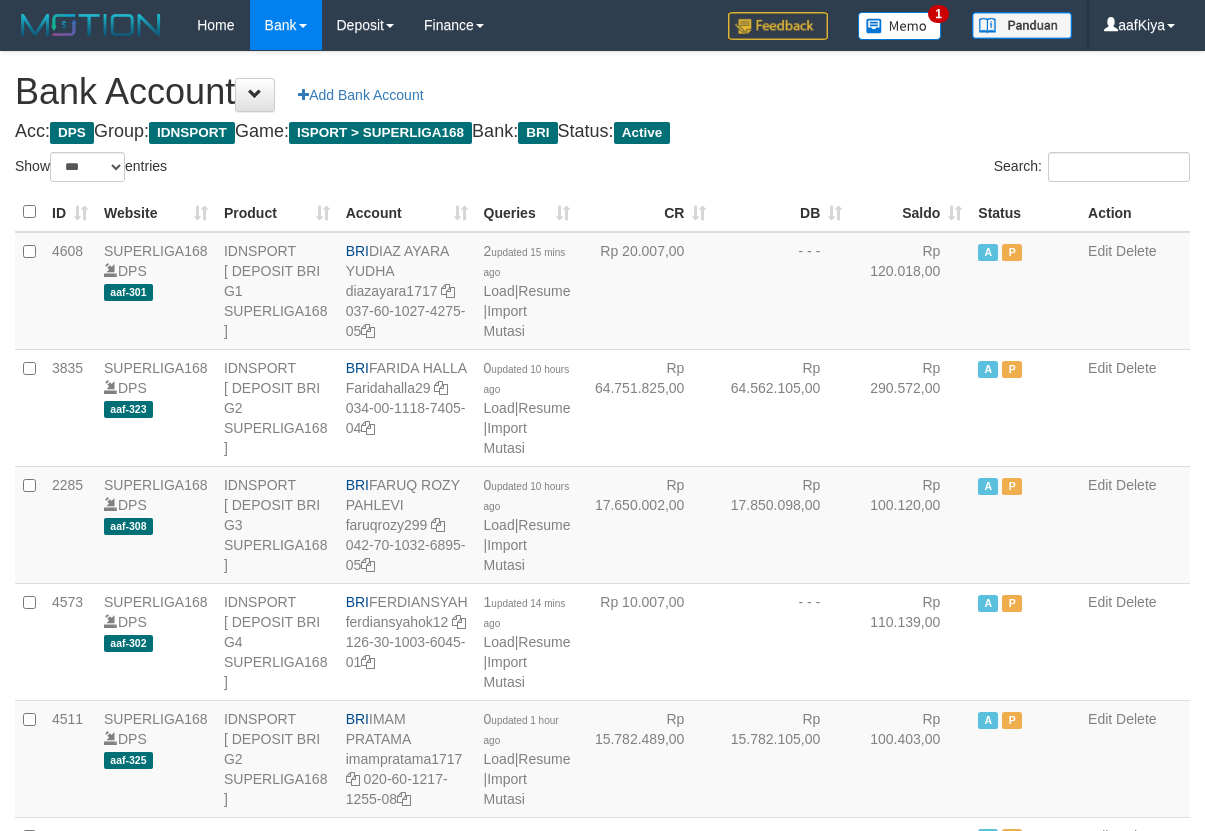 select on "***" 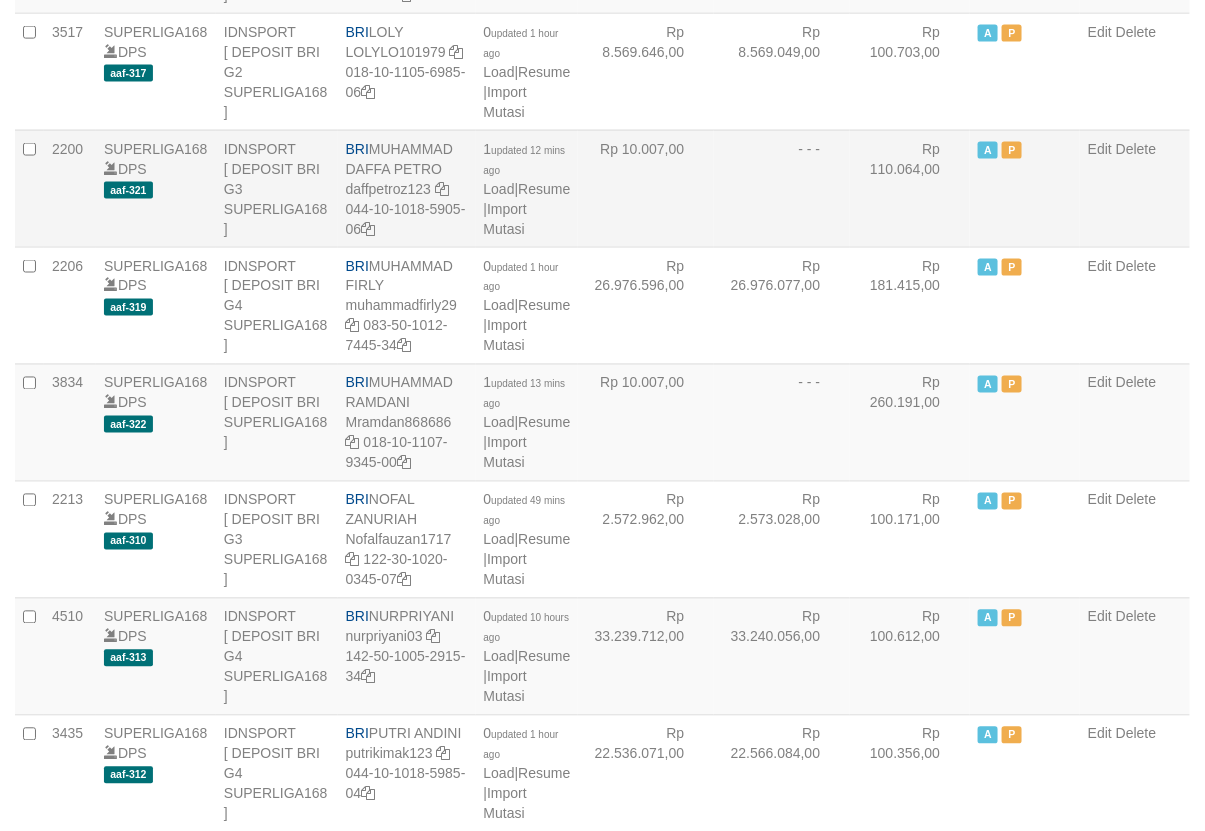 scroll, scrollTop: 804, scrollLeft: 0, axis: vertical 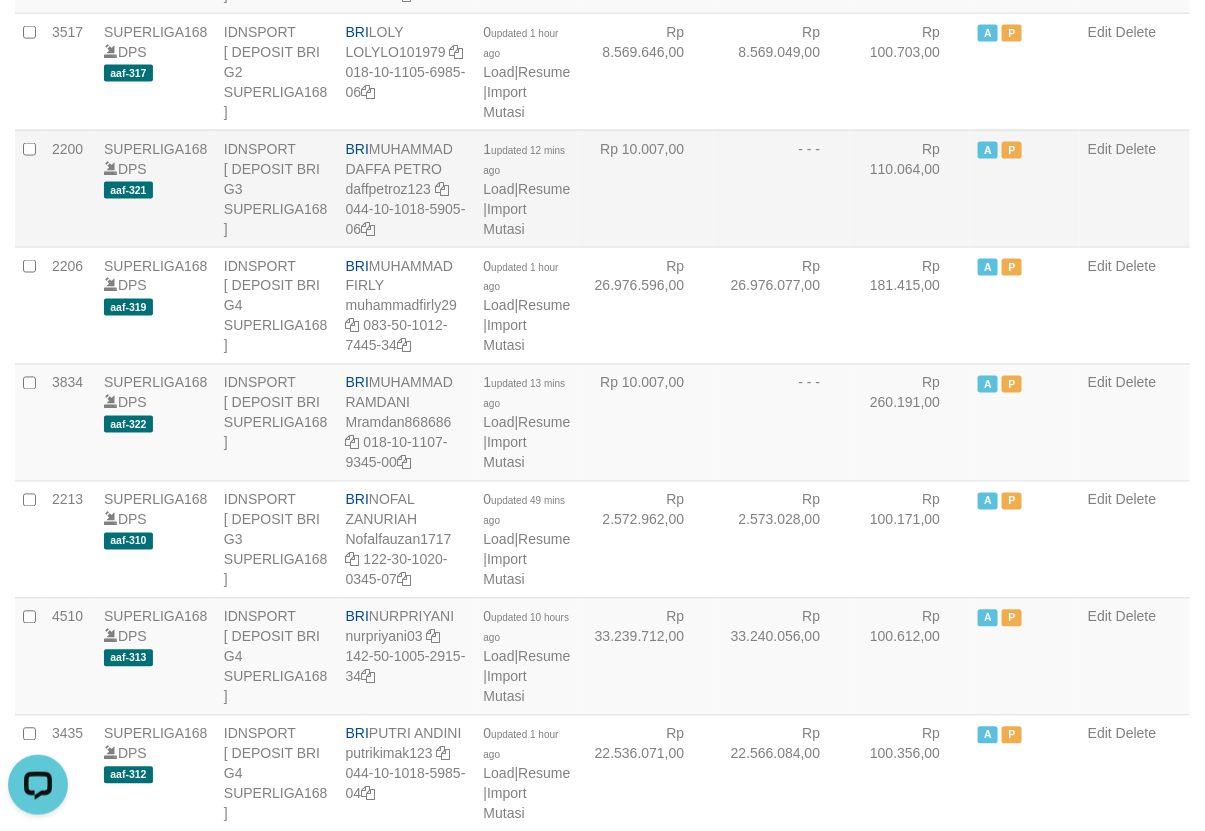 click on "Rp 10.007,00" at bounding box center [646, 188] 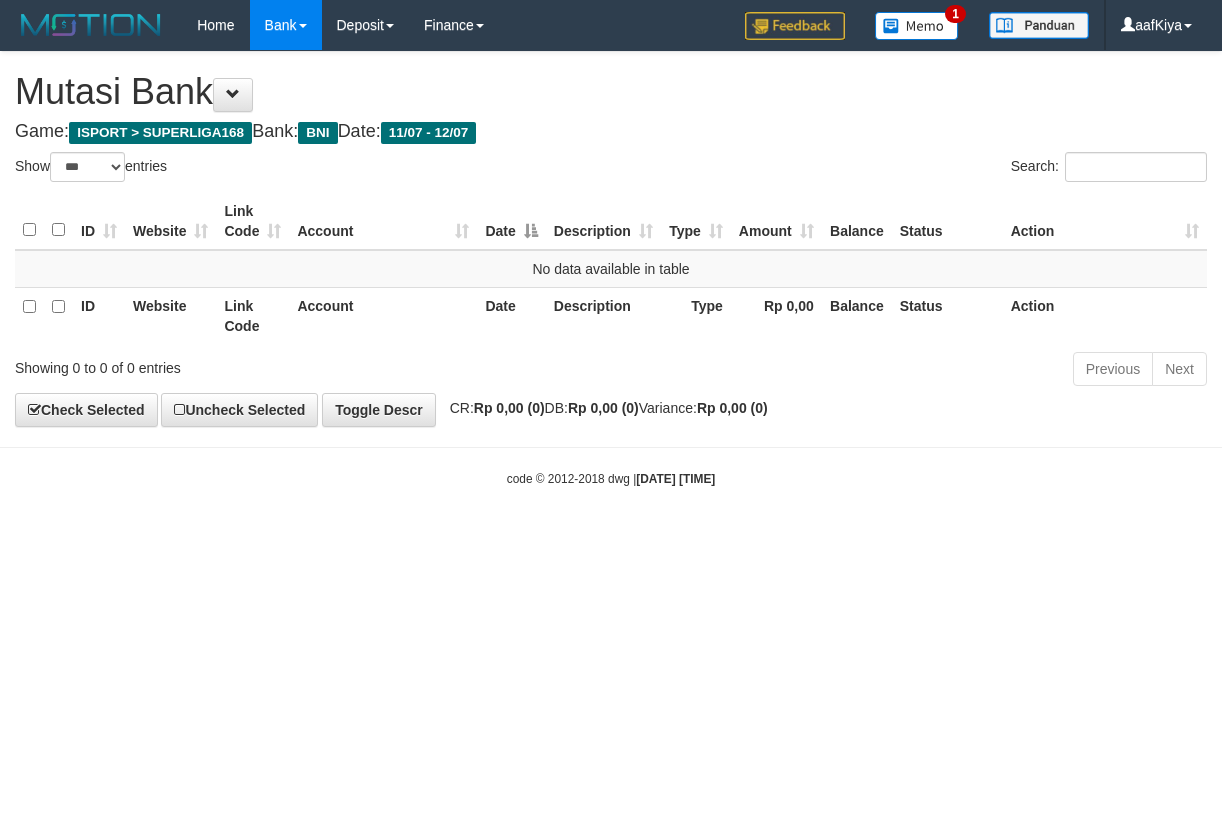 select on "***" 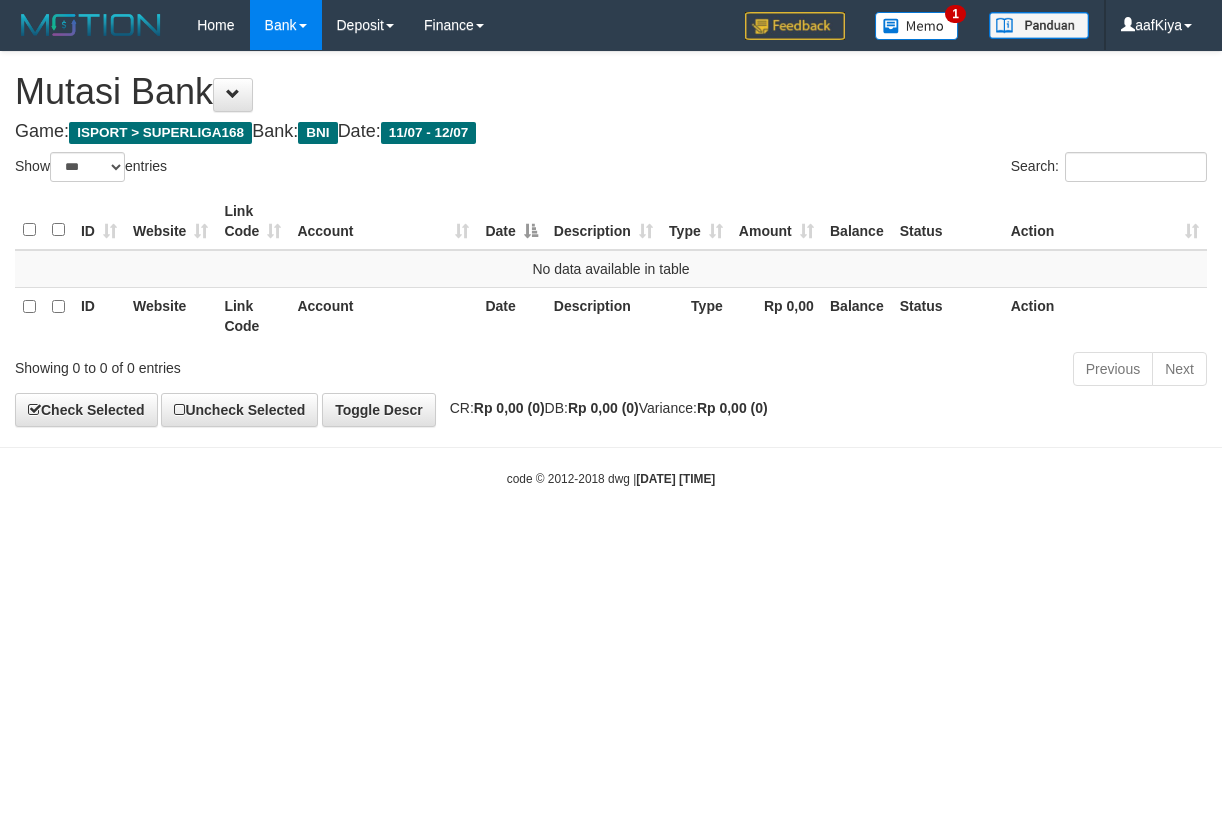 scroll, scrollTop: 0, scrollLeft: 0, axis: both 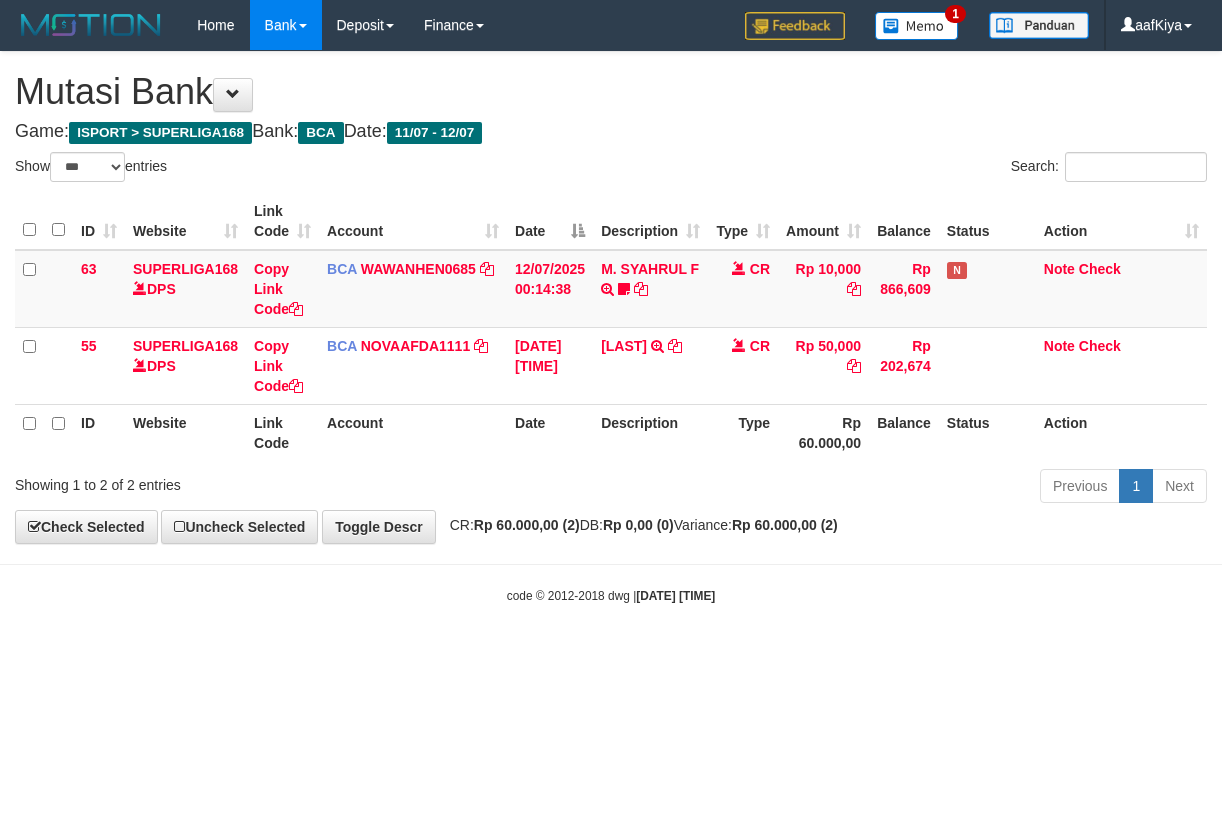 select on "***" 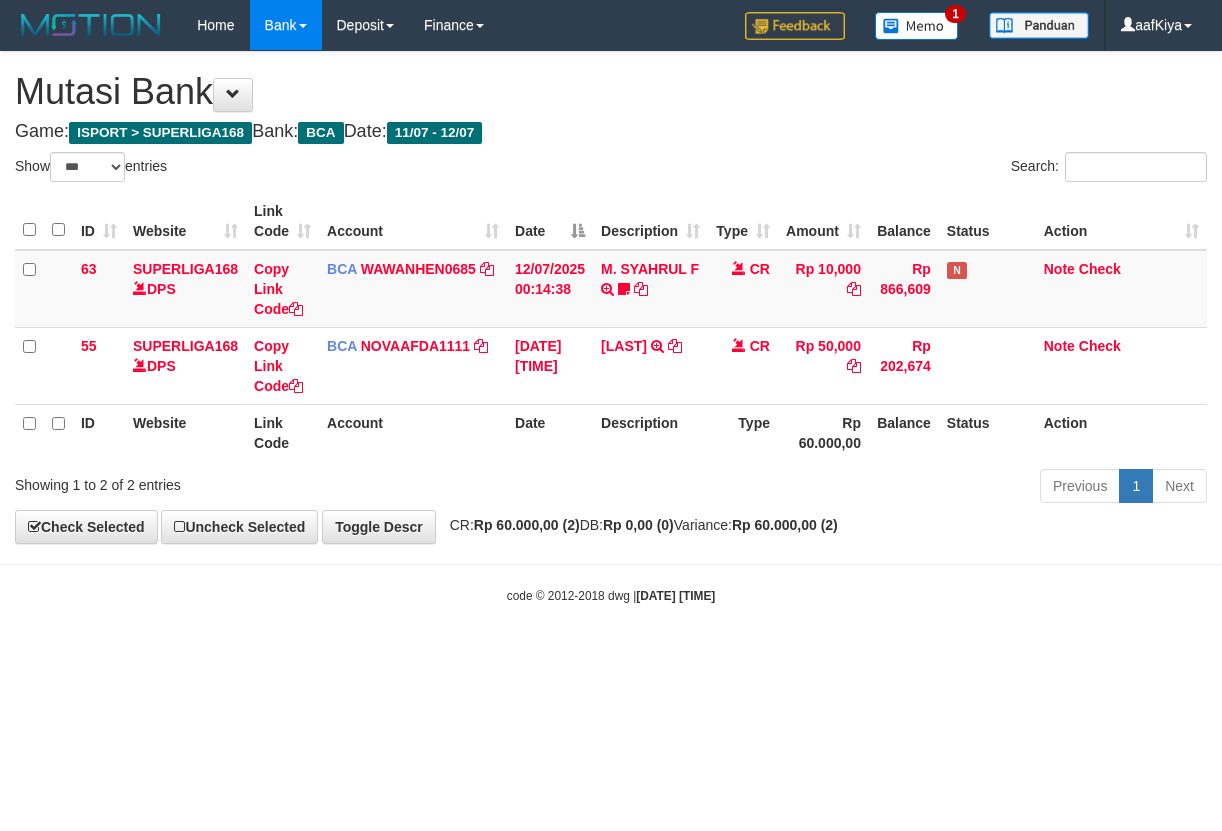 scroll, scrollTop: 0, scrollLeft: 0, axis: both 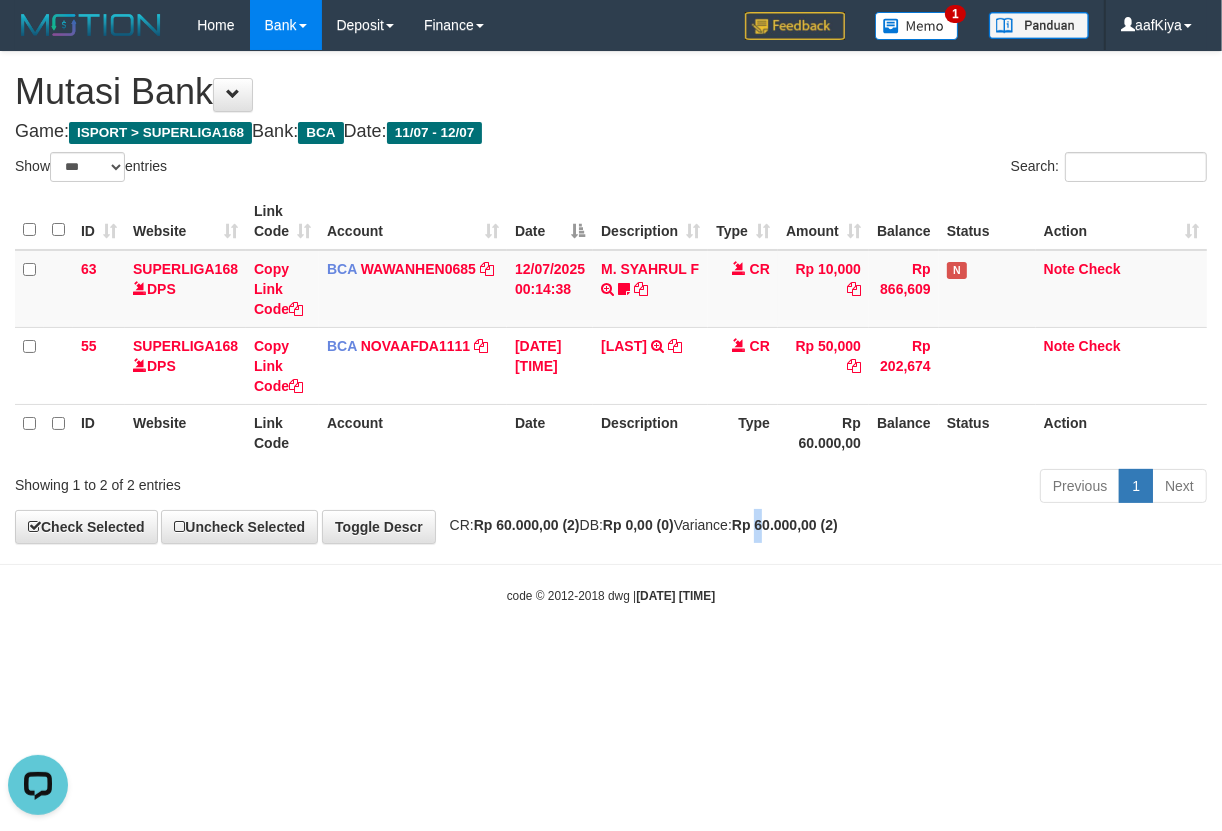 click on "Rp 60.000,00 (2)" at bounding box center [785, 525] 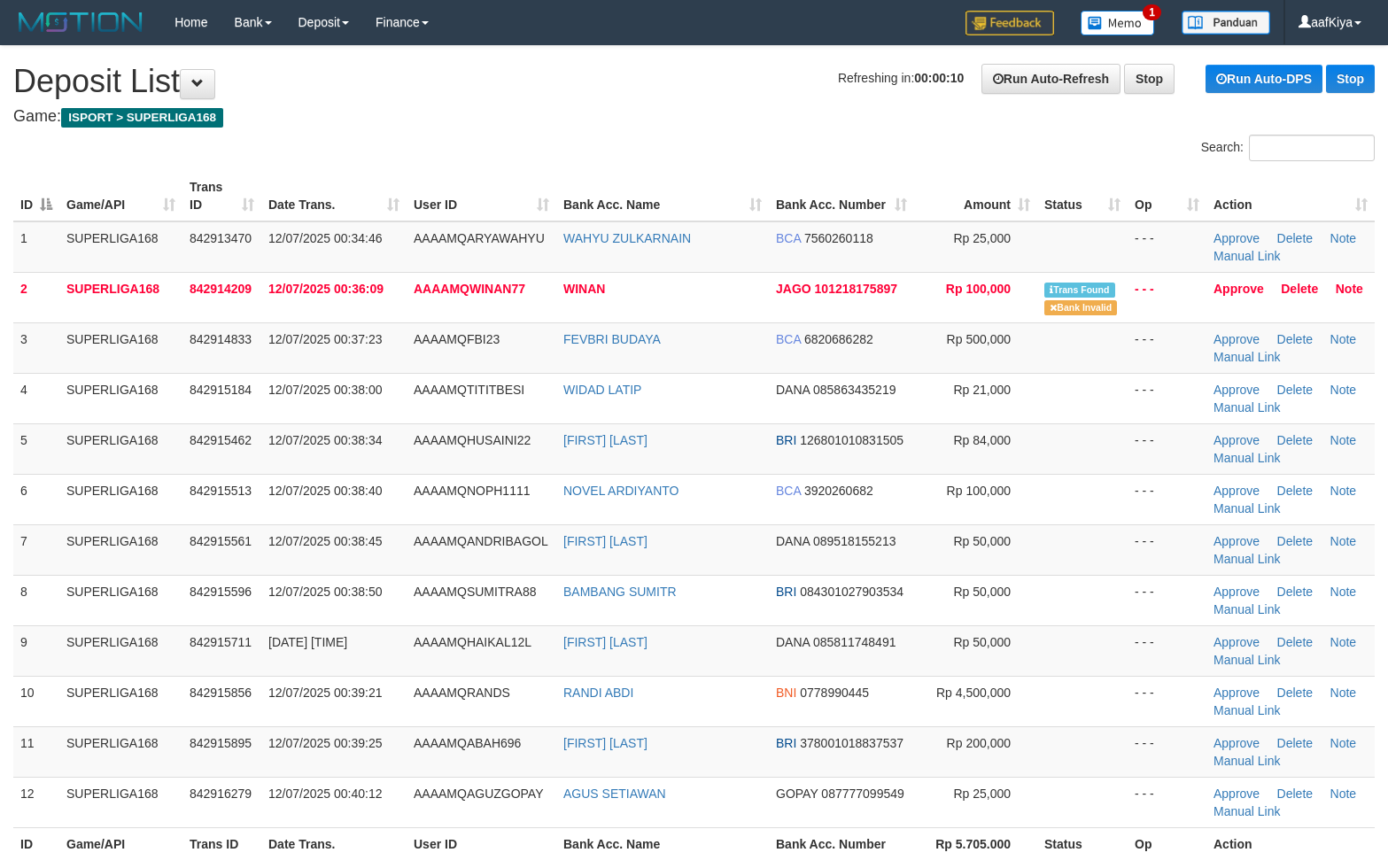 scroll, scrollTop: 0, scrollLeft: 0, axis: both 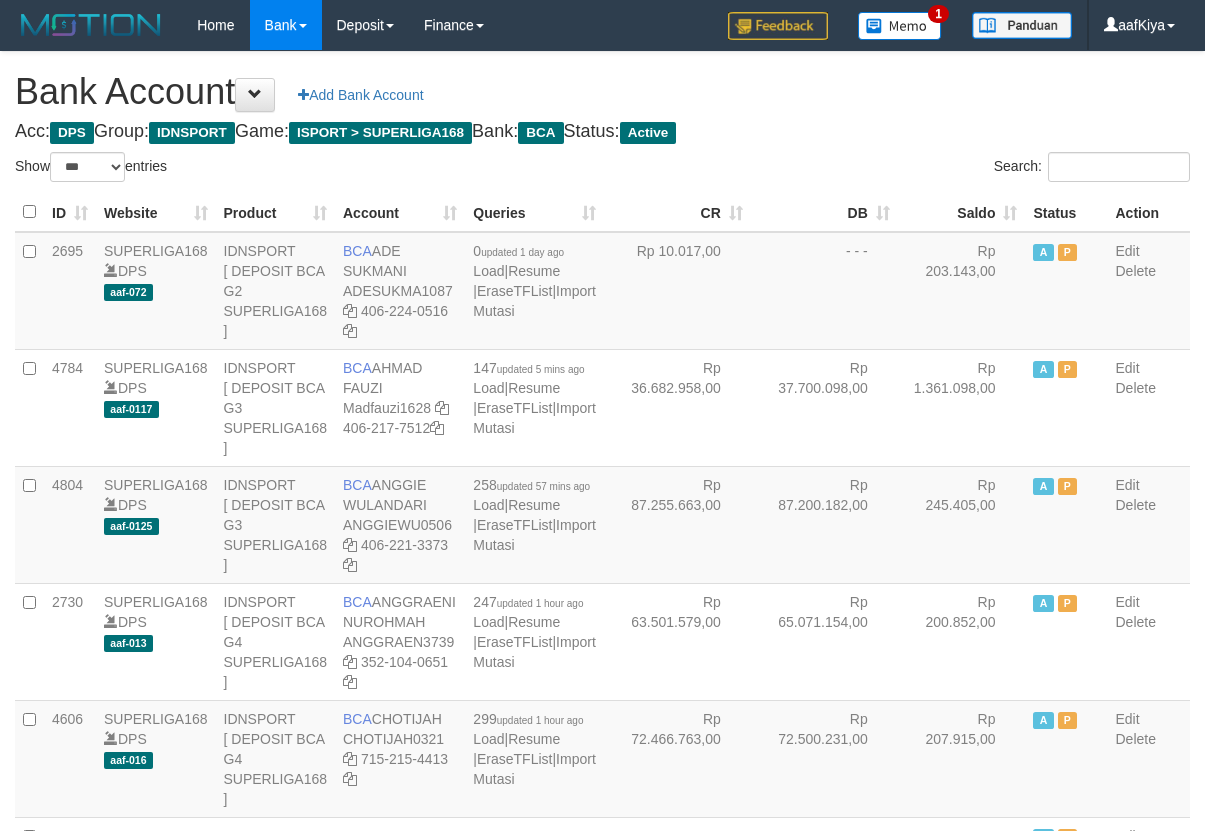 select on "***" 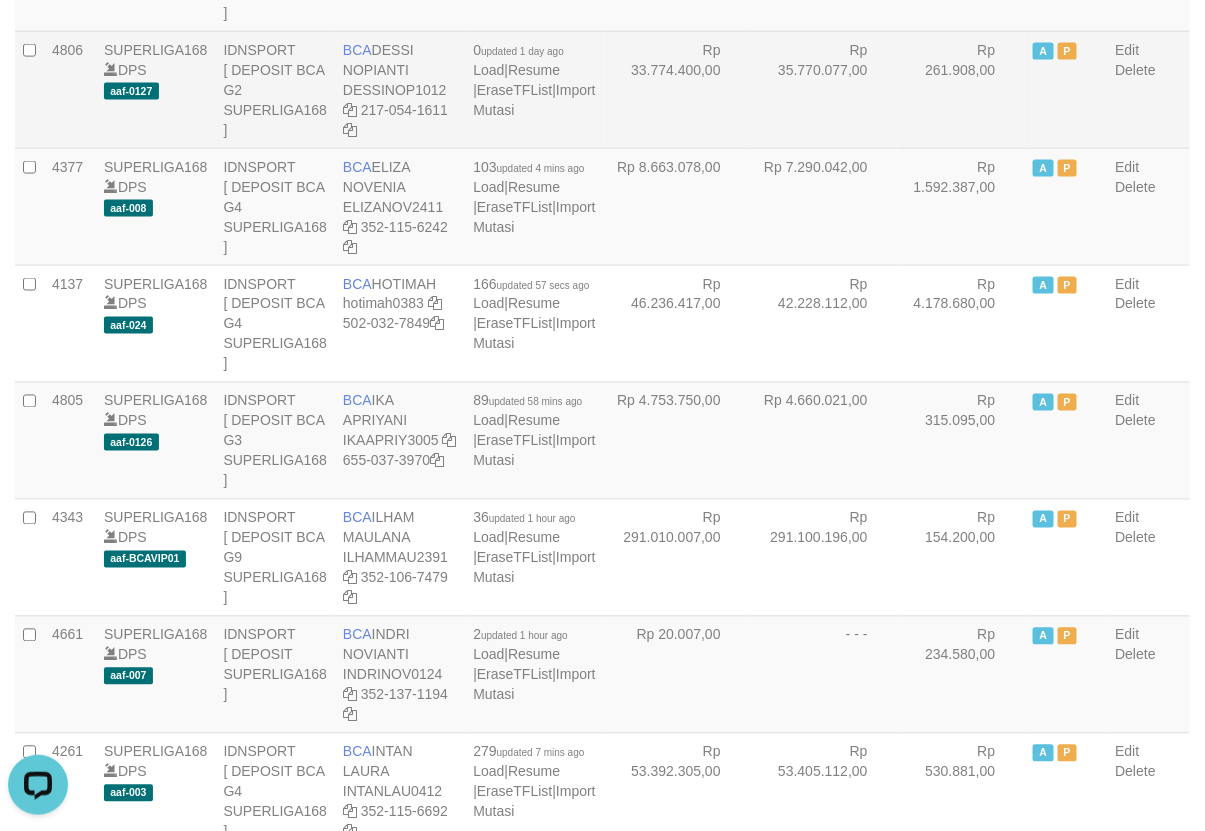 scroll, scrollTop: 786, scrollLeft: 0, axis: vertical 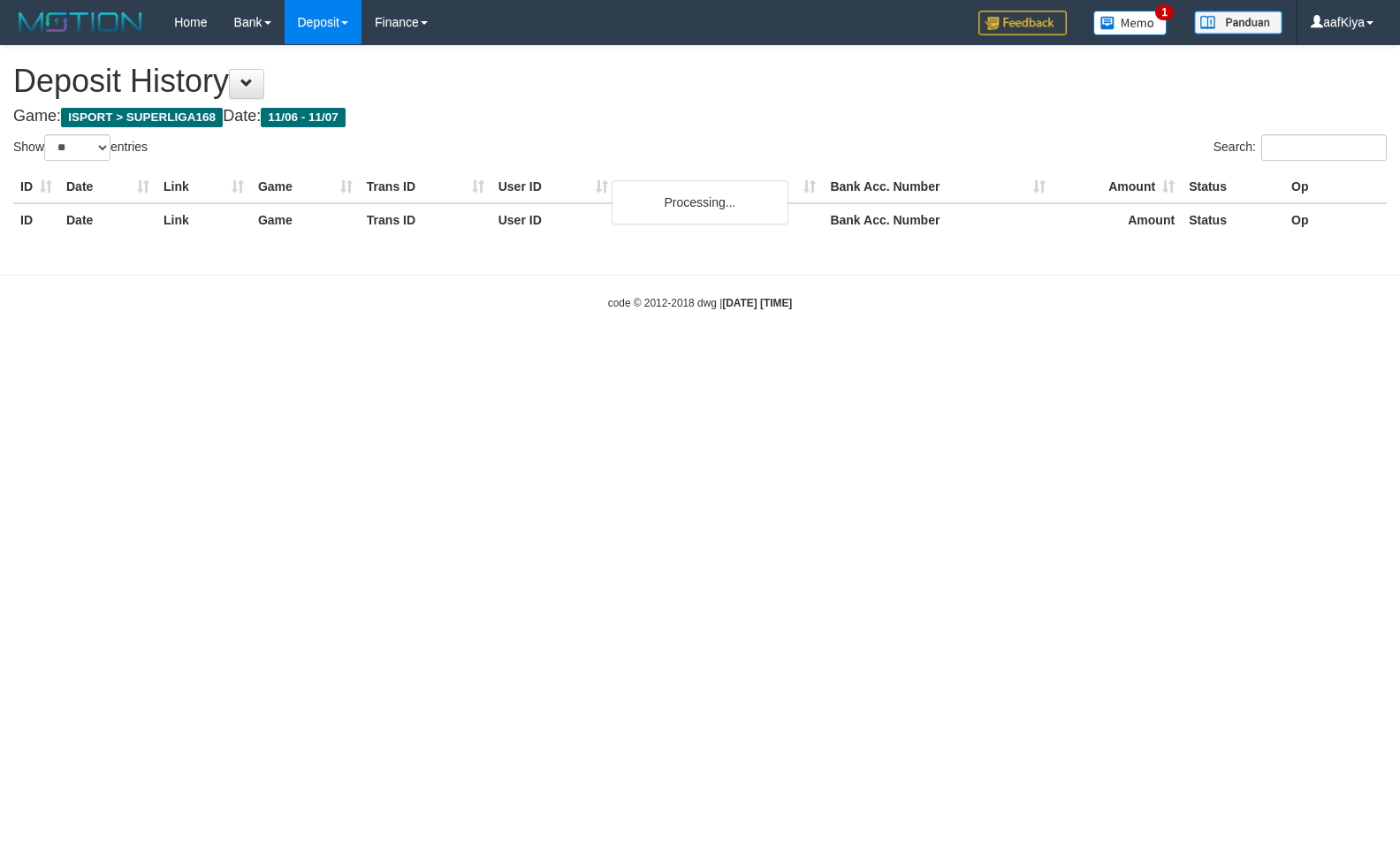 select on "**" 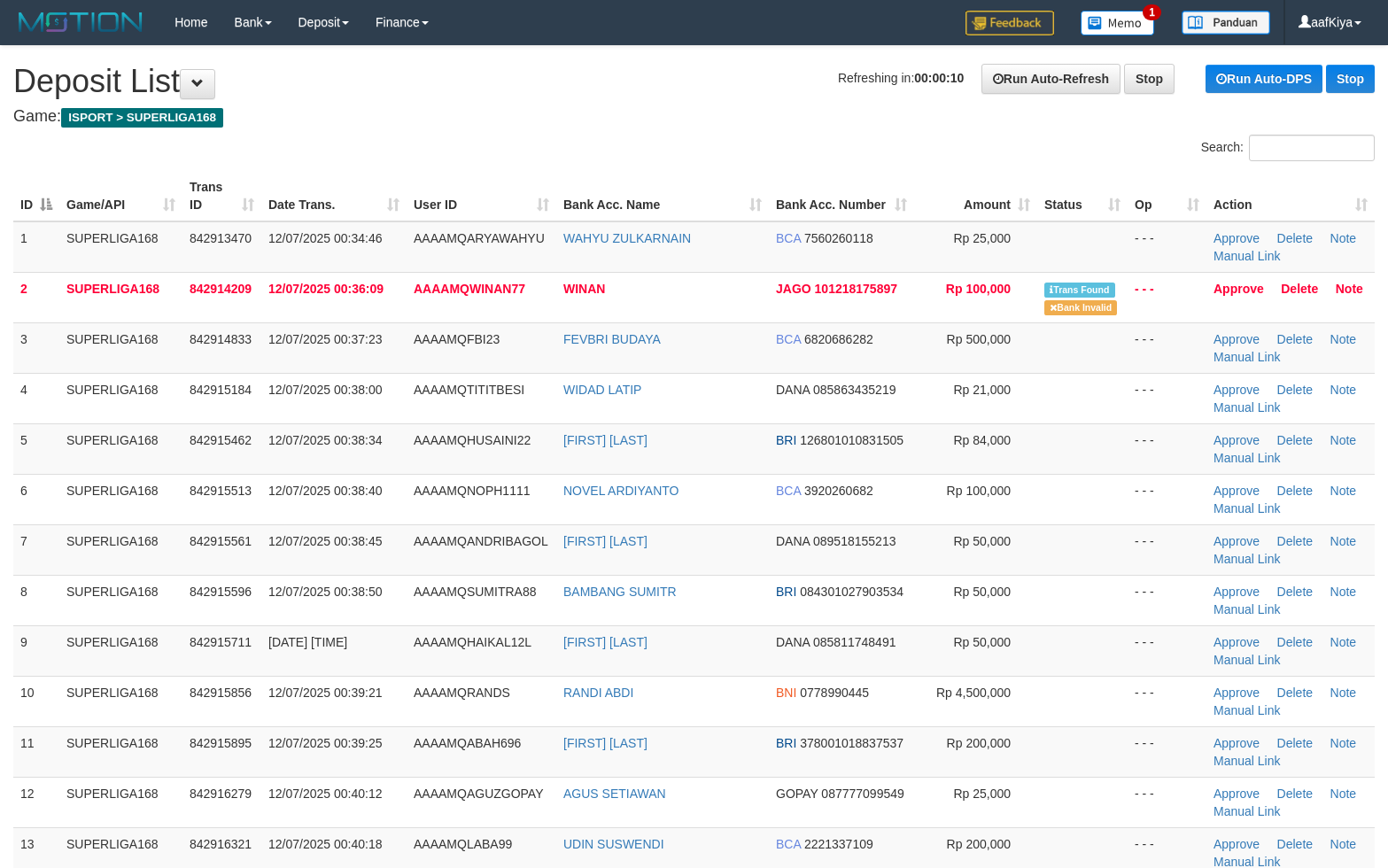 scroll, scrollTop: 0, scrollLeft: 0, axis: both 